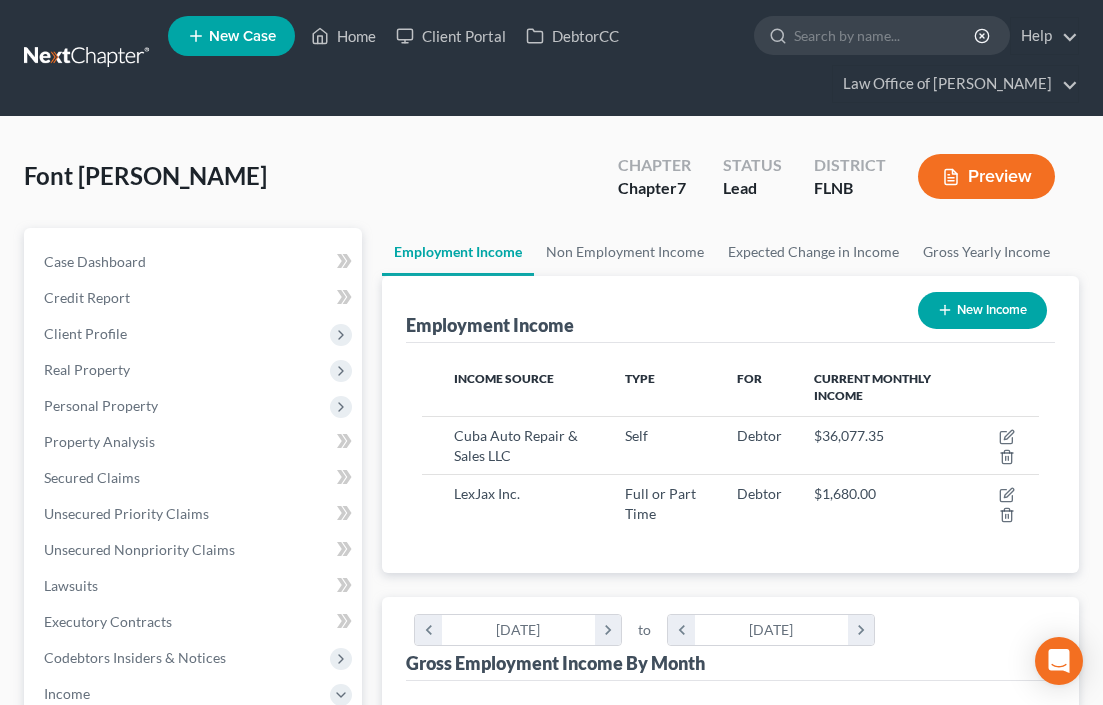 scroll, scrollTop: 0, scrollLeft: 0, axis: both 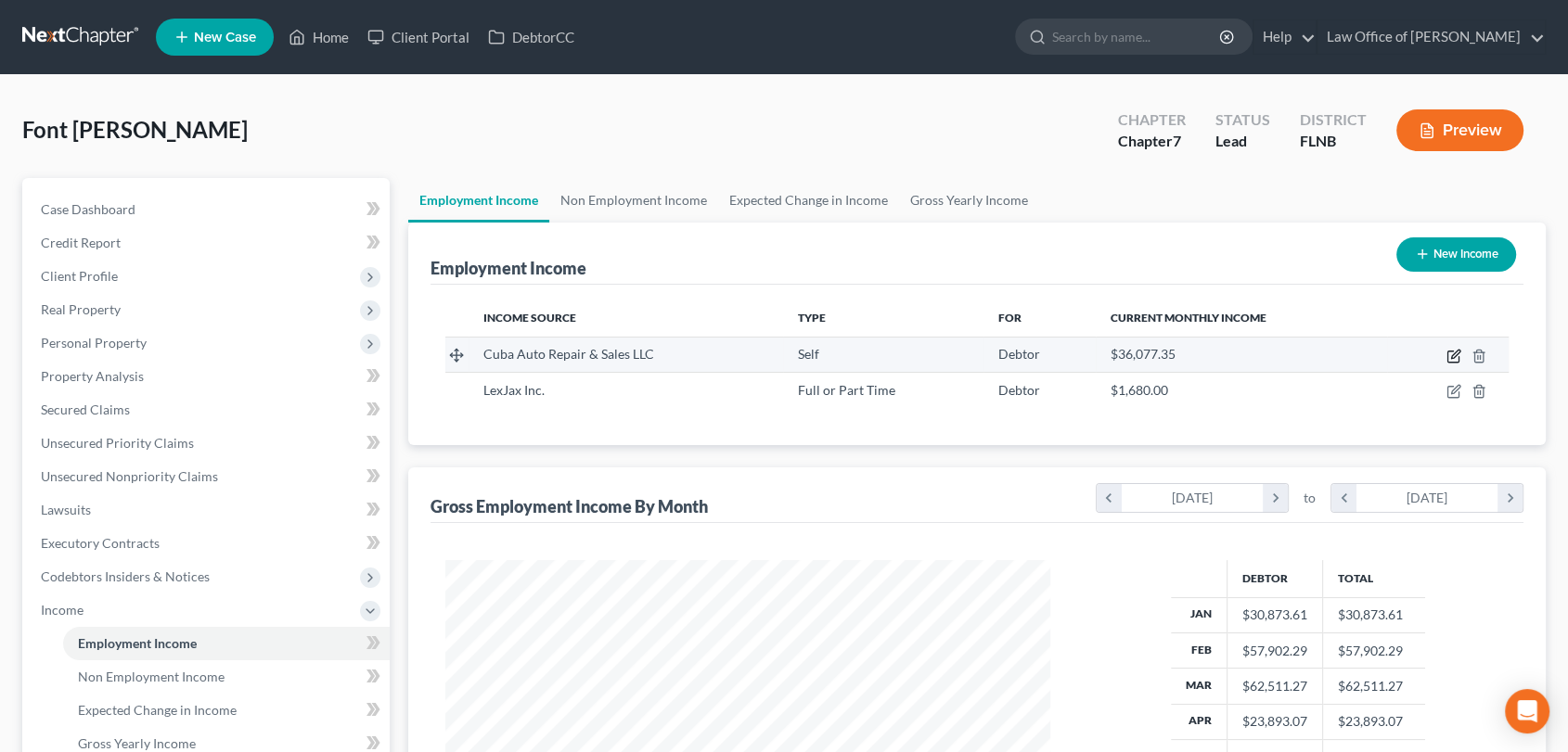 click 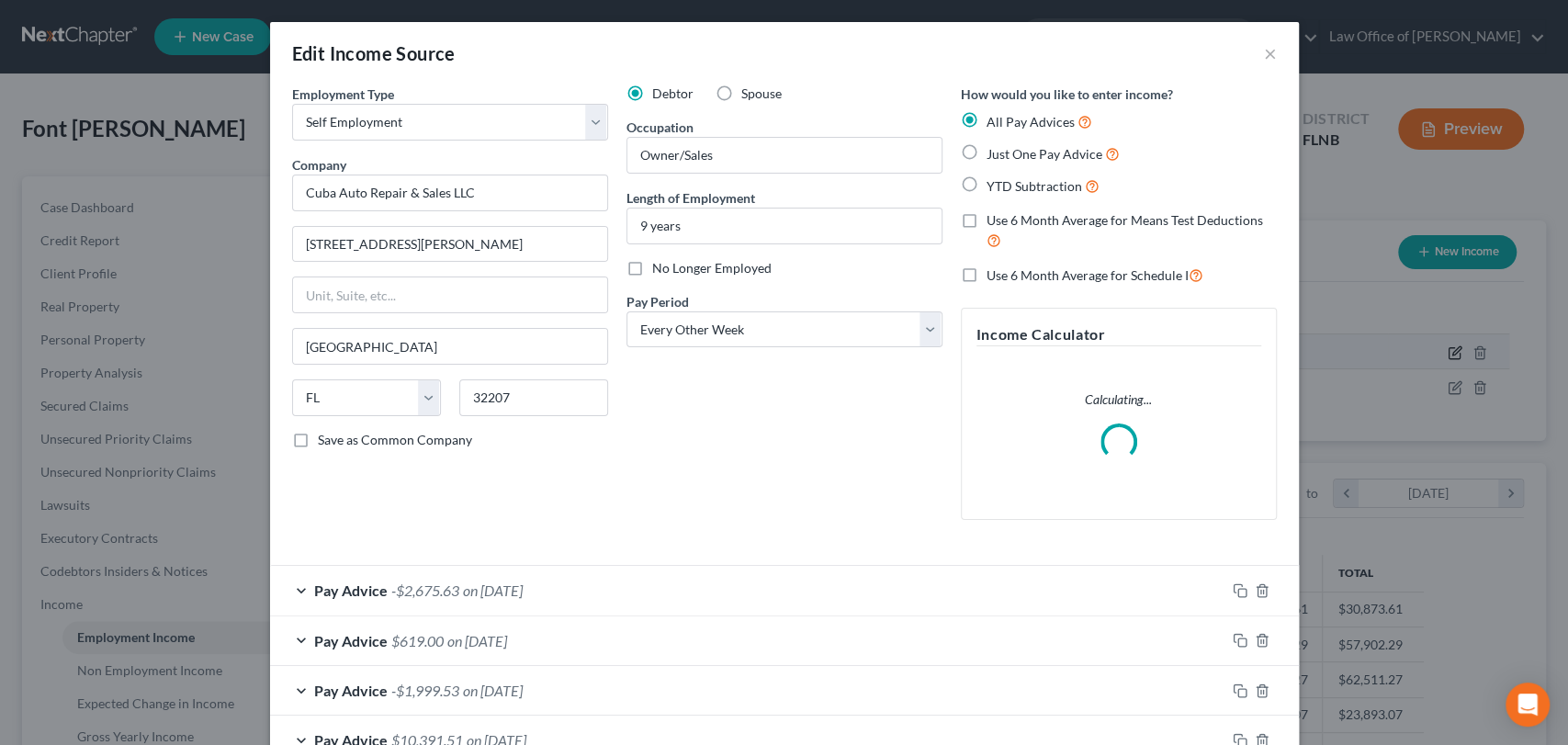 scroll, scrollTop: 918290, scrollLeft: 917928, axis: both 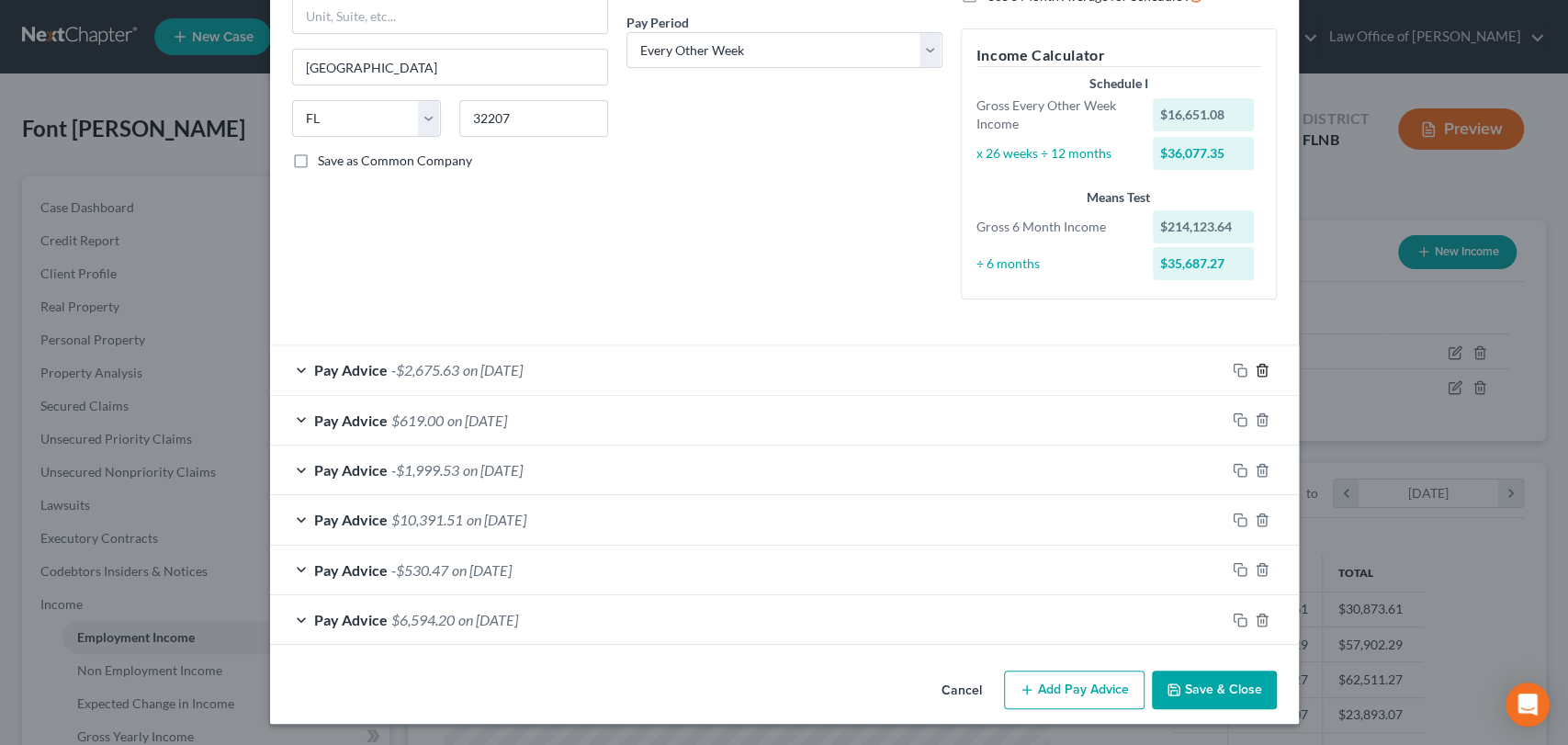 click 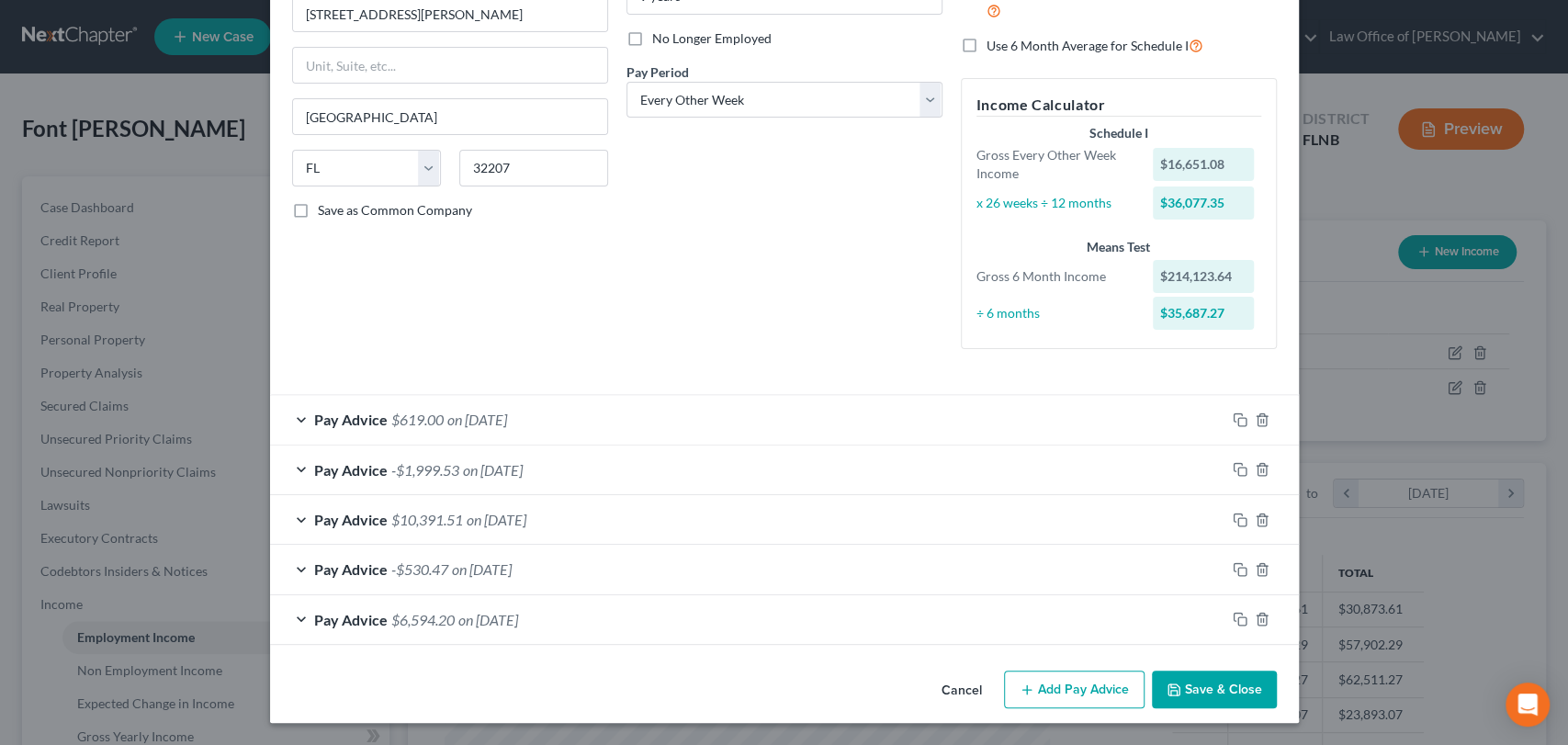 scroll, scrollTop: 229, scrollLeft: 0, axis: vertical 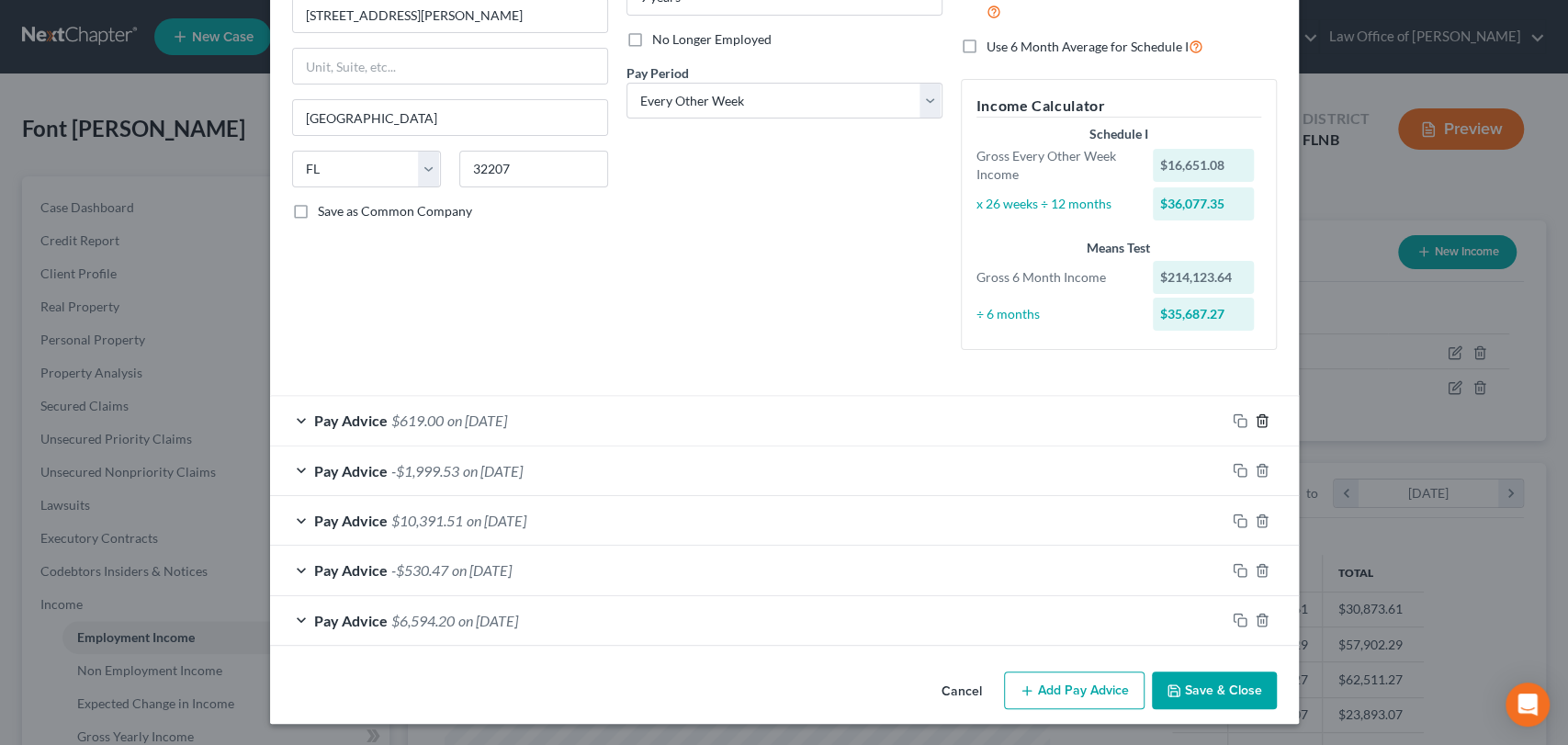 click 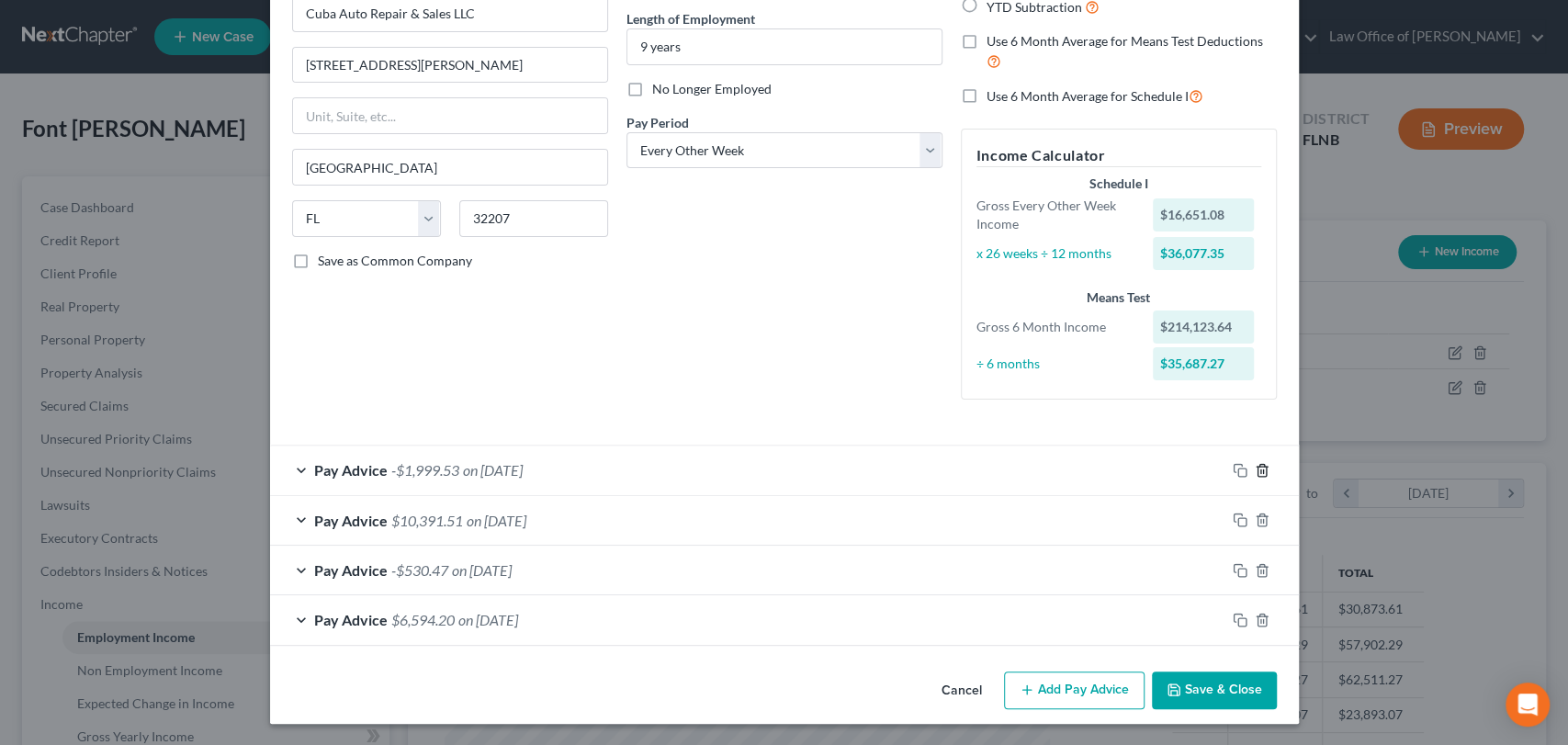click 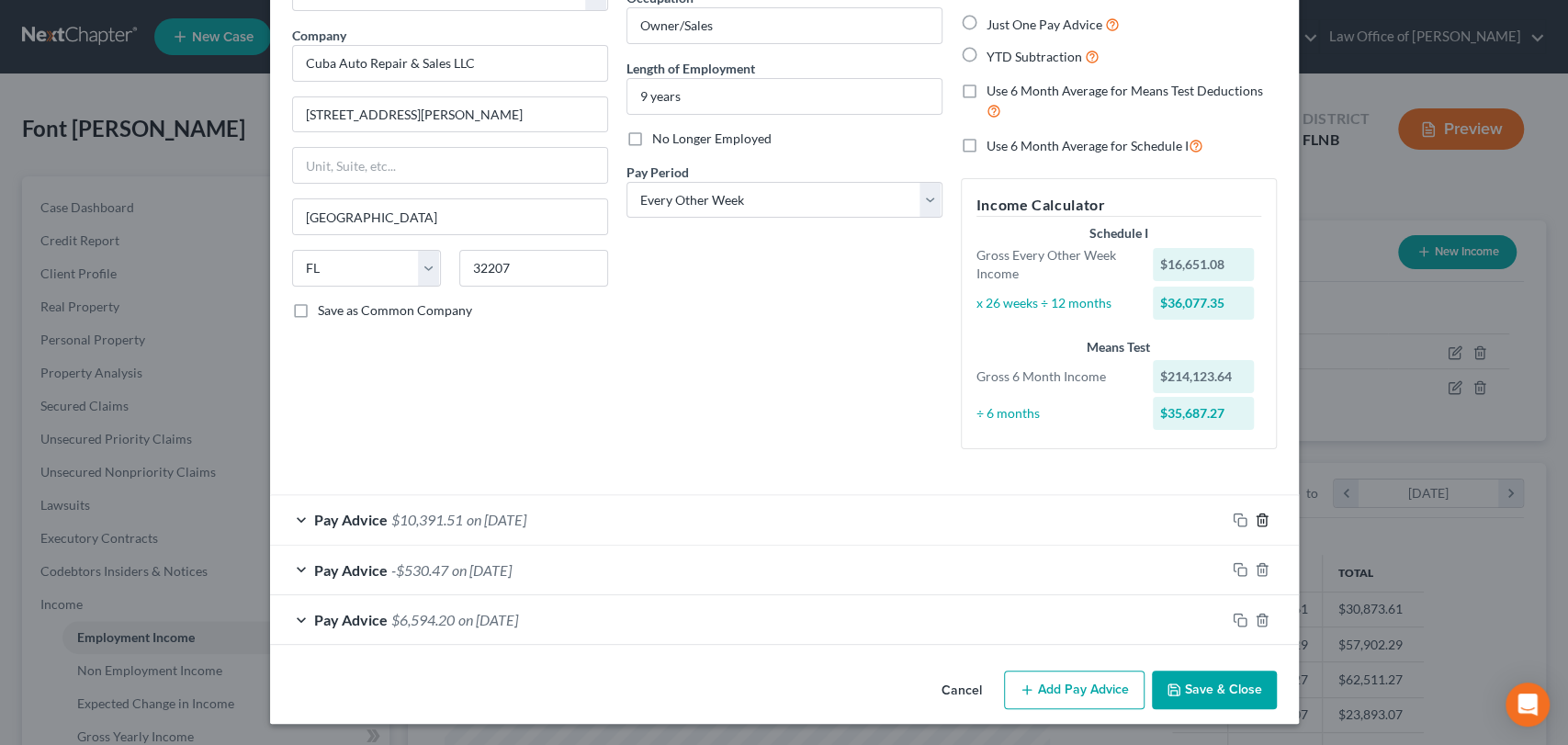 click 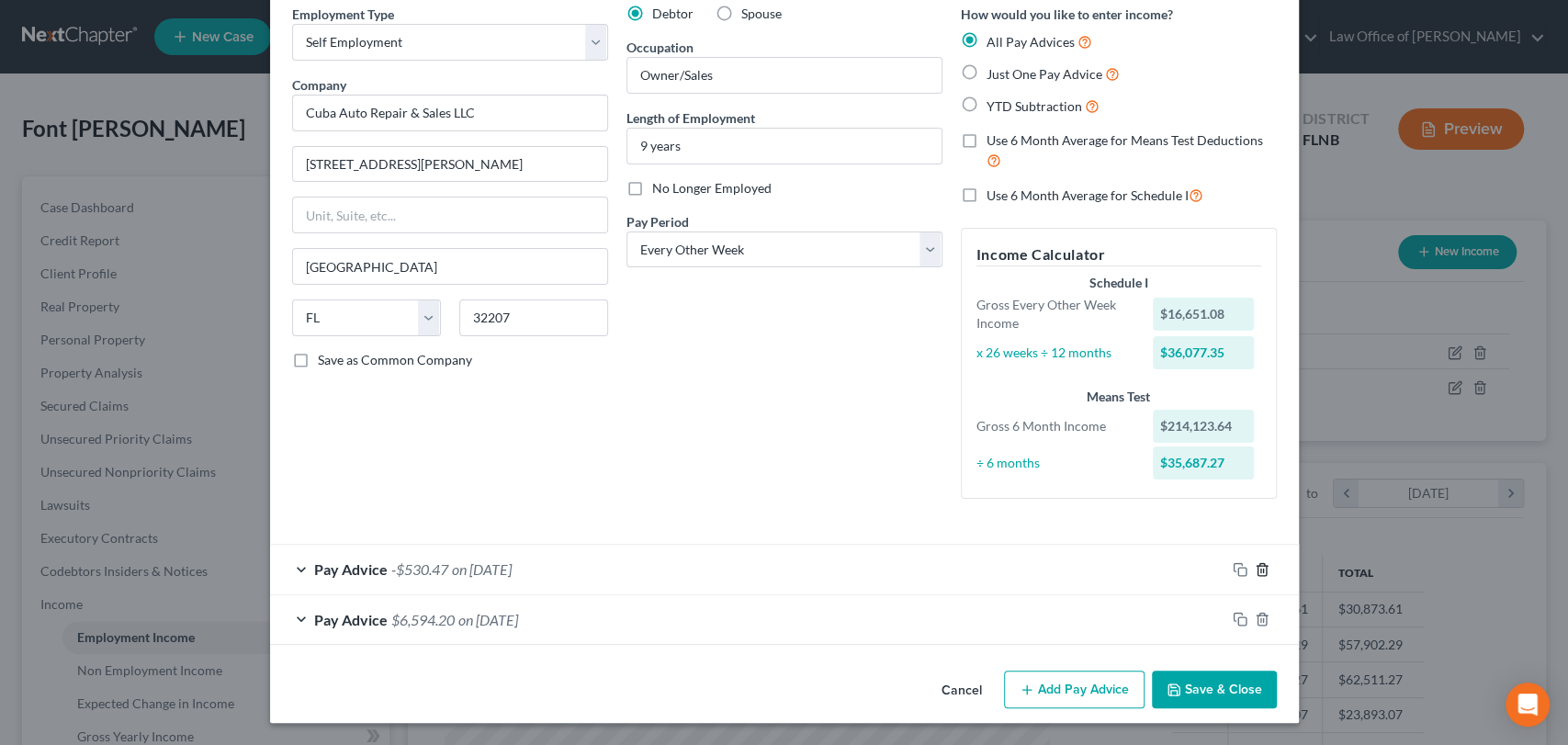 click 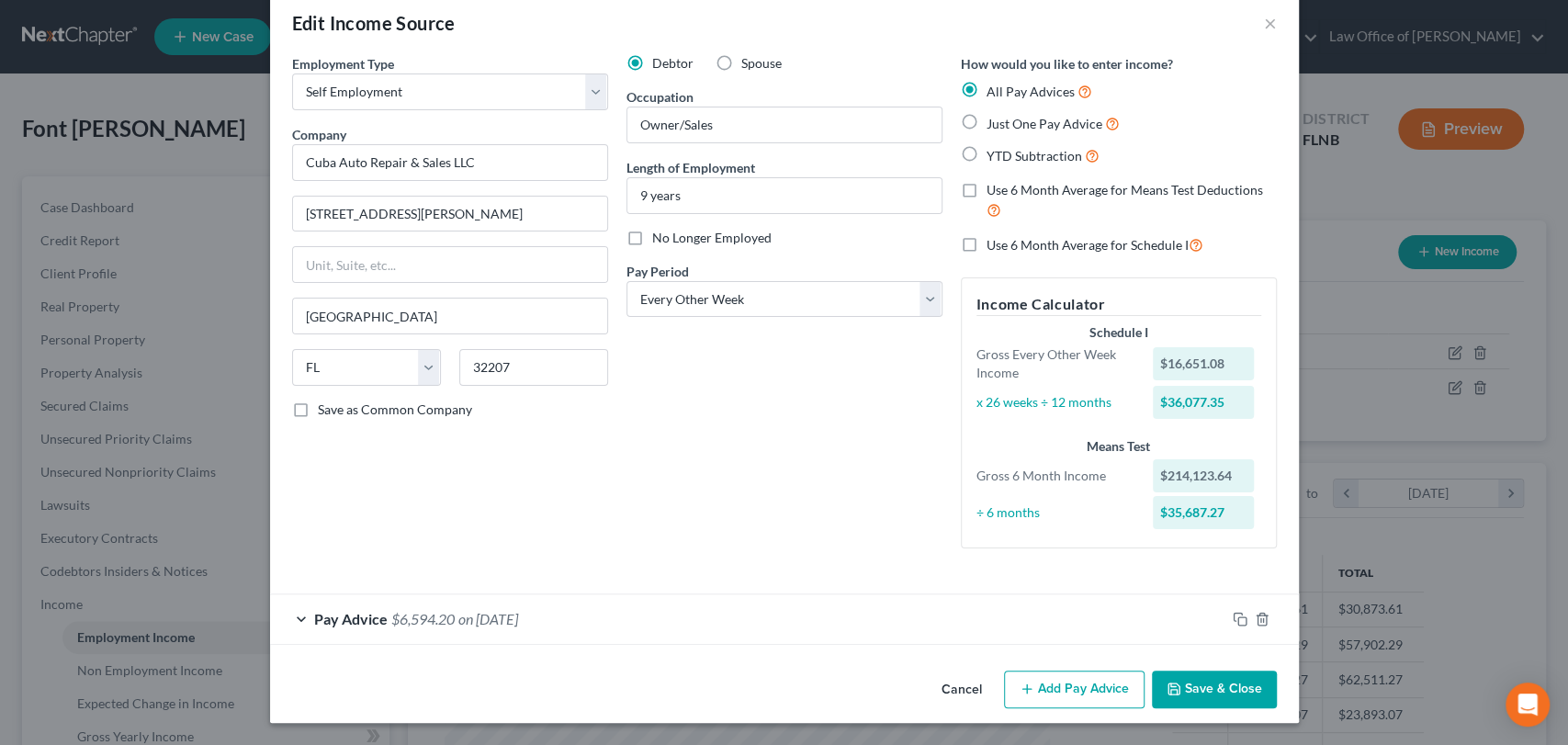 scroll, scrollTop: 29, scrollLeft: 0, axis: vertical 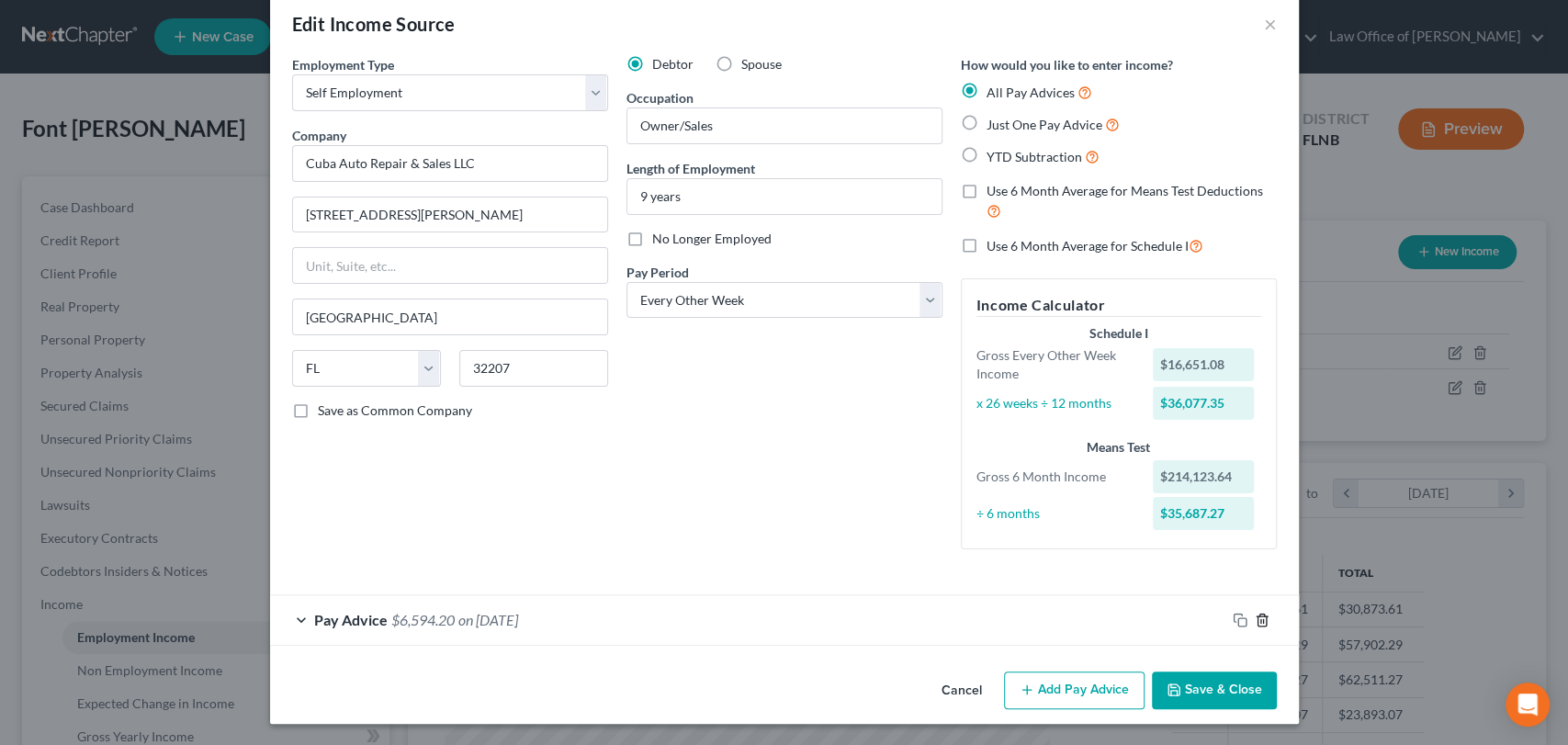 click 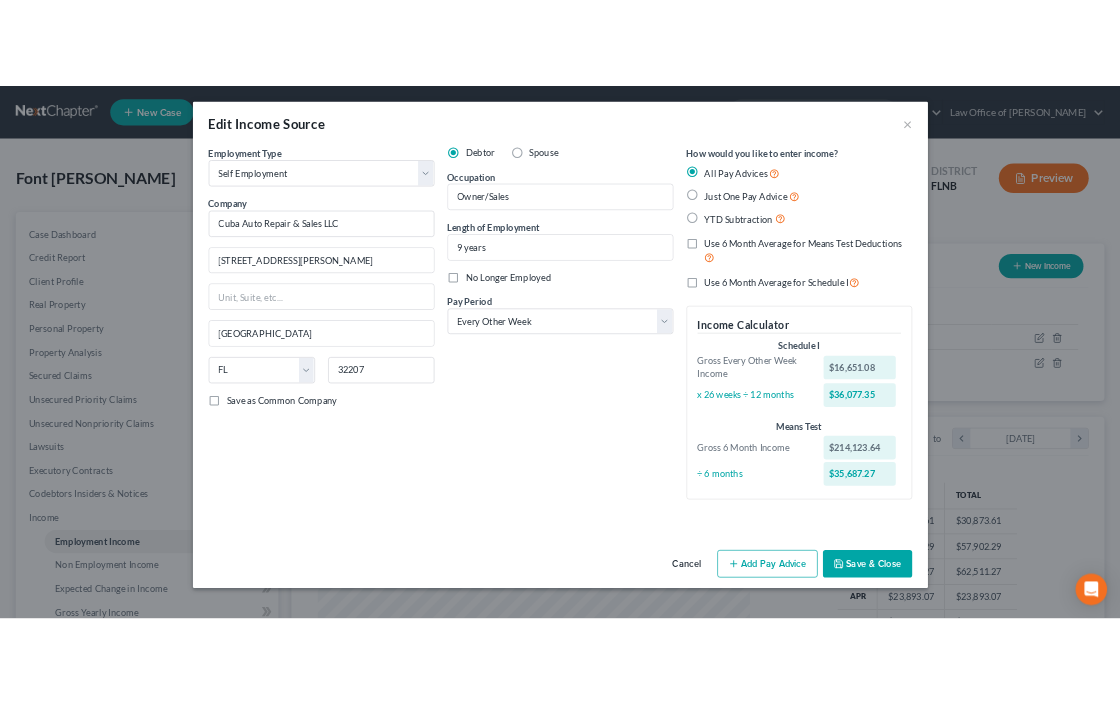 scroll, scrollTop: 0, scrollLeft: 0, axis: both 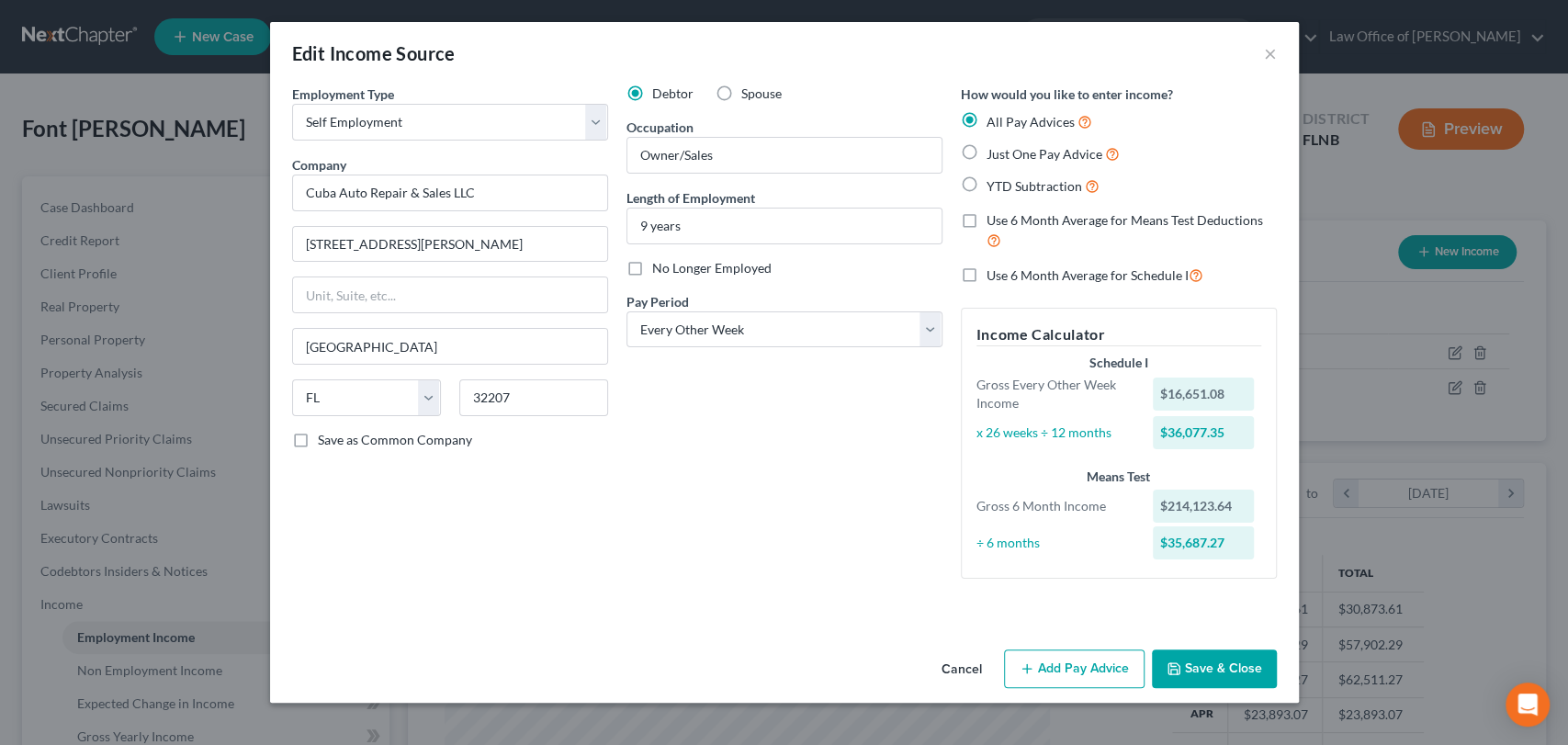 click on "Add Pay Advice" at bounding box center [1074, 669] 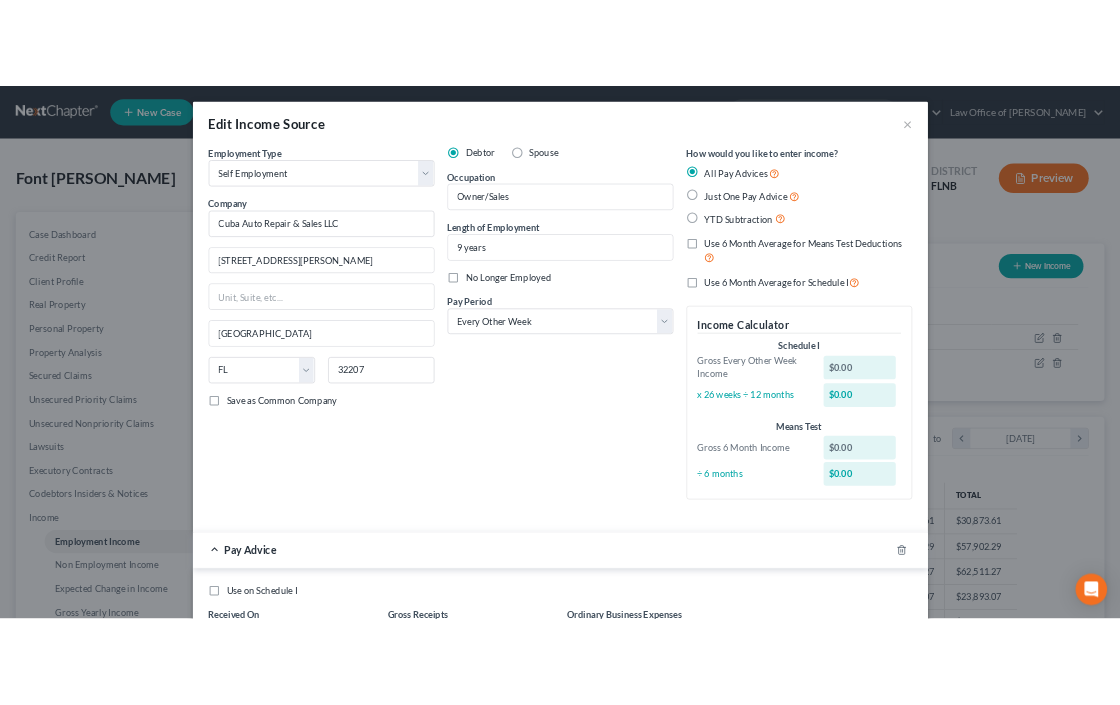 scroll, scrollTop: 314, scrollLeft: 667, axis: both 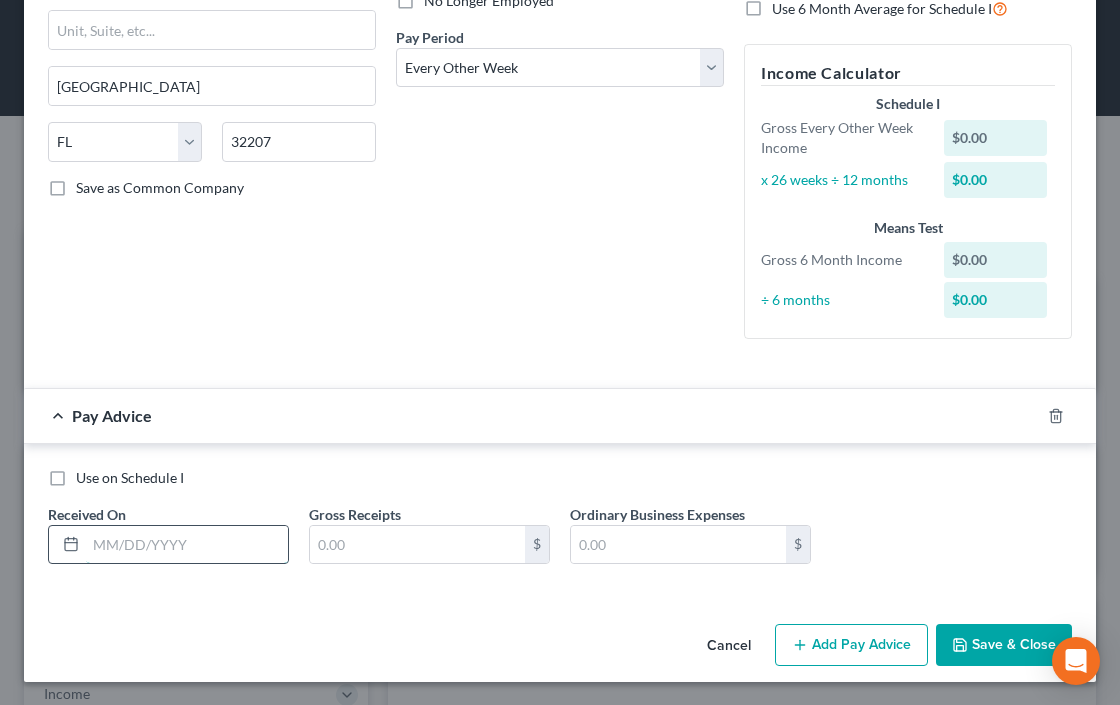 click at bounding box center [187, 545] 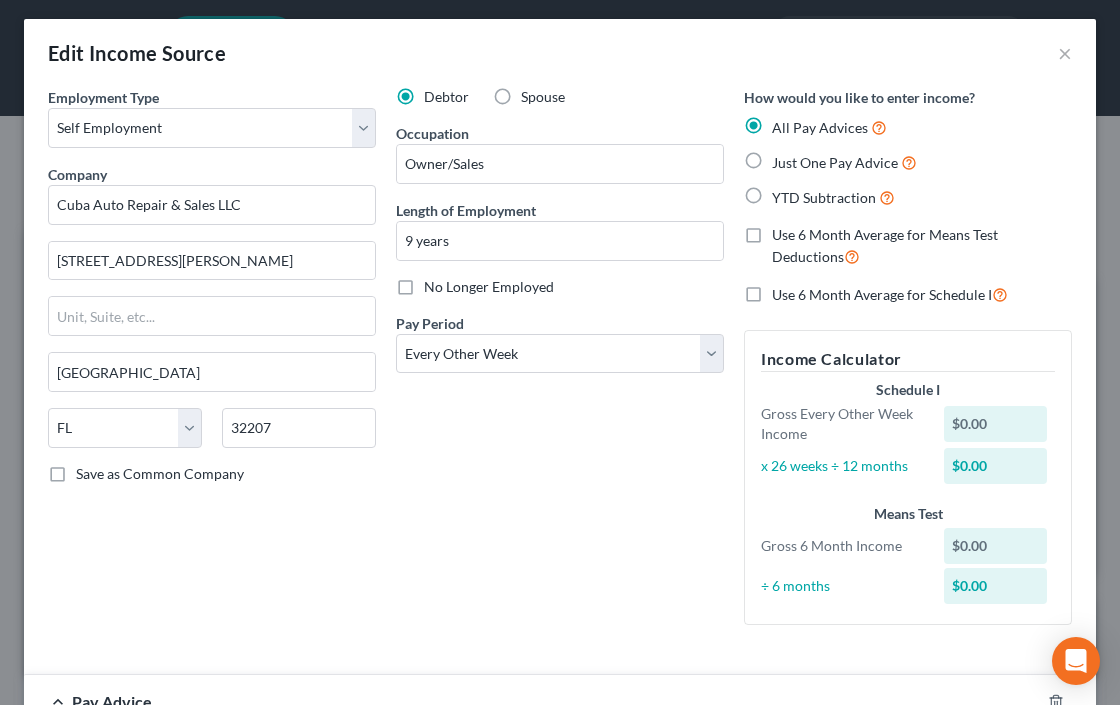 scroll, scrollTop: 0, scrollLeft: 0, axis: both 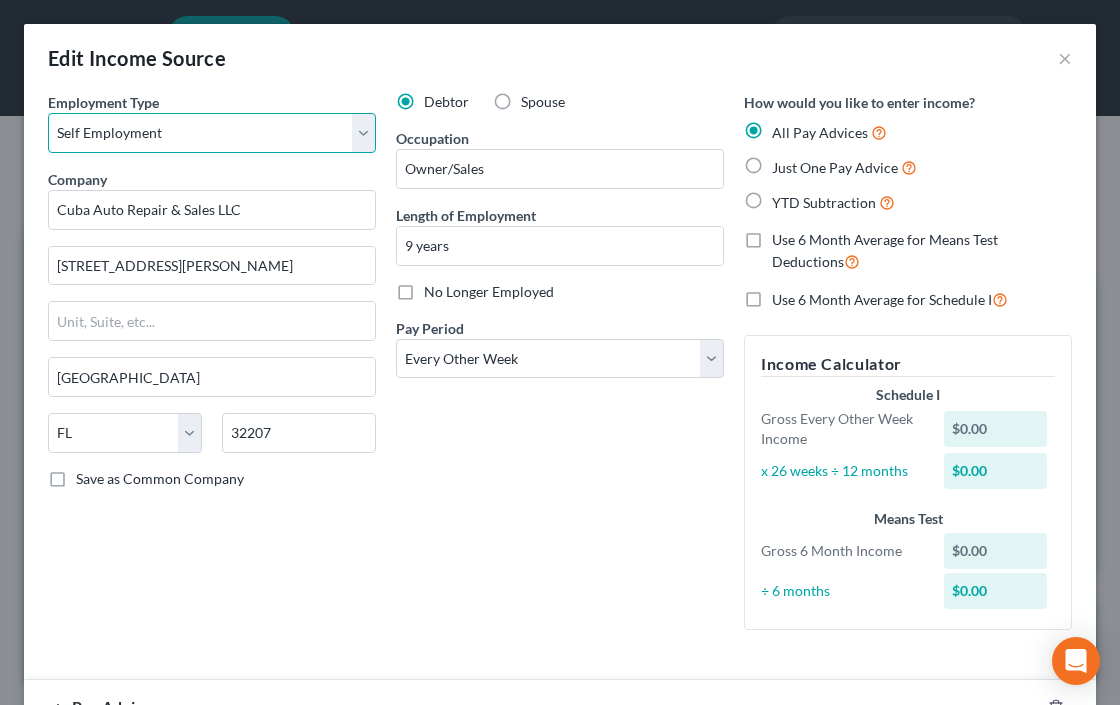 click on "Select Full or [DEMOGRAPHIC_DATA] Employment Self Employment" at bounding box center (212, 133) 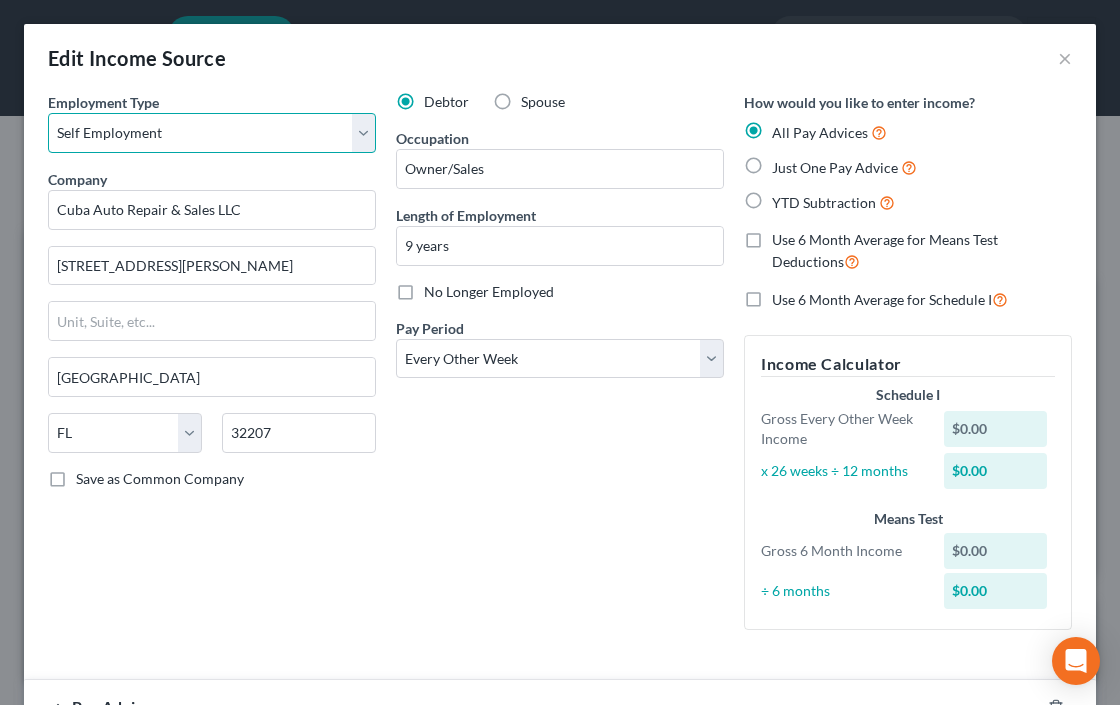 select on "0" 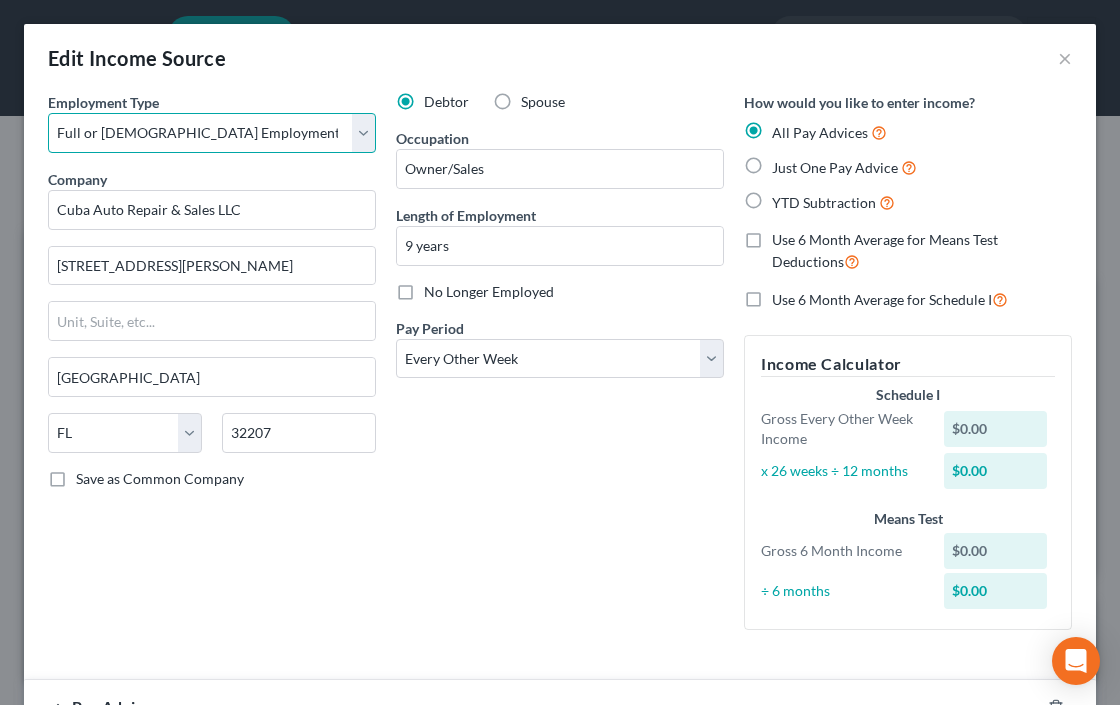 click on "Select Full or [DEMOGRAPHIC_DATA] Employment Self Employment" at bounding box center (212, 133) 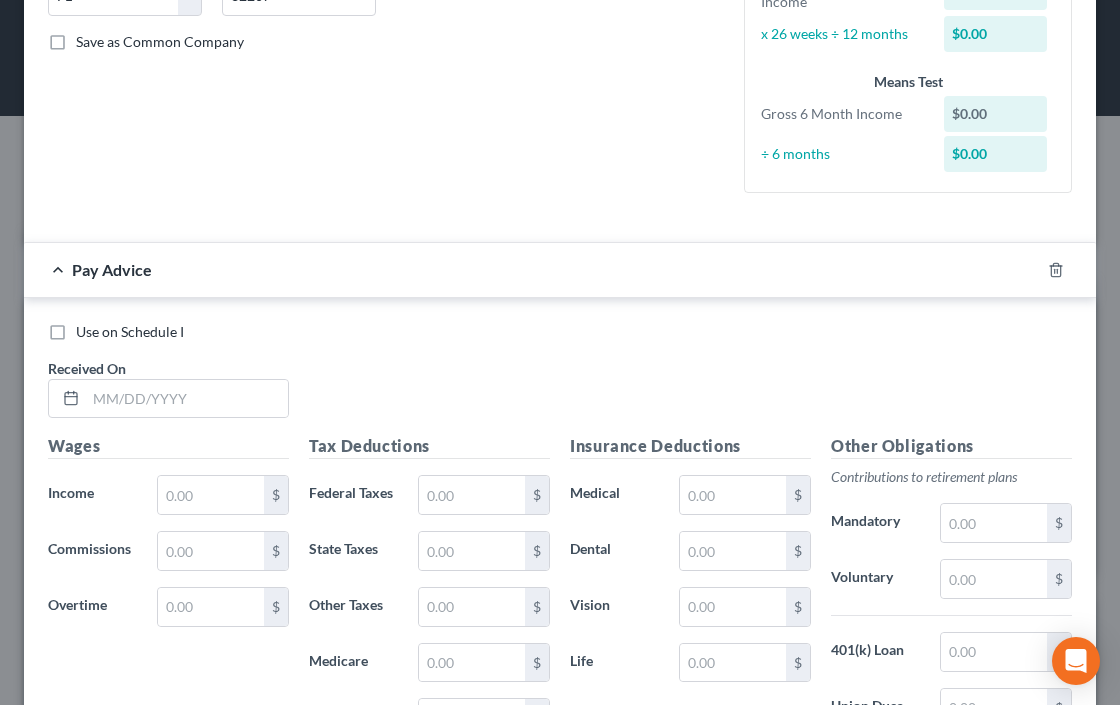 scroll, scrollTop: 454, scrollLeft: 0, axis: vertical 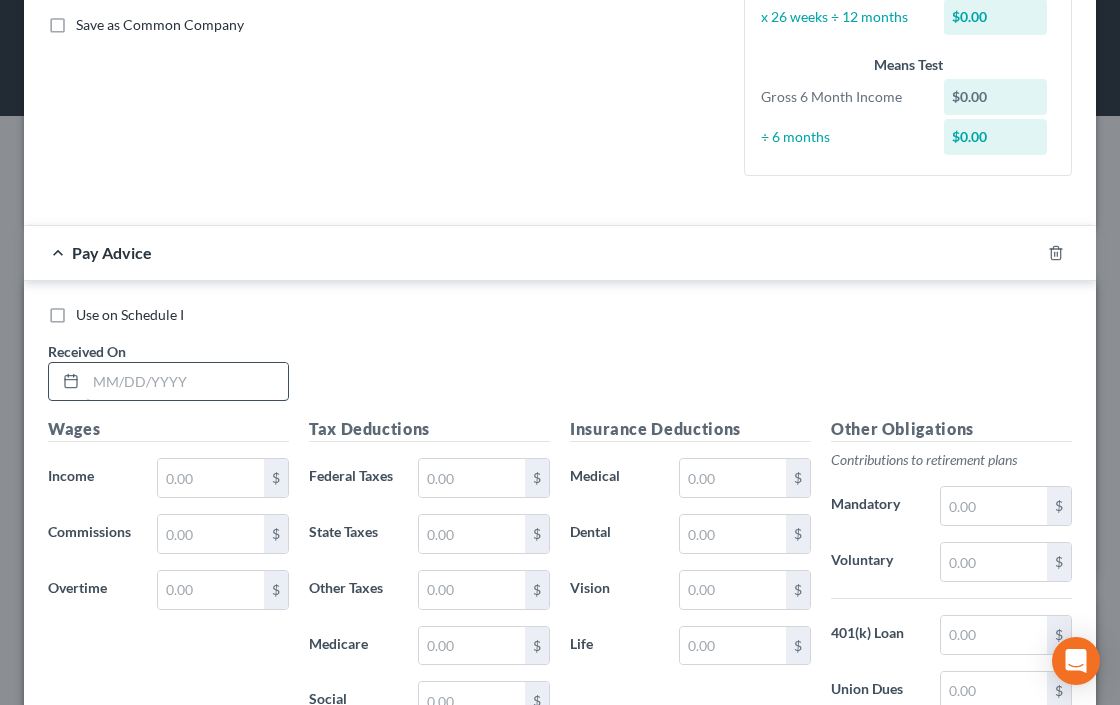 click at bounding box center [187, 382] 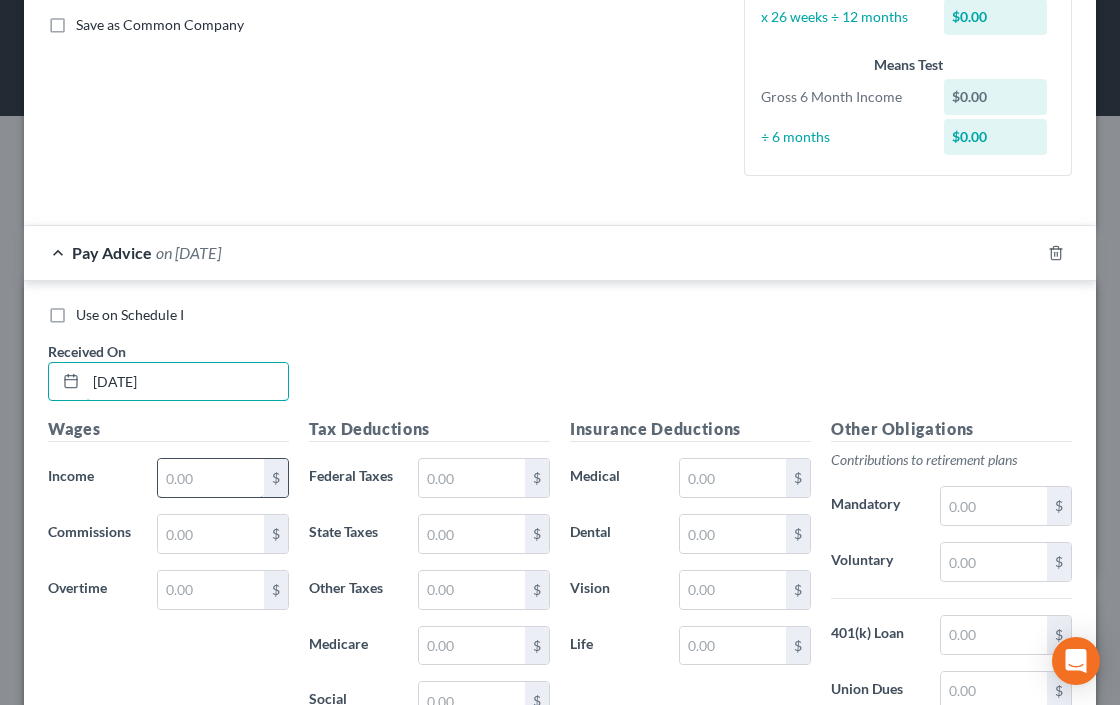 type on "[DATE]" 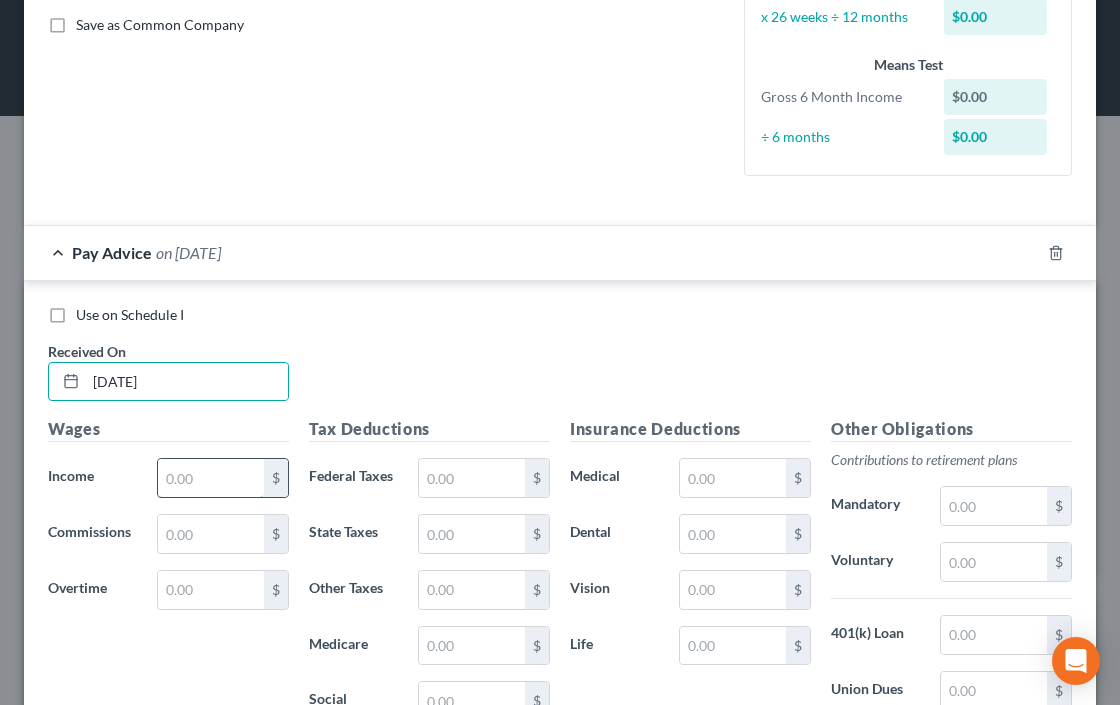 click at bounding box center [211, 478] 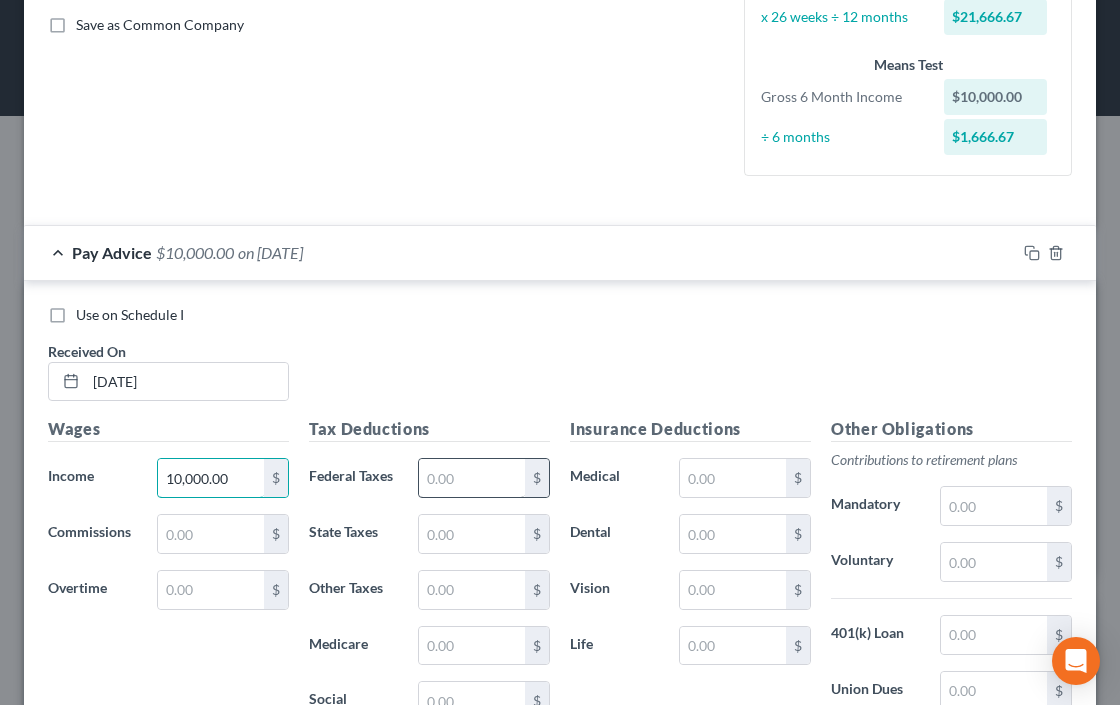 type on "10,000.00" 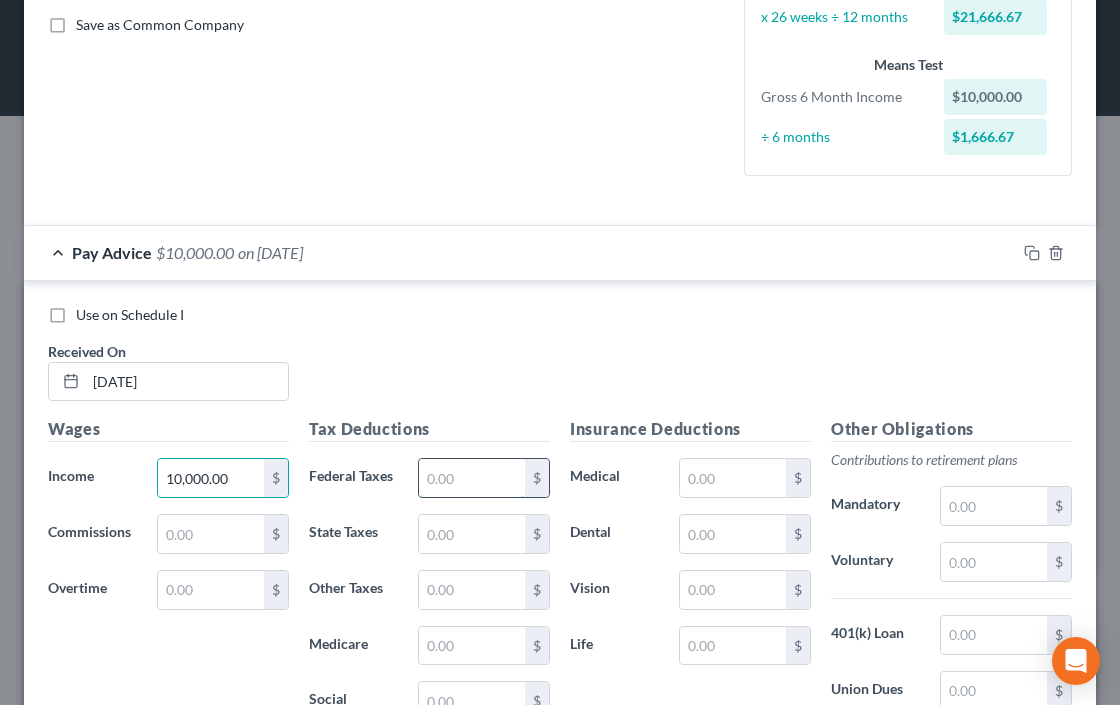 click at bounding box center [472, 478] 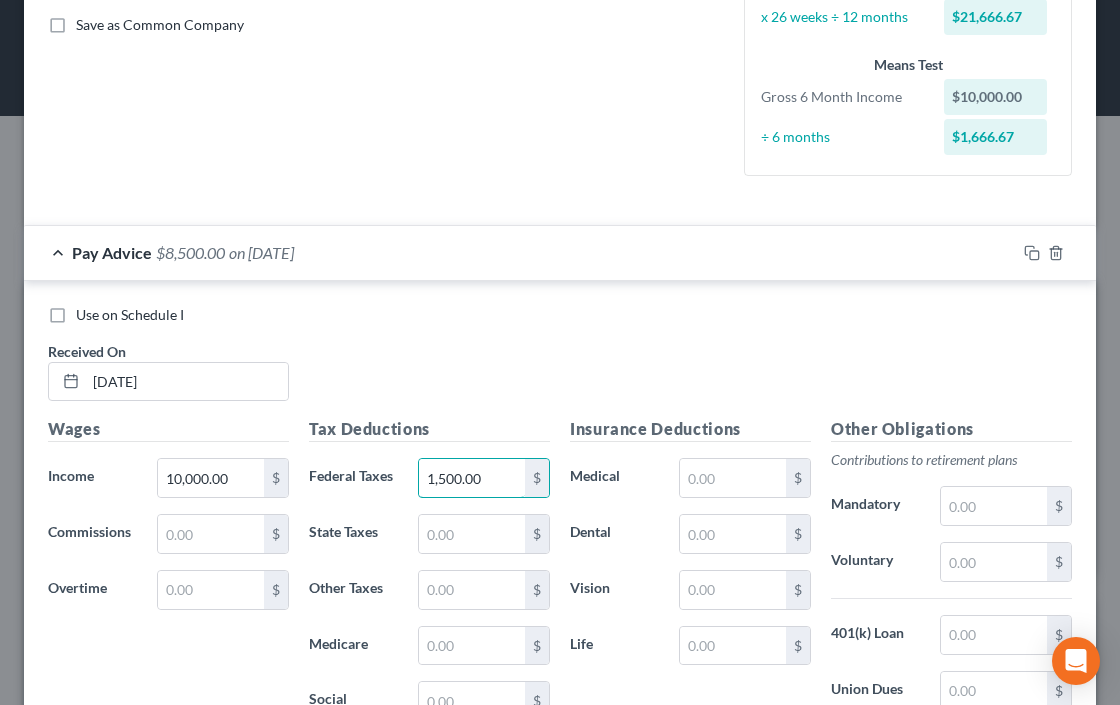 type on "1,500.00" 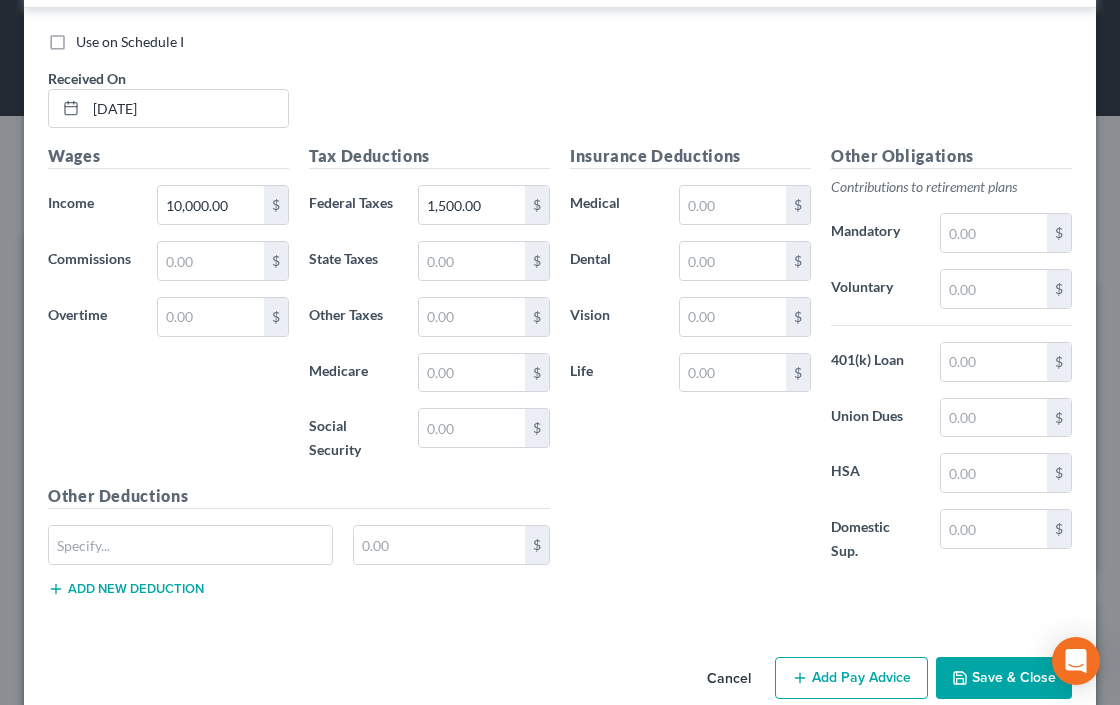 scroll, scrollTop: 759, scrollLeft: 0, axis: vertical 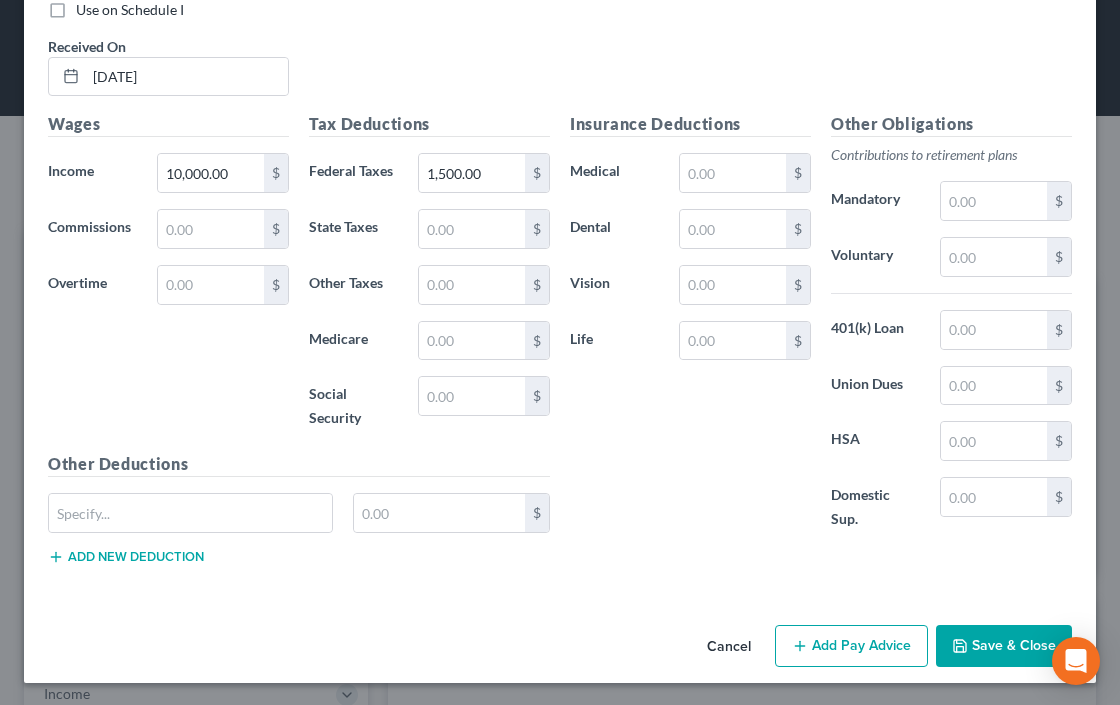 click on "Add Pay Advice" at bounding box center (851, 646) 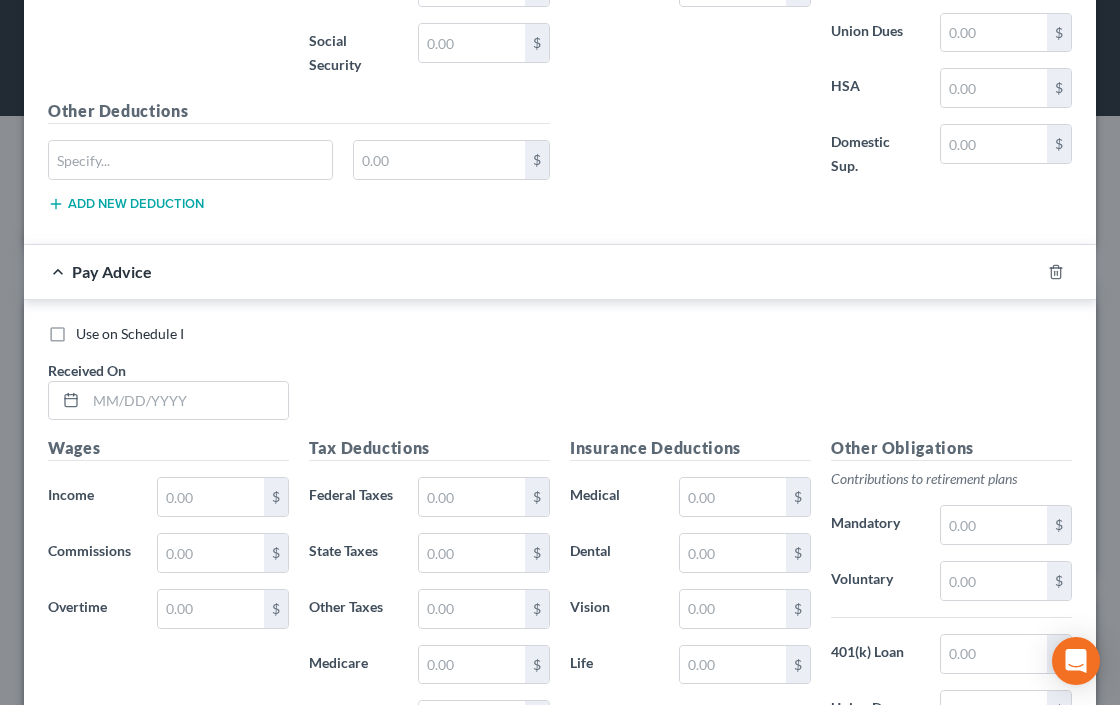 scroll, scrollTop: 1116, scrollLeft: 0, axis: vertical 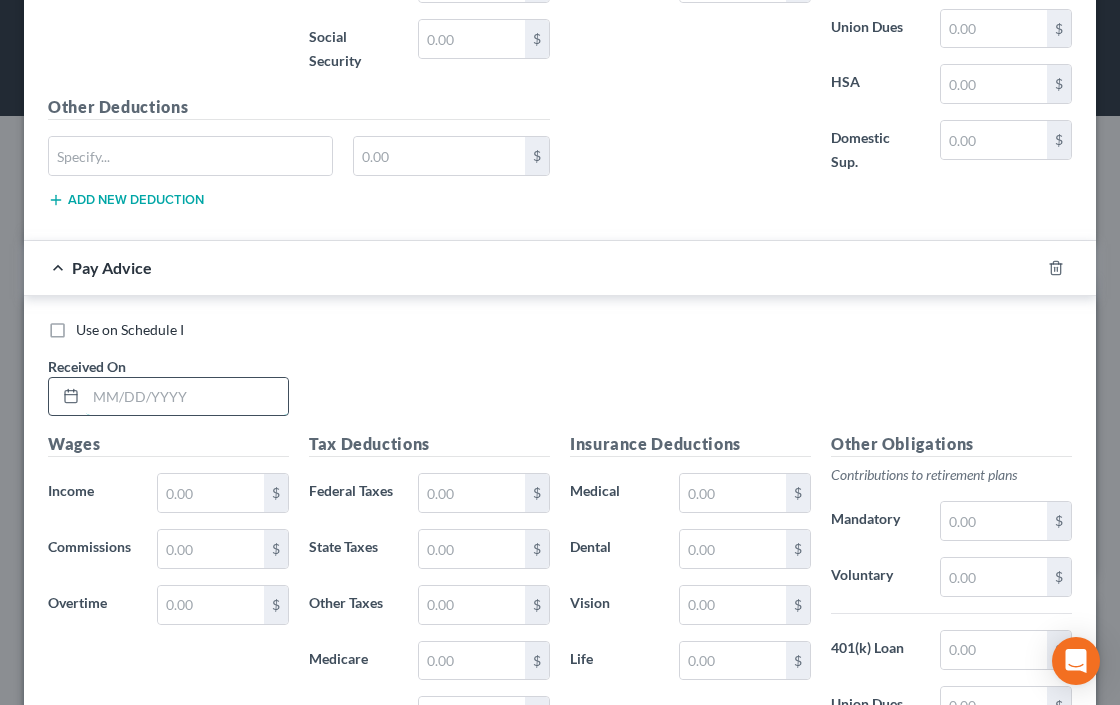 click at bounding box center [187, 397] 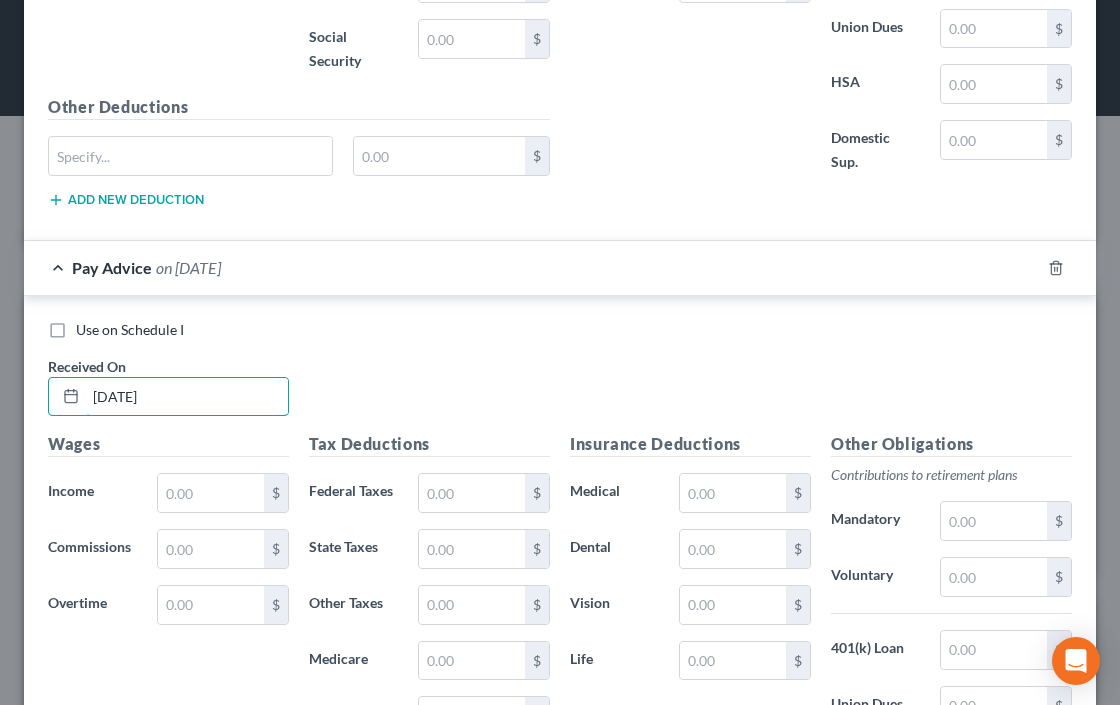 type on "[DATE]" 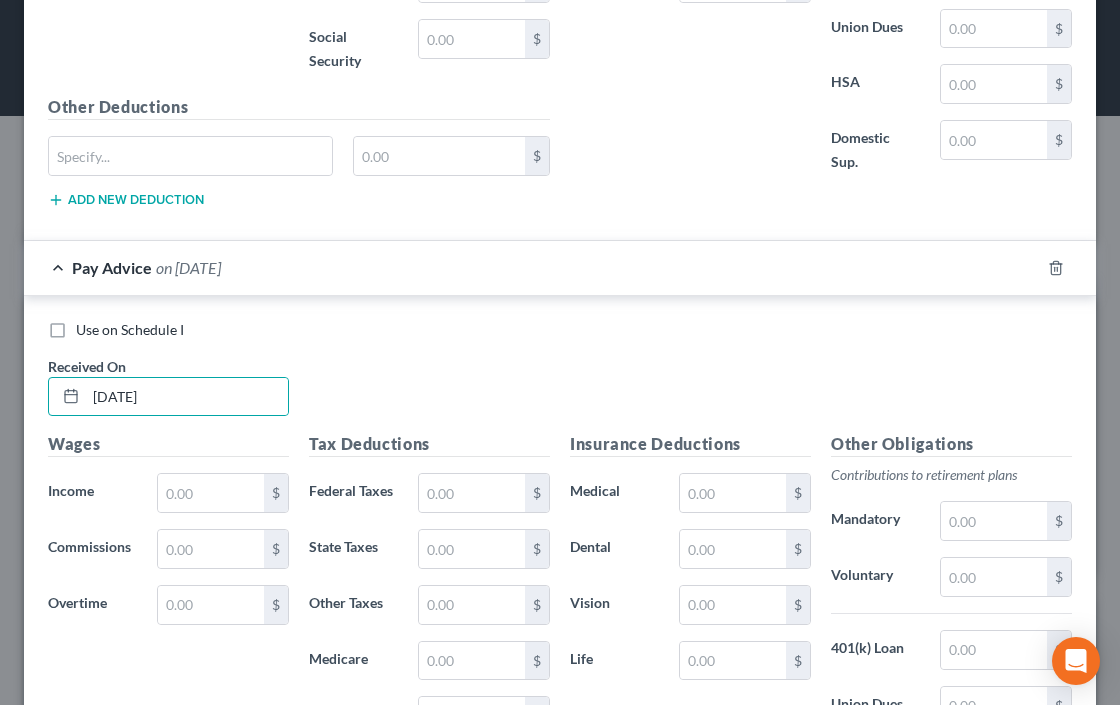 click on "Wages
Income
*
$ Commissions $ Overtime $" at bounding box center [168, 602] 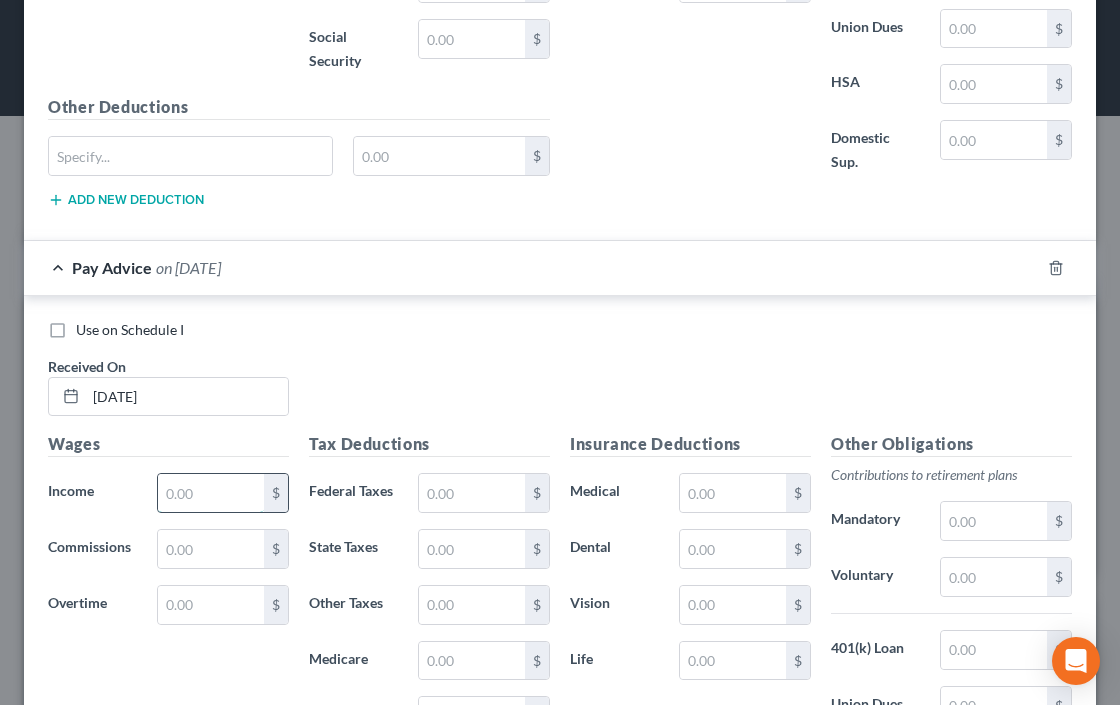 click at bounding box center (211, 493) 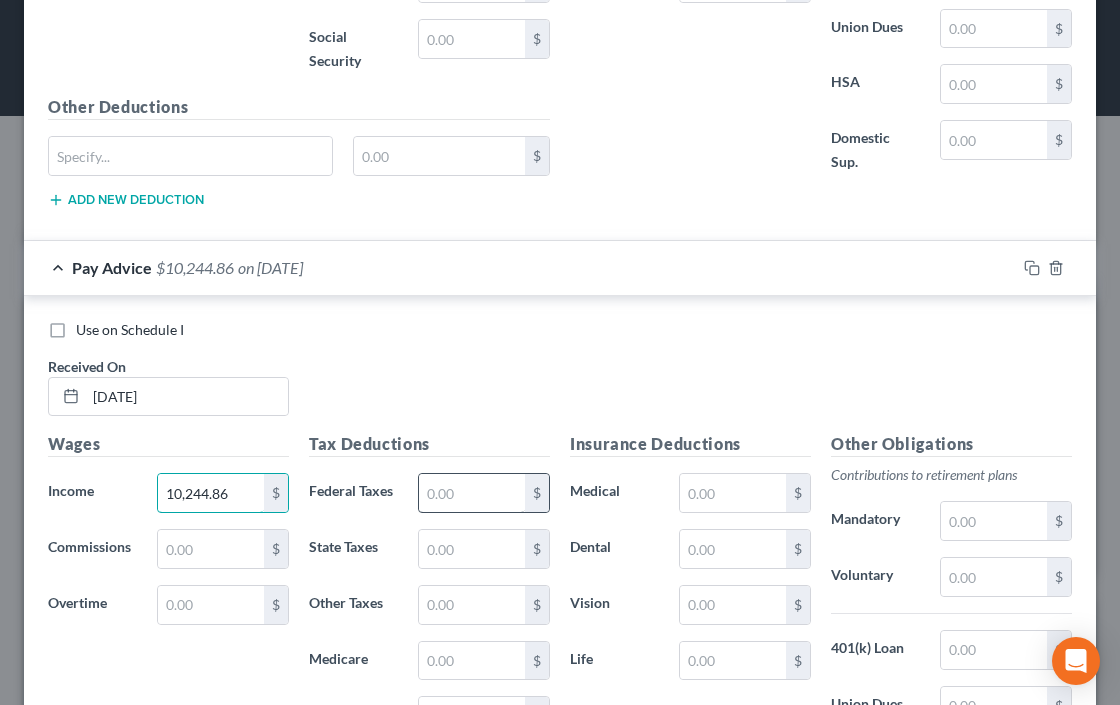 type on "10,244.86" 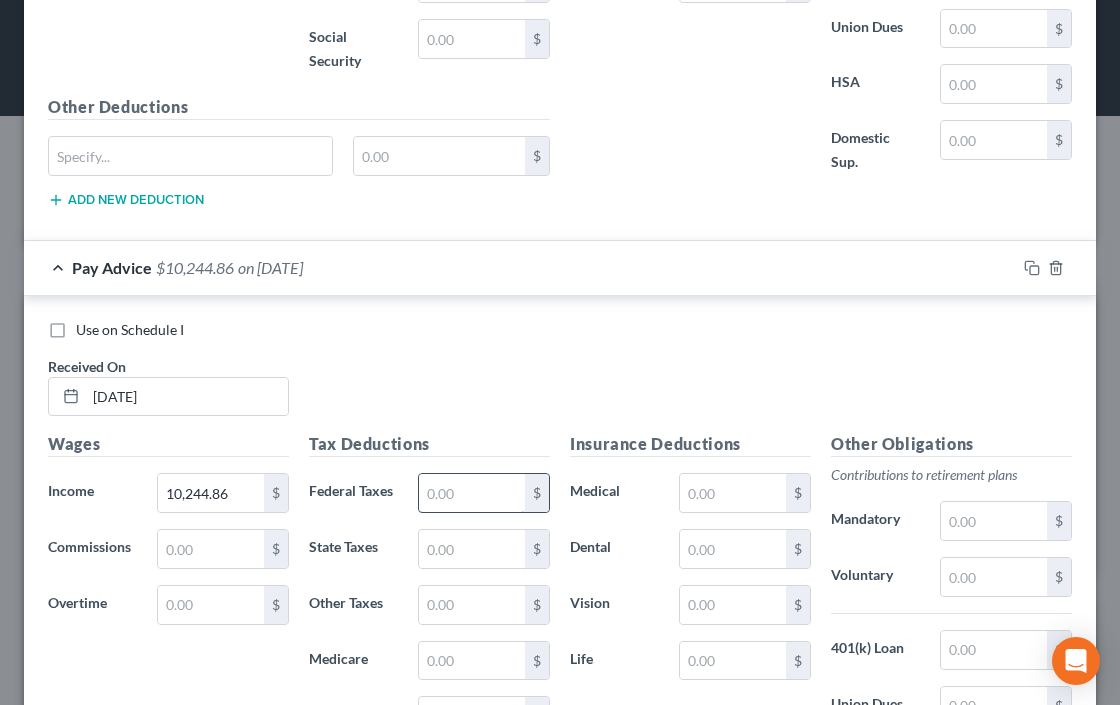 click at bounding box center (472, 493) 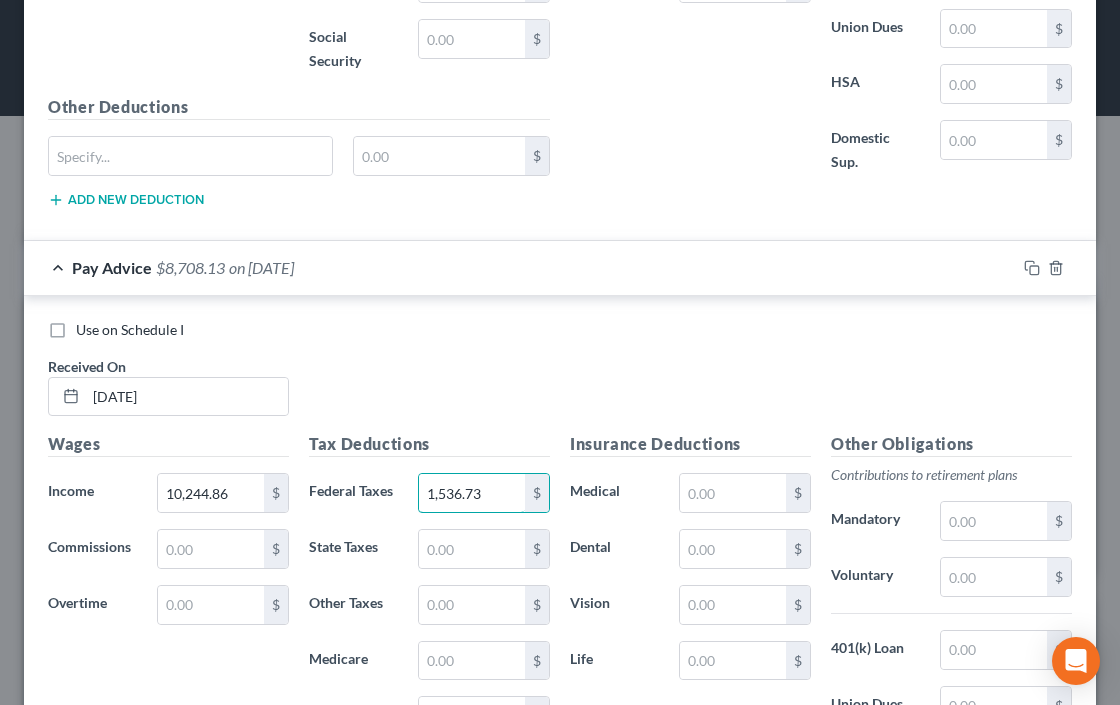 type on "1,536.73" 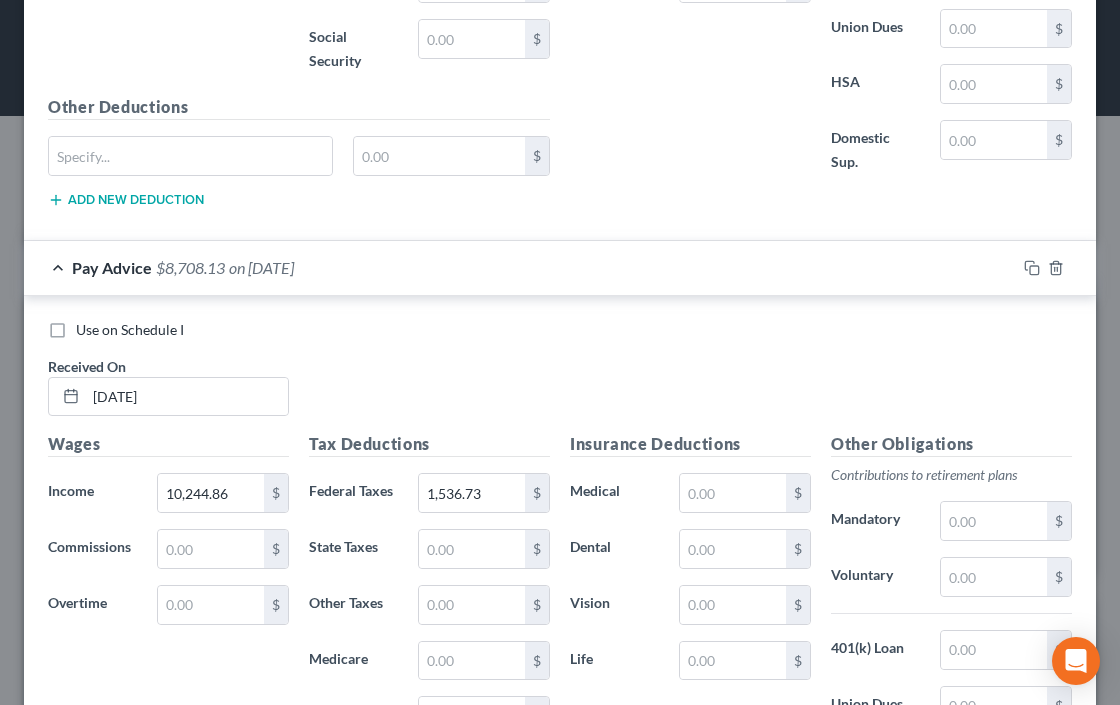 scroll, scrollTop: 1433, scrollLeft: 0, axis: vertical 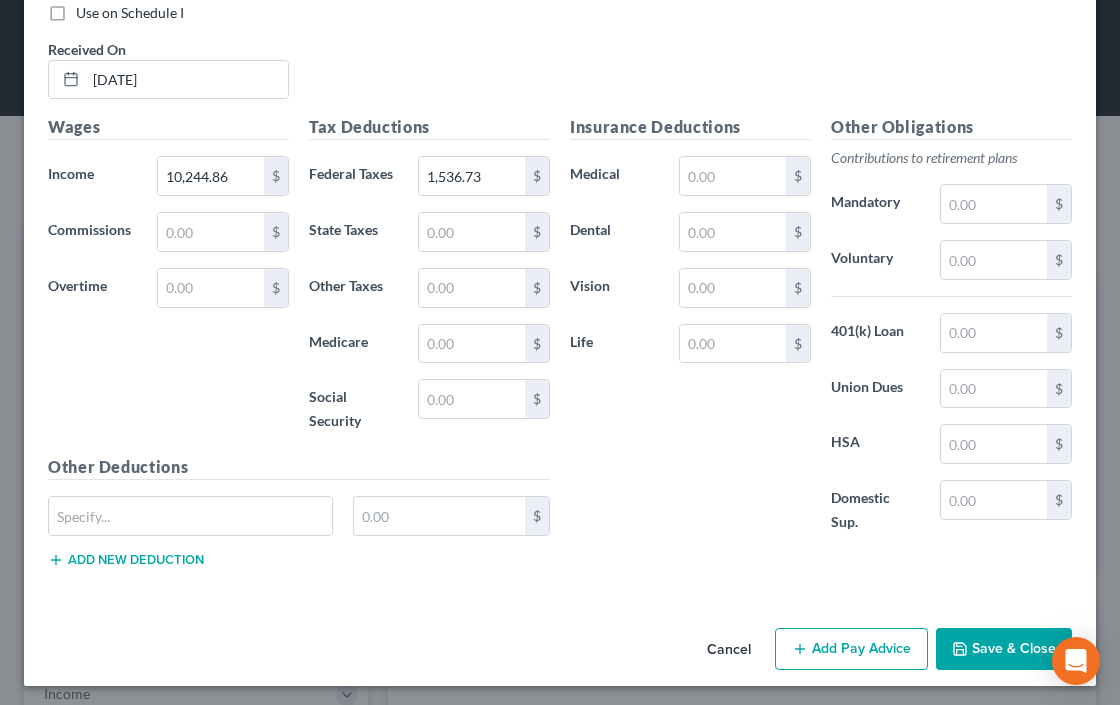 click on "Add Pay Advice" at bounding box center (851, 649) 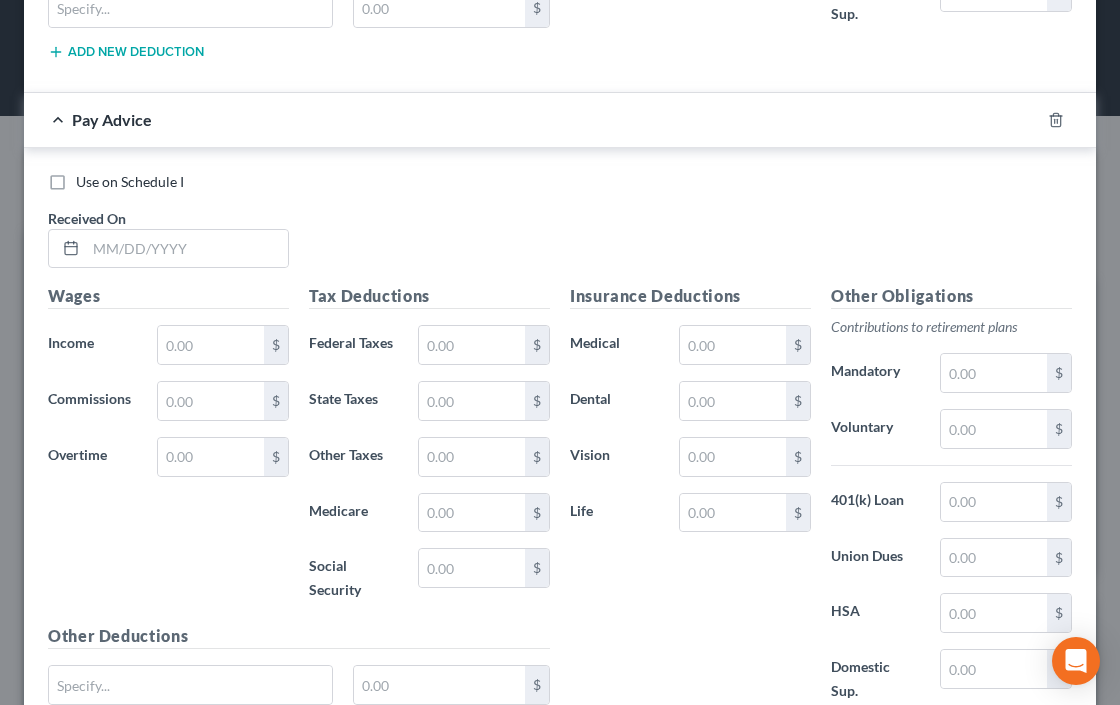 scroll, scrollTop: 1960, scrollLeft: 0, axis: vertical 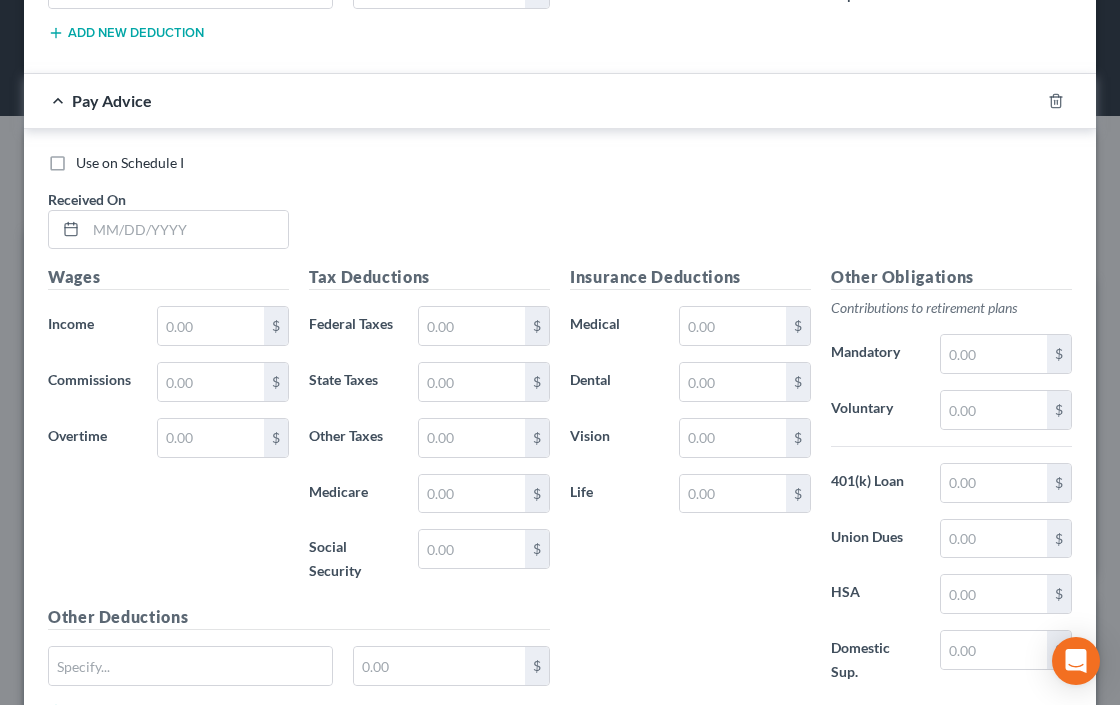 click on "Use on Schedule I
Received On
*" at bounding box center [560, 209] 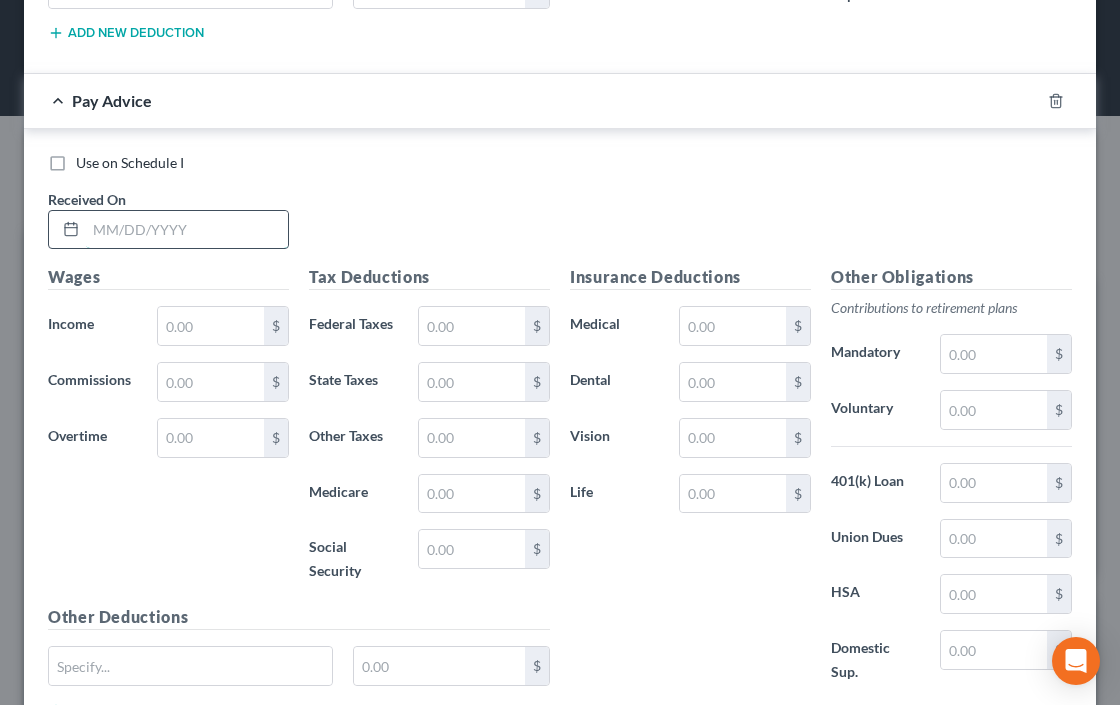 click at bounding box center (187, 230) 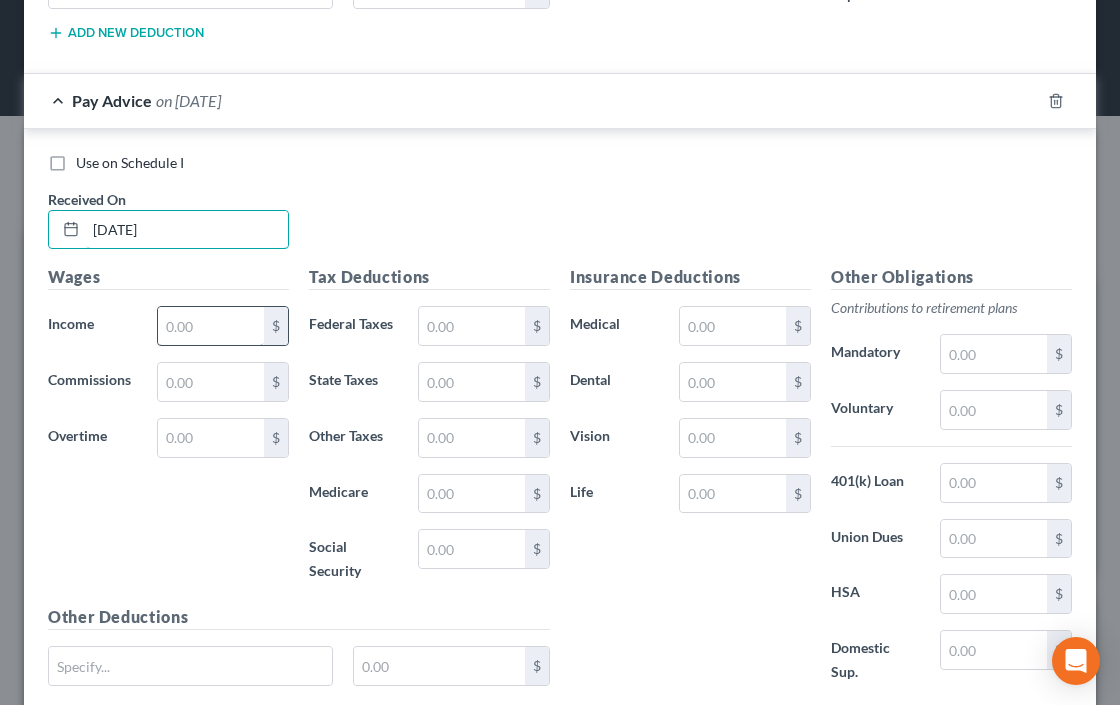 type on "[DATE]" 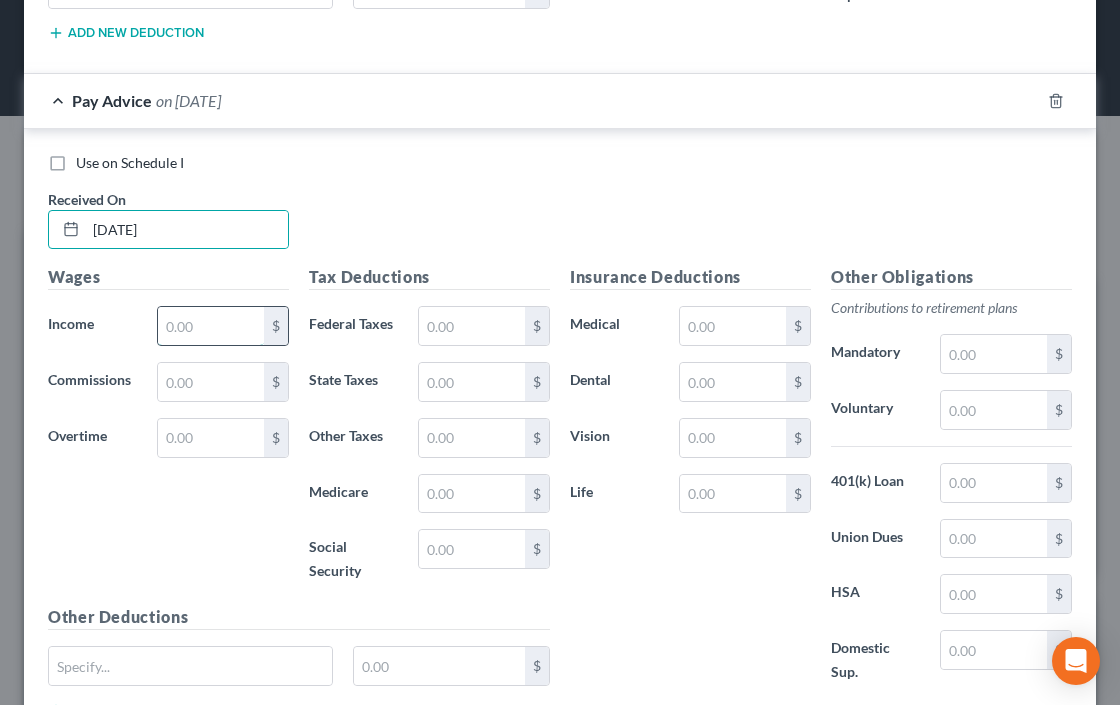 click at bounding box center (211, 326) 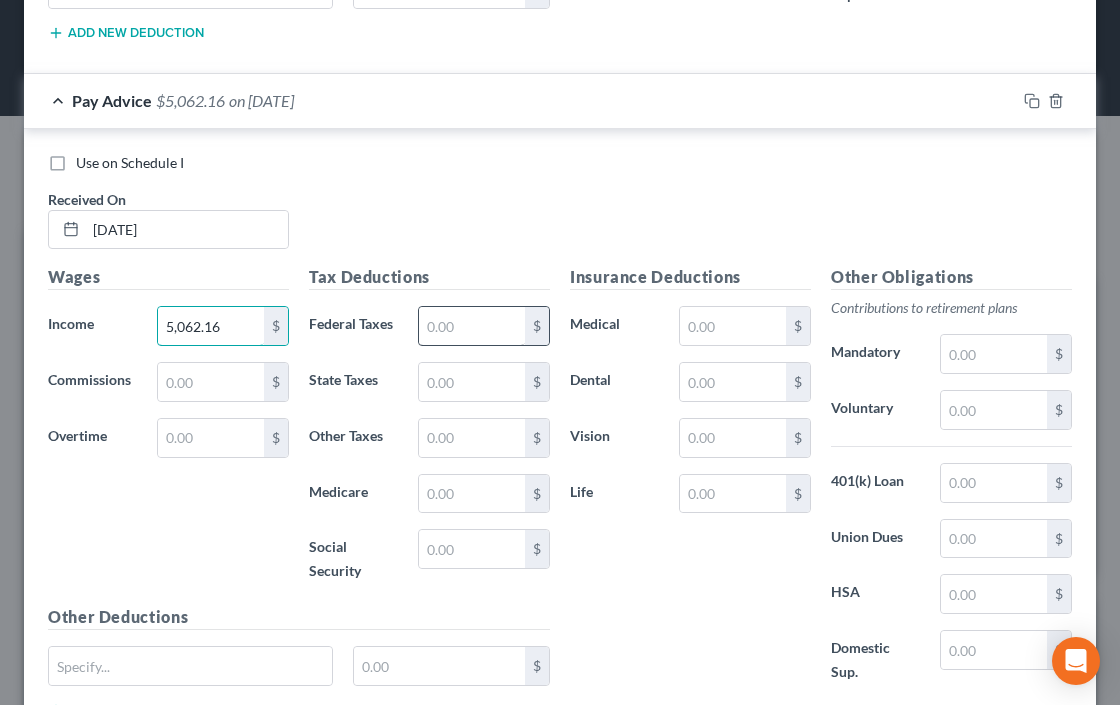 type on "5,062.16" 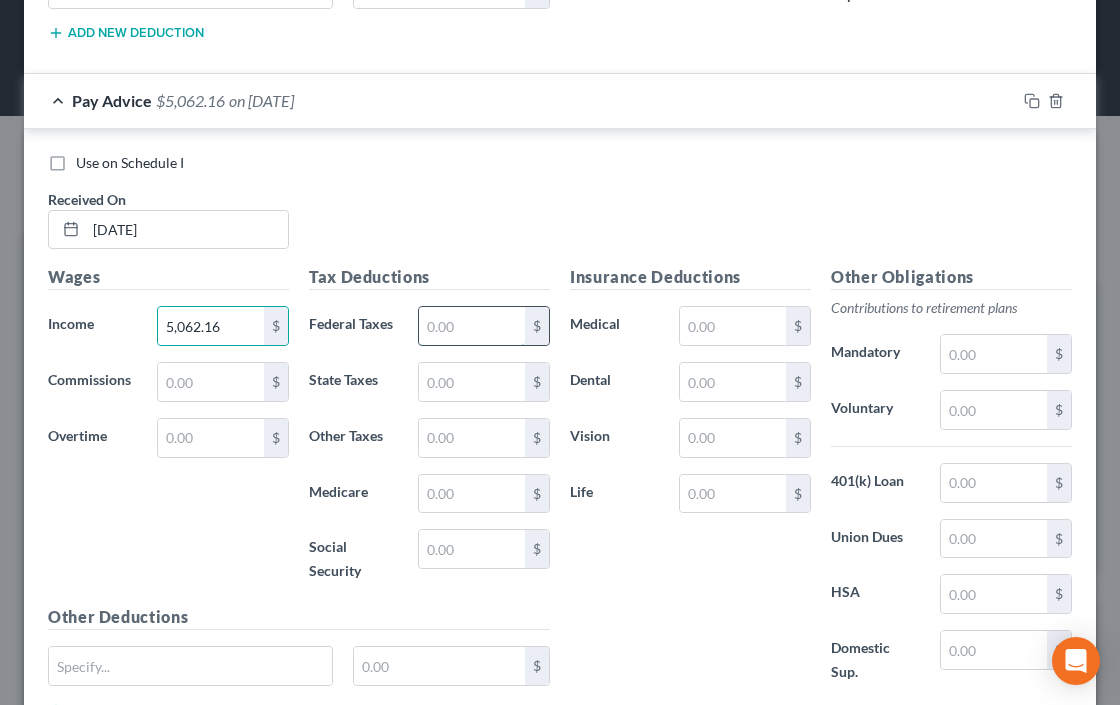 click at bounding box center [472, 326] 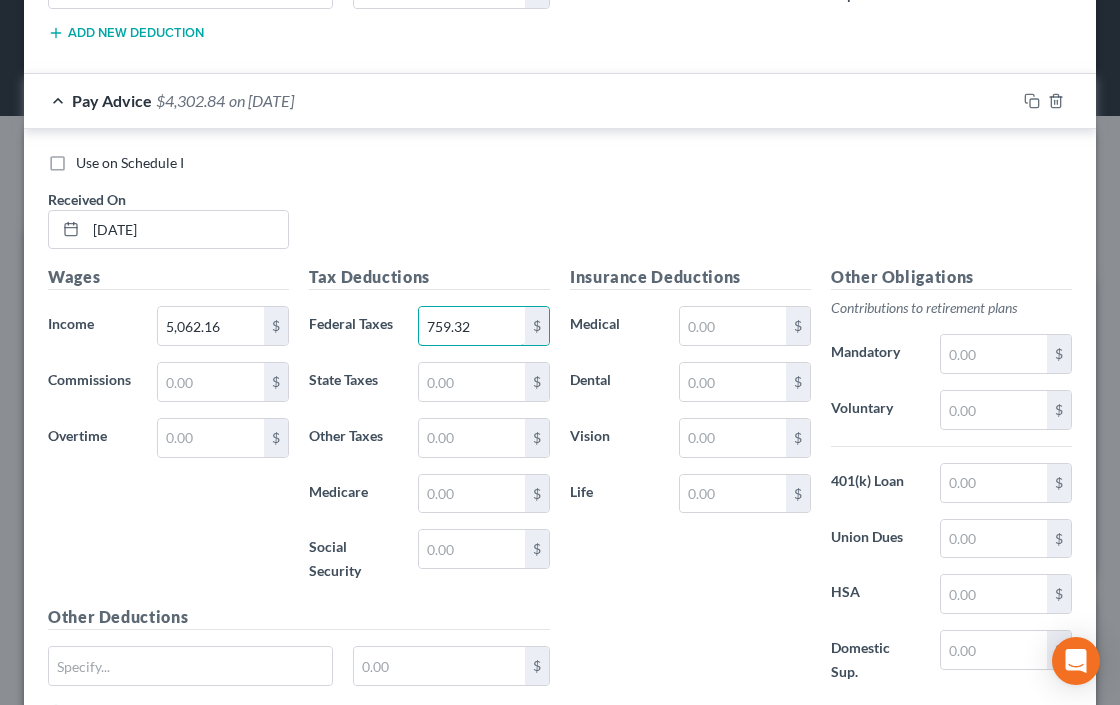 type on "759.32" 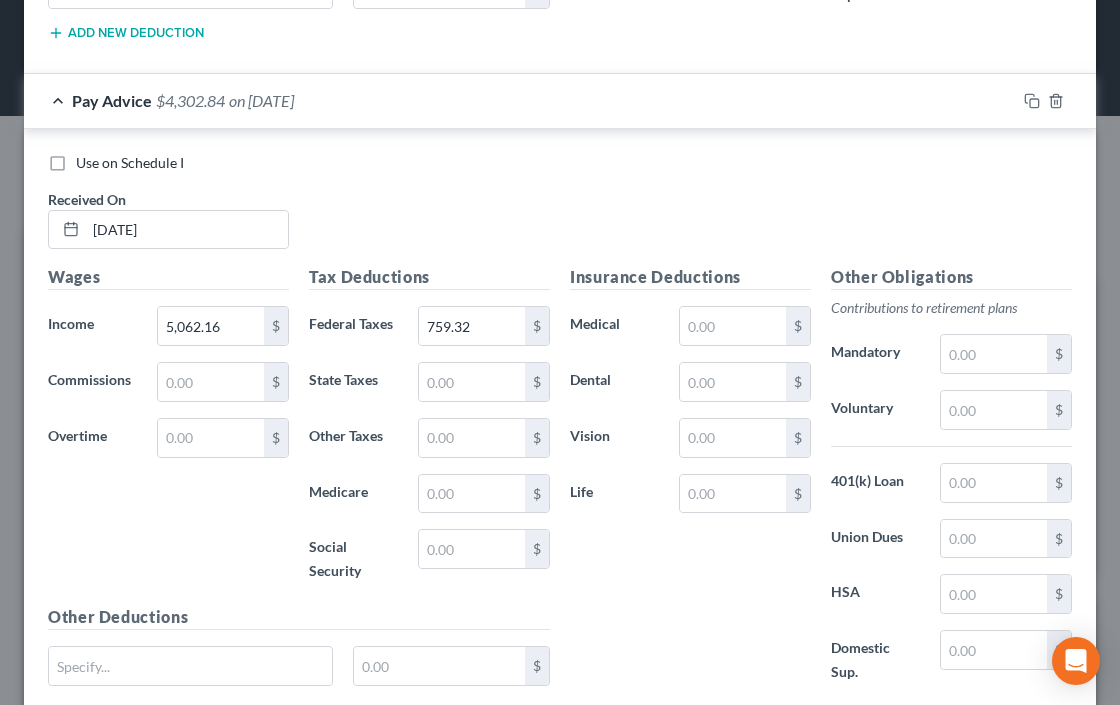 click on "Use on Schedule I
Received On
*
[DATE]" at bounding box center [560, 209] 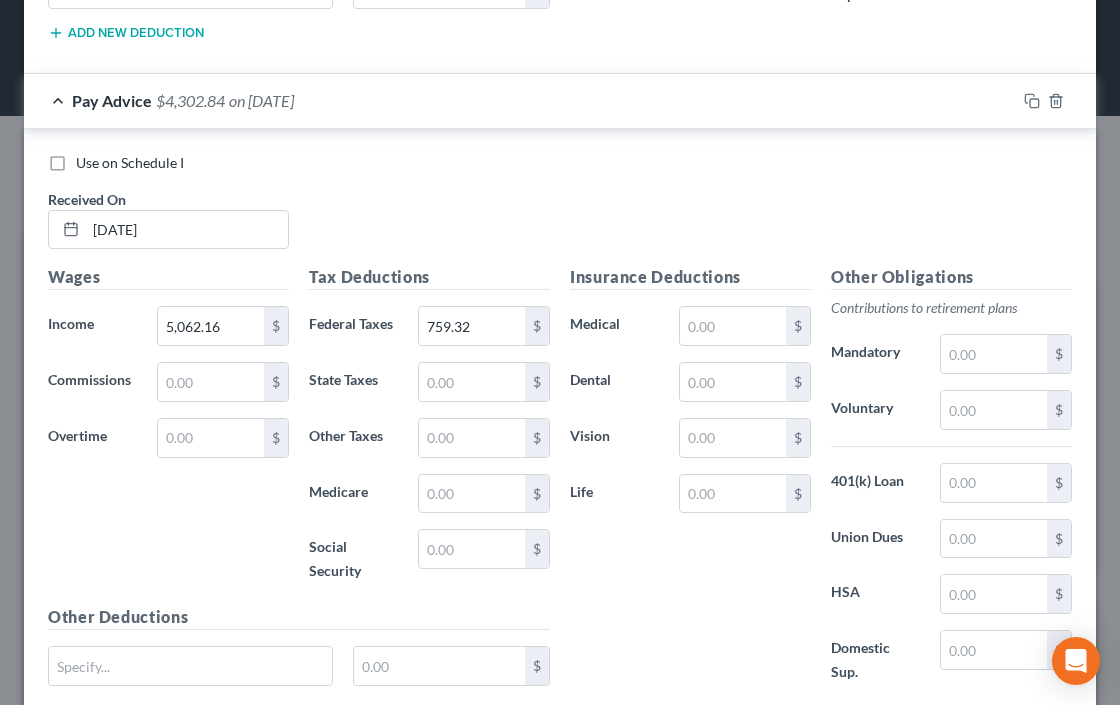 scroll, scrollTop: 2109, scrollLeft: 0, axis: vertical 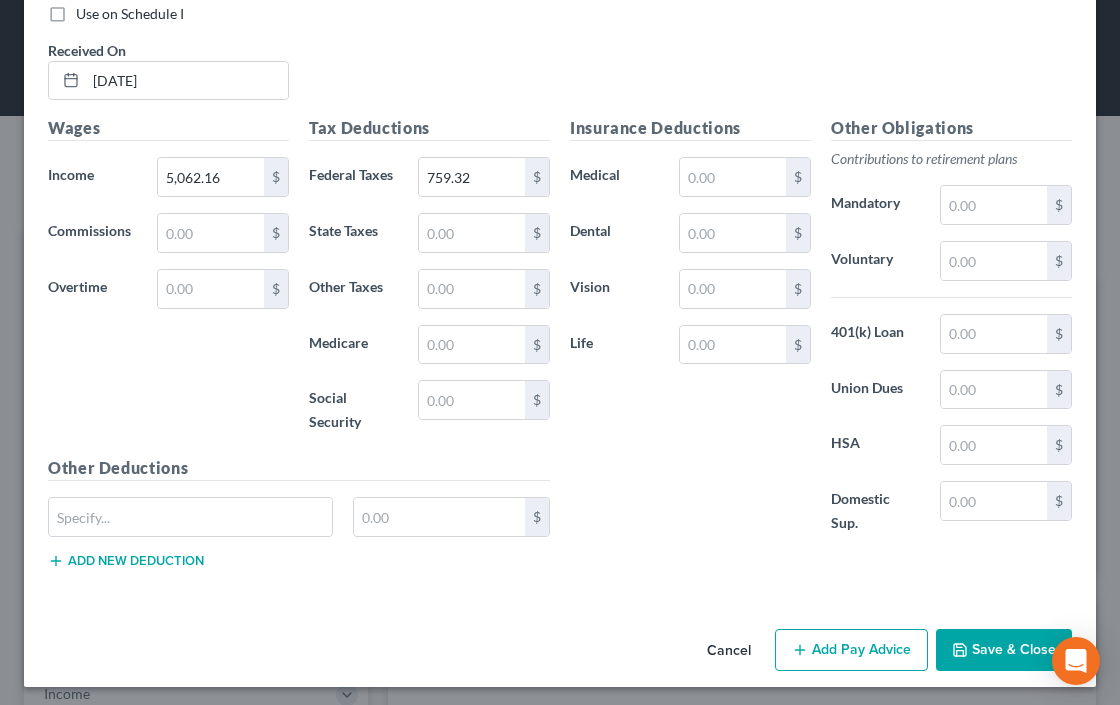 click on "Add Pay Advice" at bounding box center [851, 650] 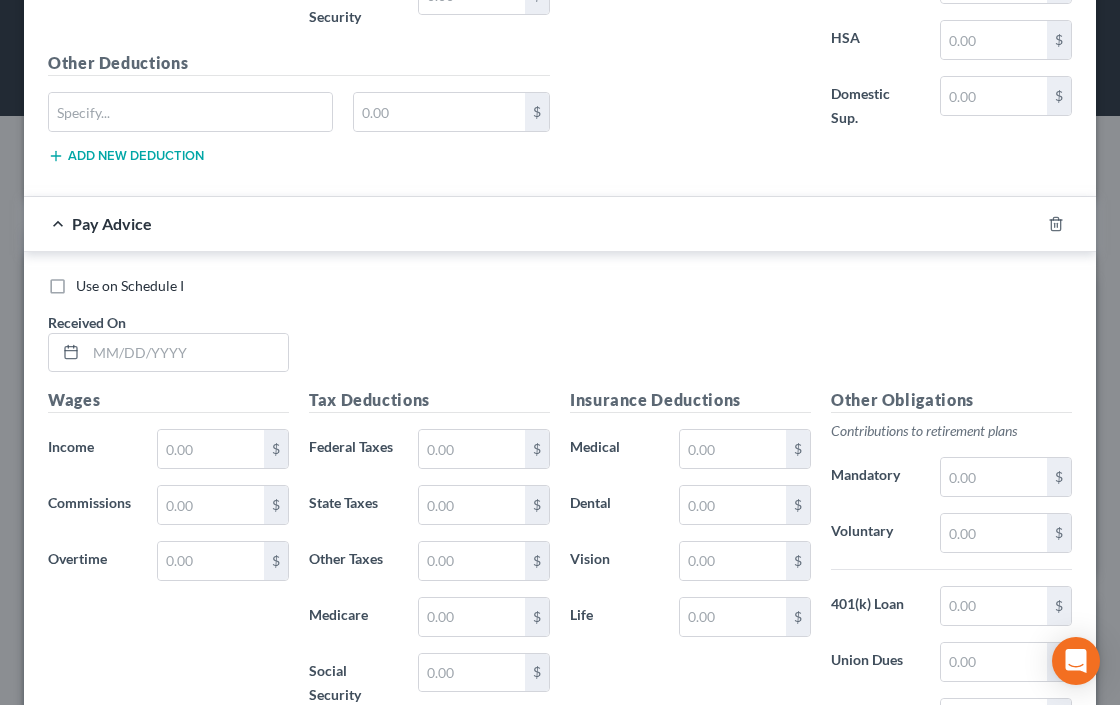scroll, scrollTop: 2622, scrollLeft: 0, axis: vertical 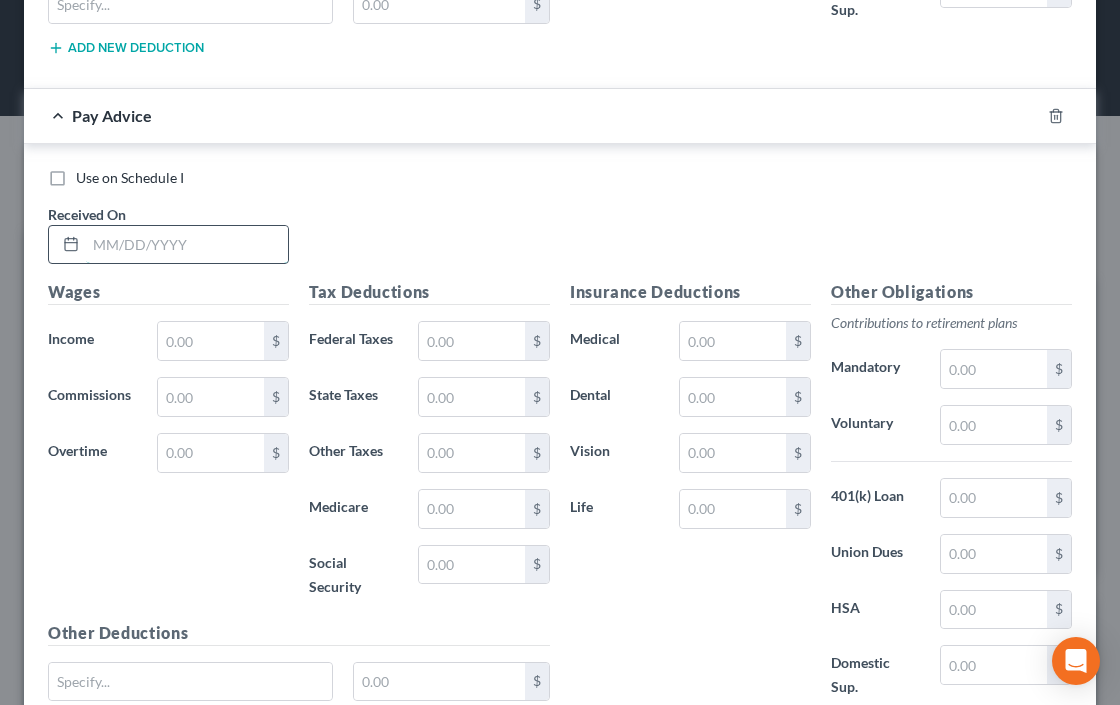 click at bounding box center (187, 245) 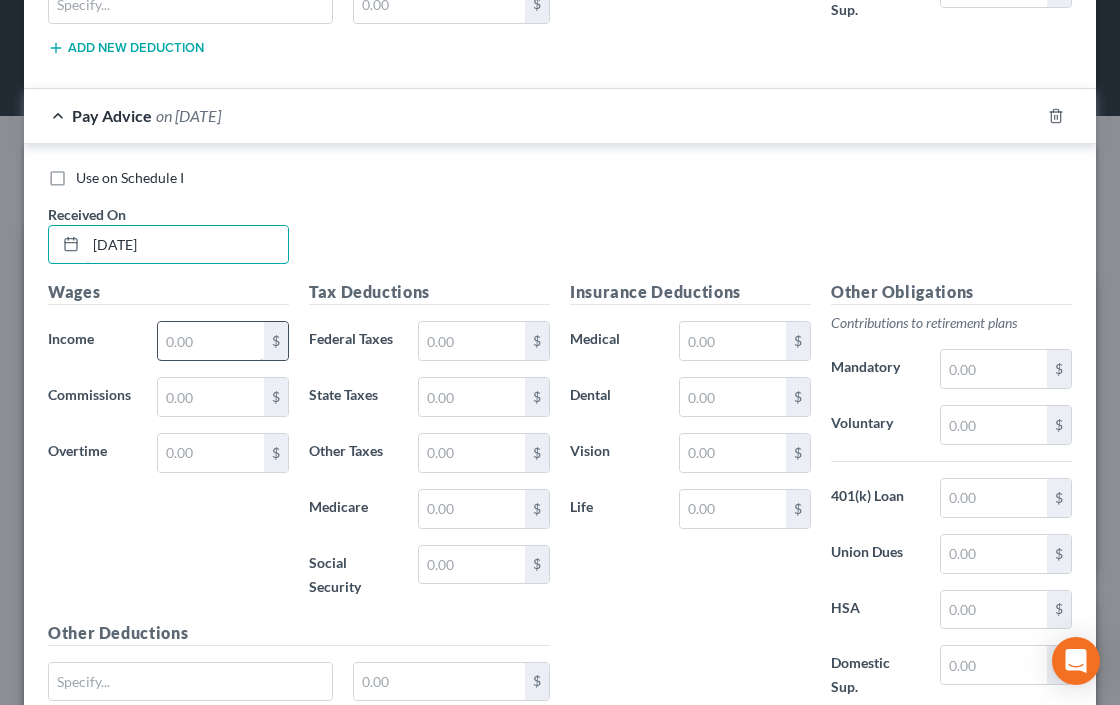 type on "[DATE]" 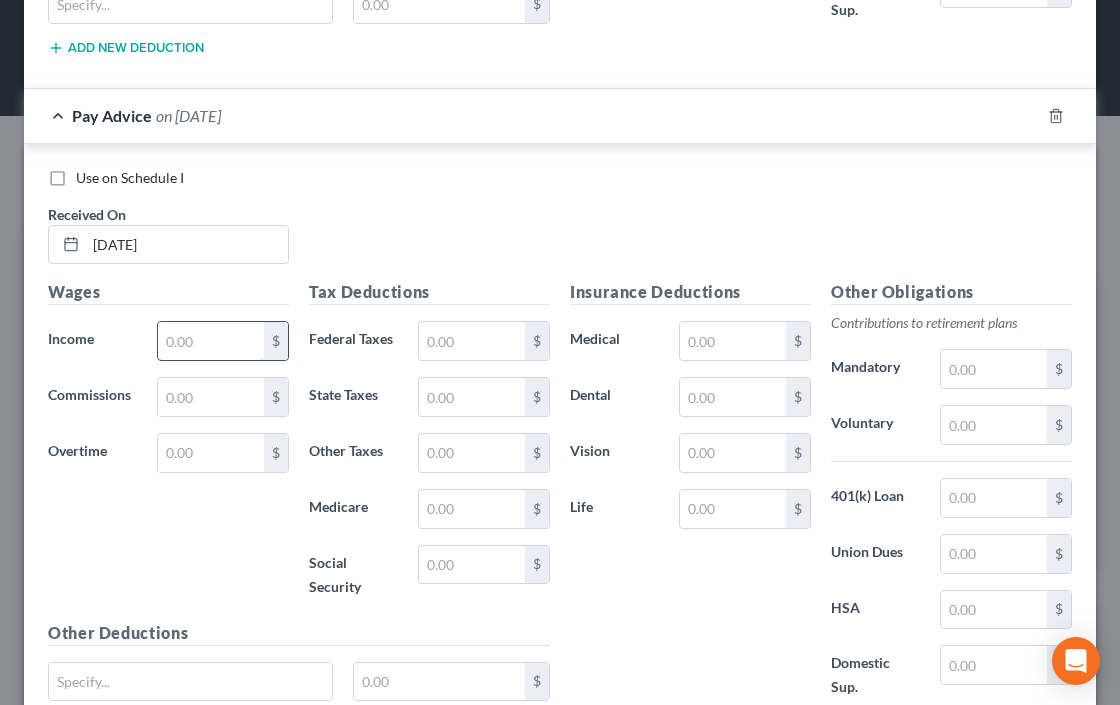 click at bounding box center [211, 341] 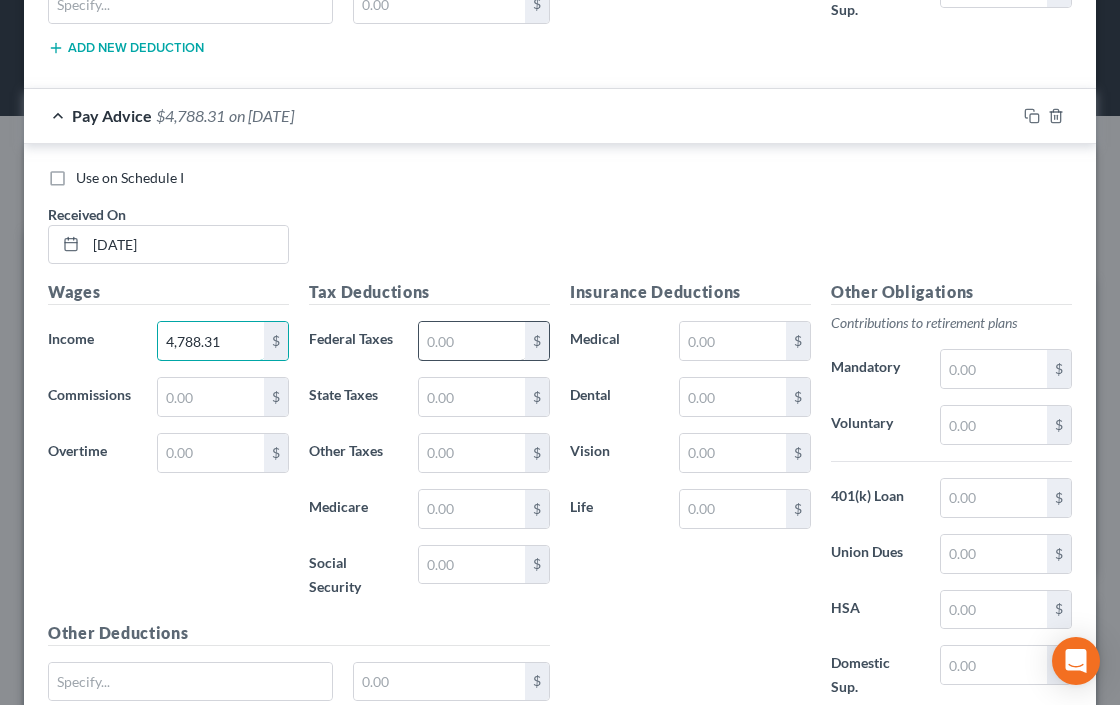 type on "4,788.31" 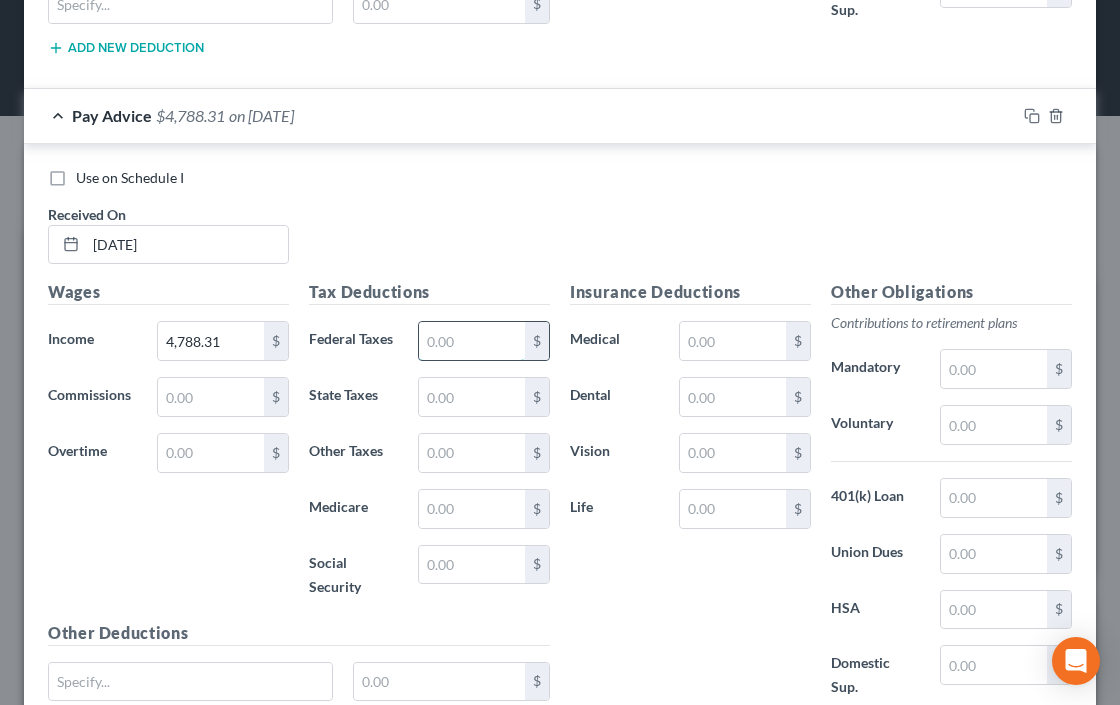 click at bounding box center [472, 341] 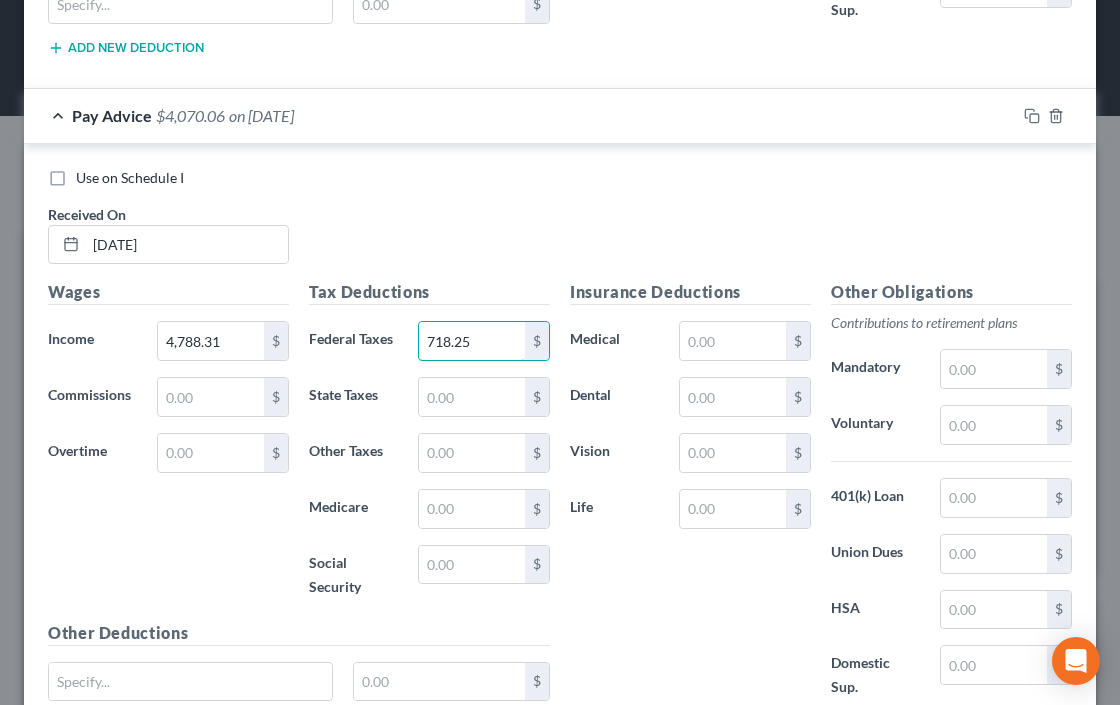 type on "718.25" 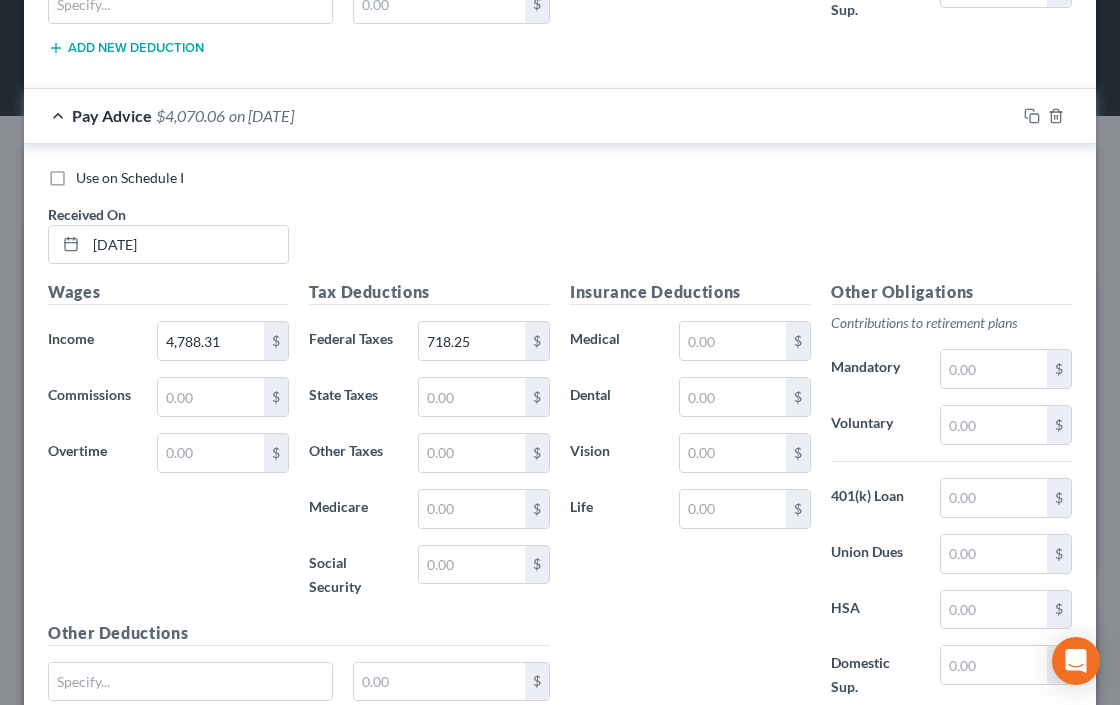 scroll, scrollTop: 2784, scrollLeft: 0, axis: vertical 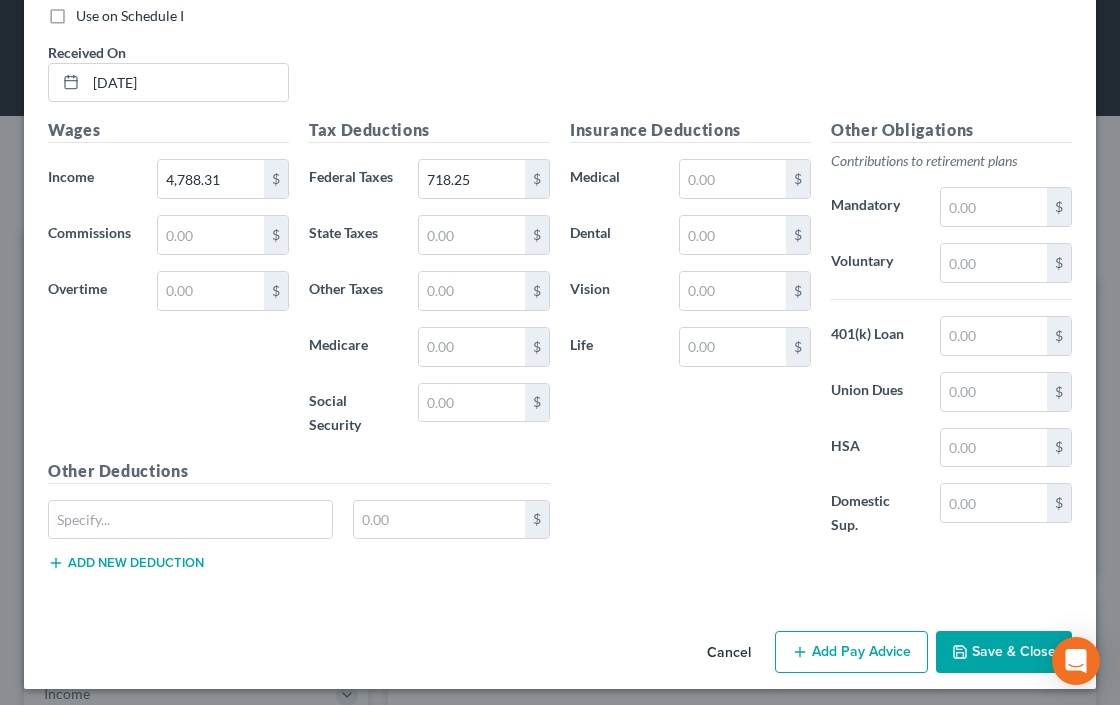 click on "Add Pay Advice" at bounding box center [851, 652] 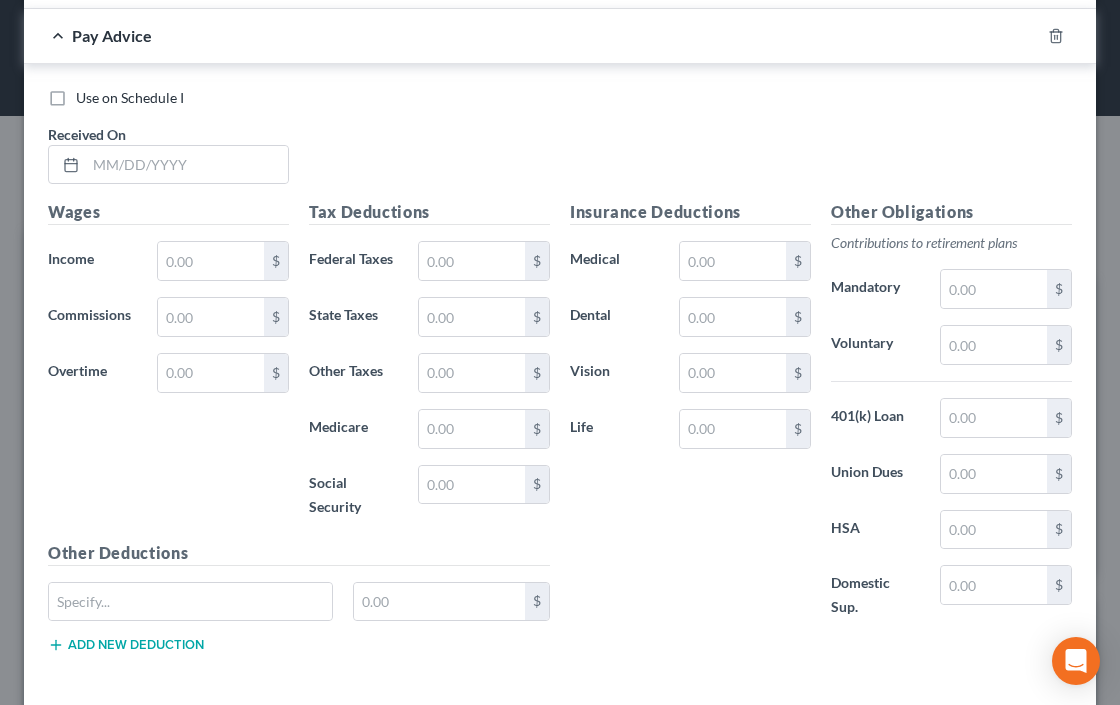 scroll, scrollTop: 3384, scrollLeft: 0, axis: vertical 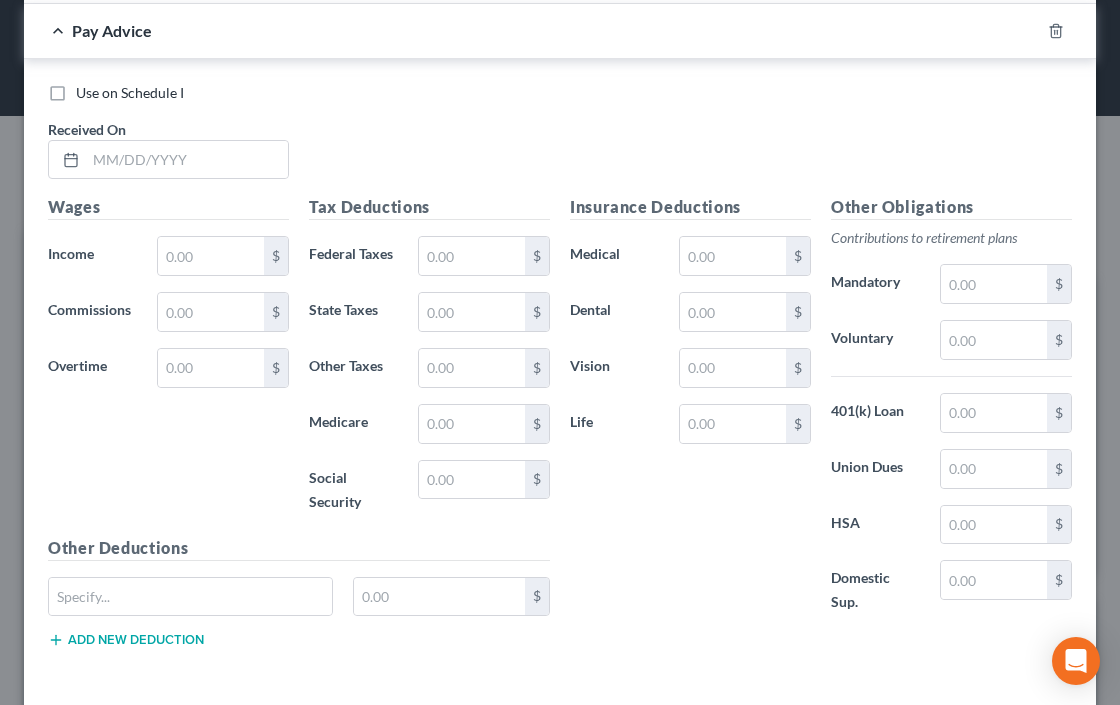 click on "Insurance Deductions Medical $ Dental $ Vision $ Life $" at bounding box center [690, 415] 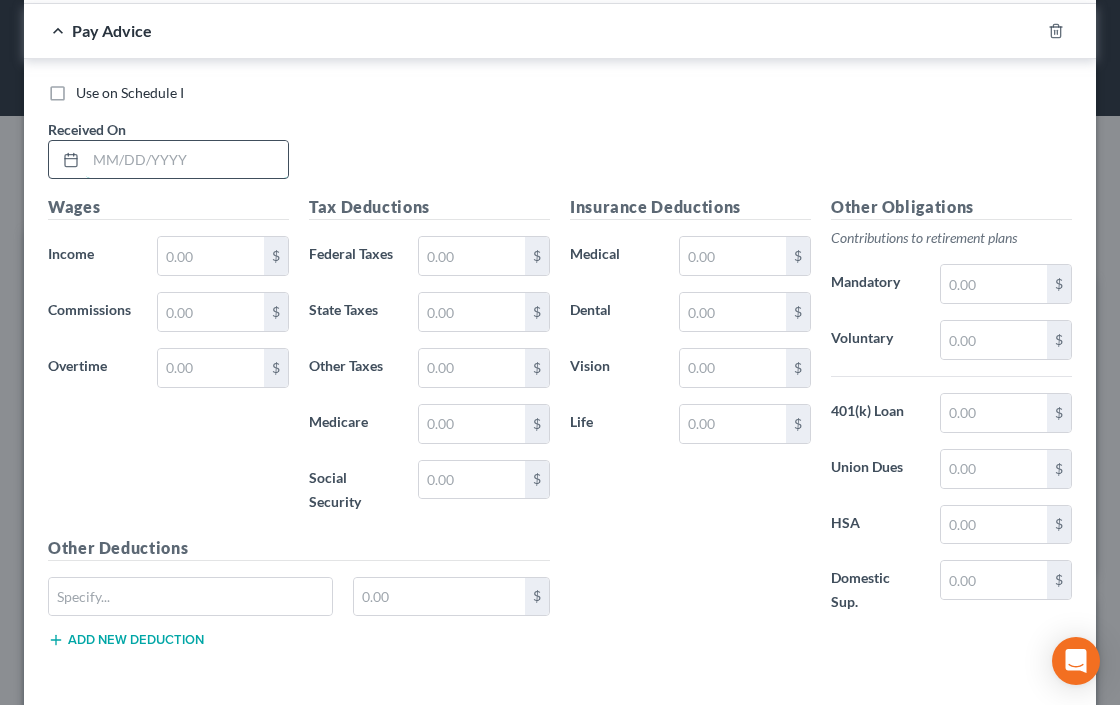 click at bounding box center (187, 160) 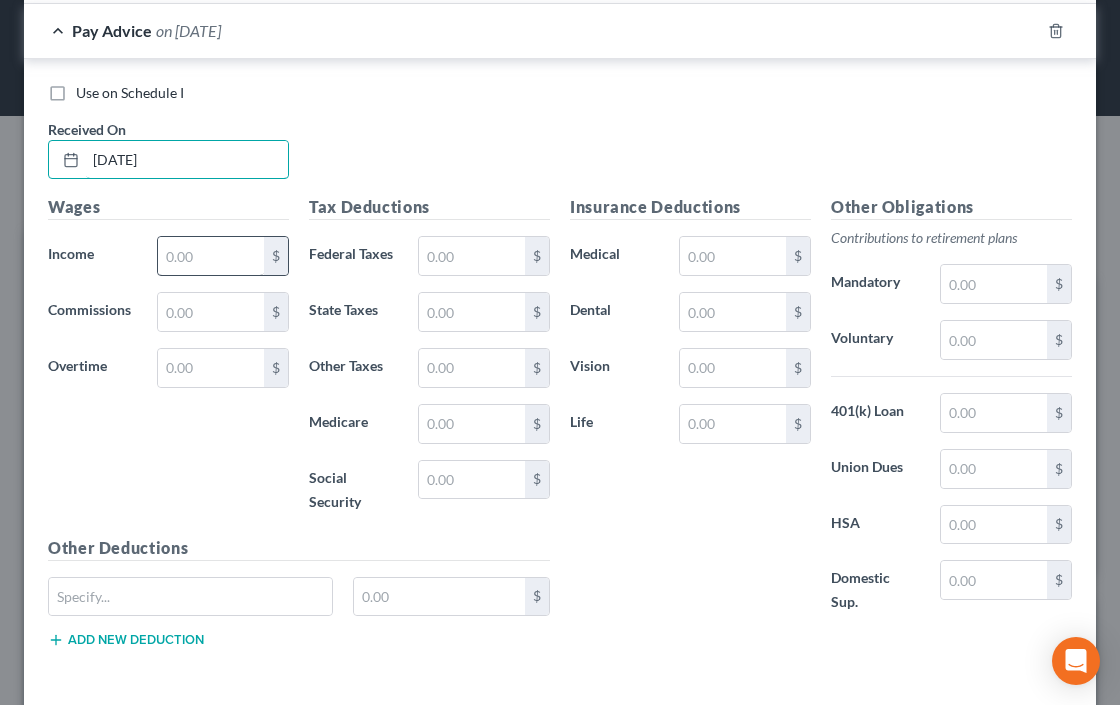 type on "[DATE]" 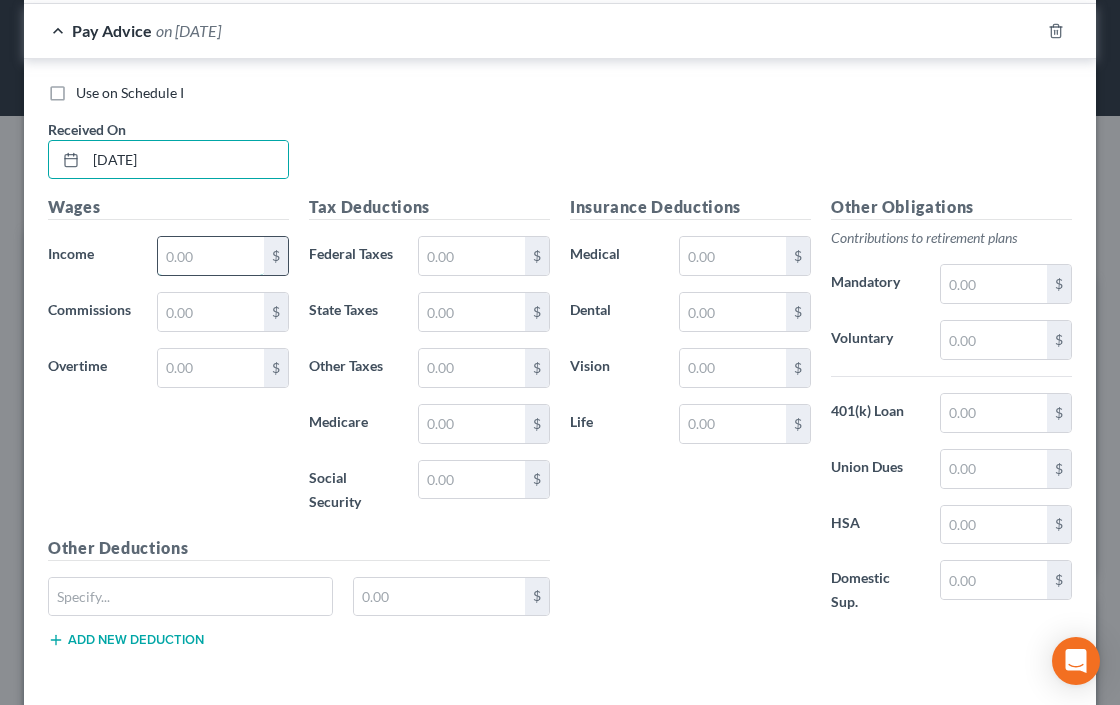 click at bounding box center [211, 256] 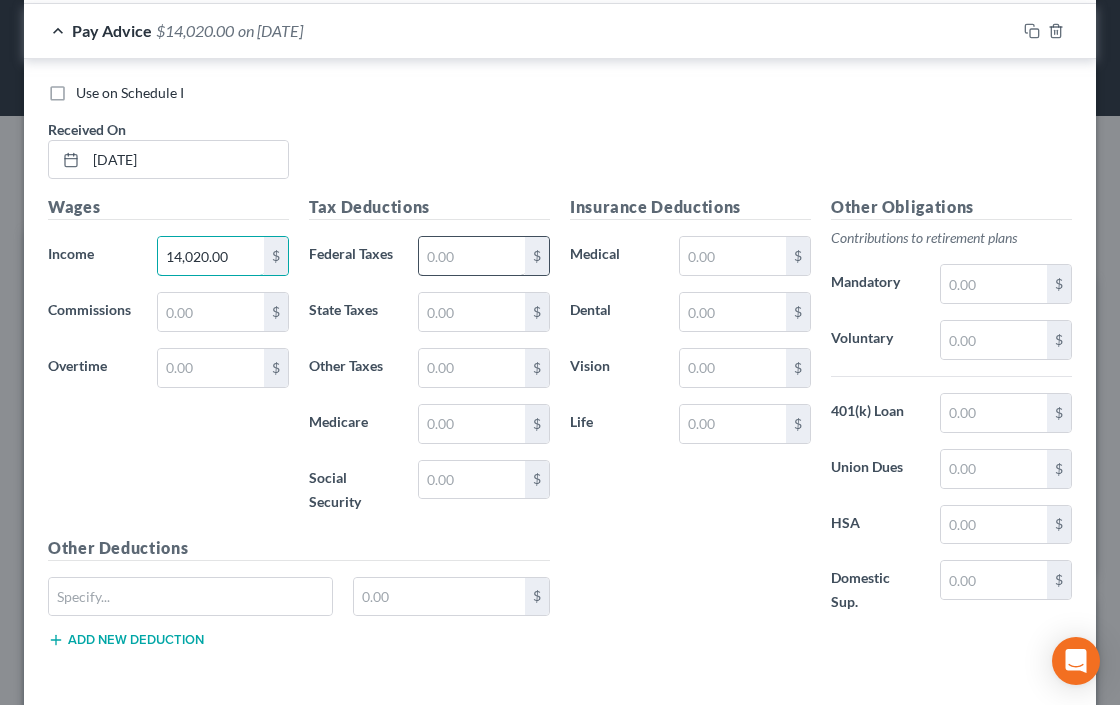 type on "14,020.00" 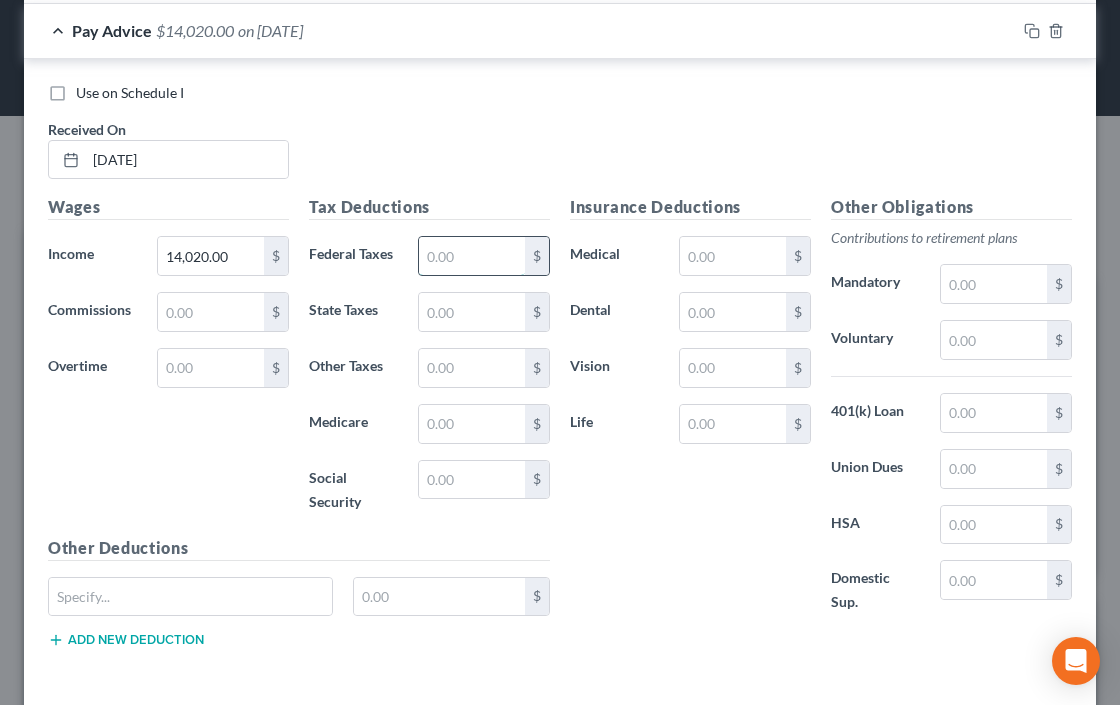 drag, startPoint x: 473, startPoint y: 247, endPoint x: 455, endPoint y: 241, distance: 18.973665 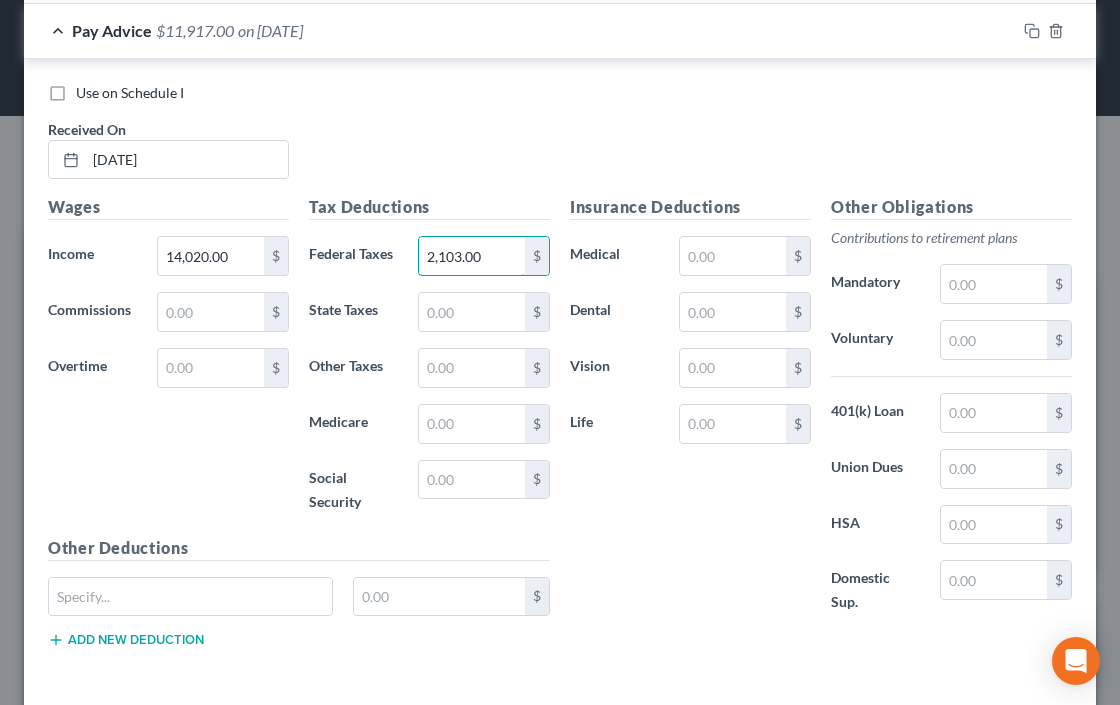 type on "2,103.00" 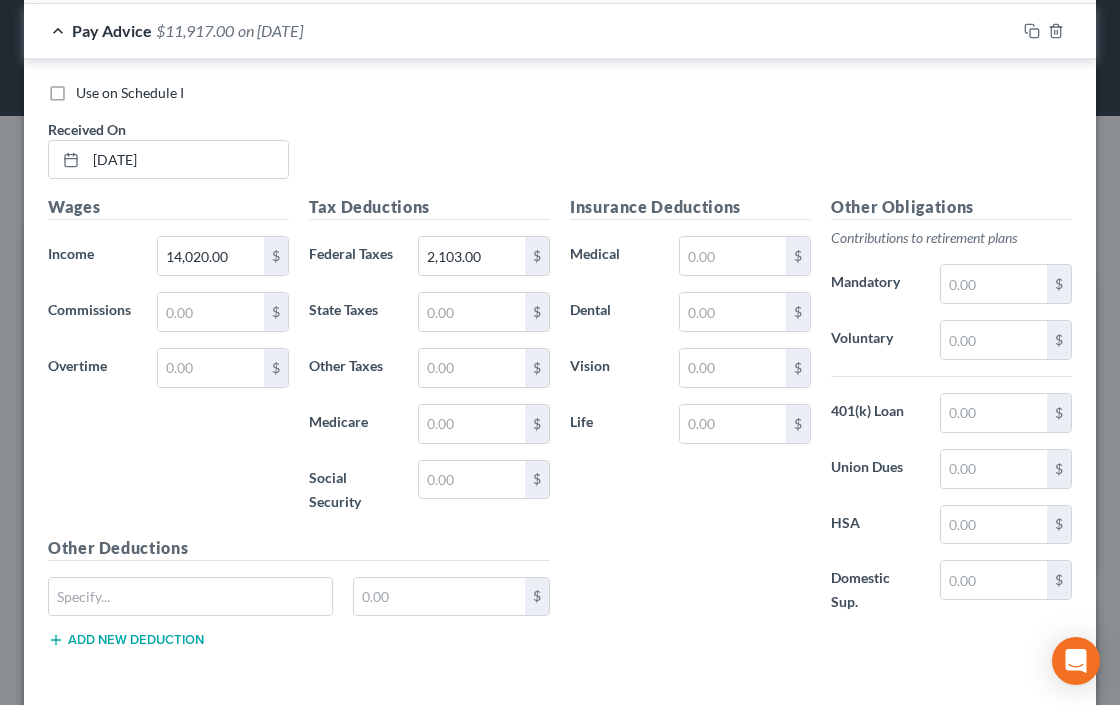 scroll, scrollTop: 3459, scrollLeft: 0, axis: vertical 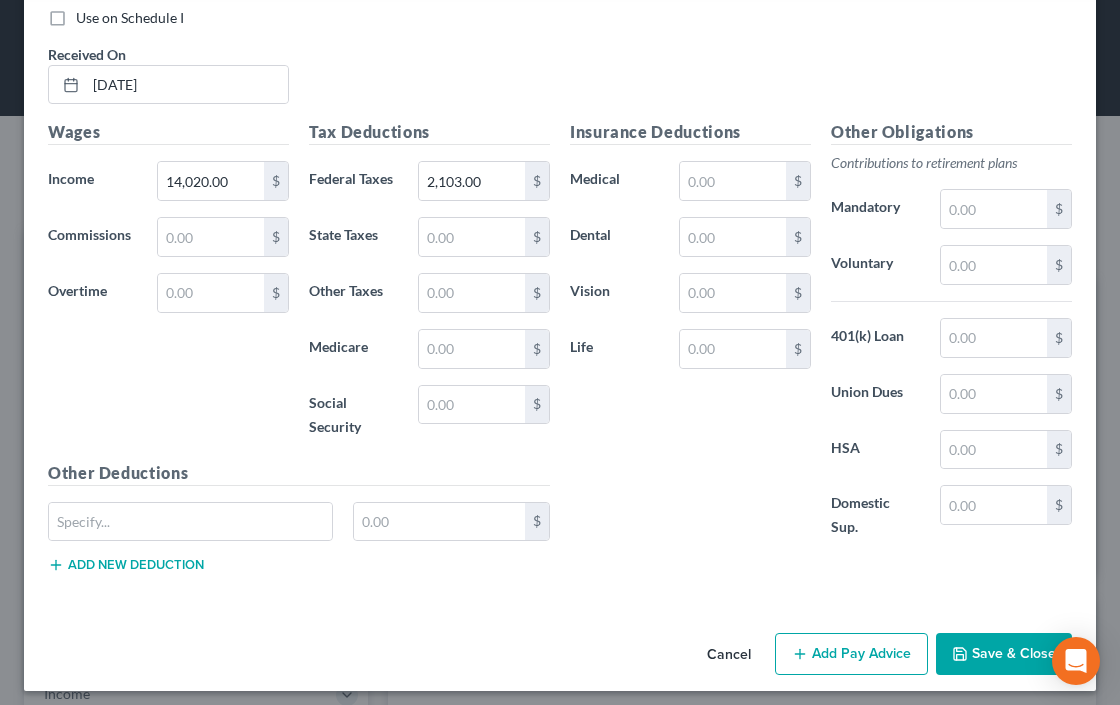click on "Add Pay Advice" at bounding box center [851, 654] 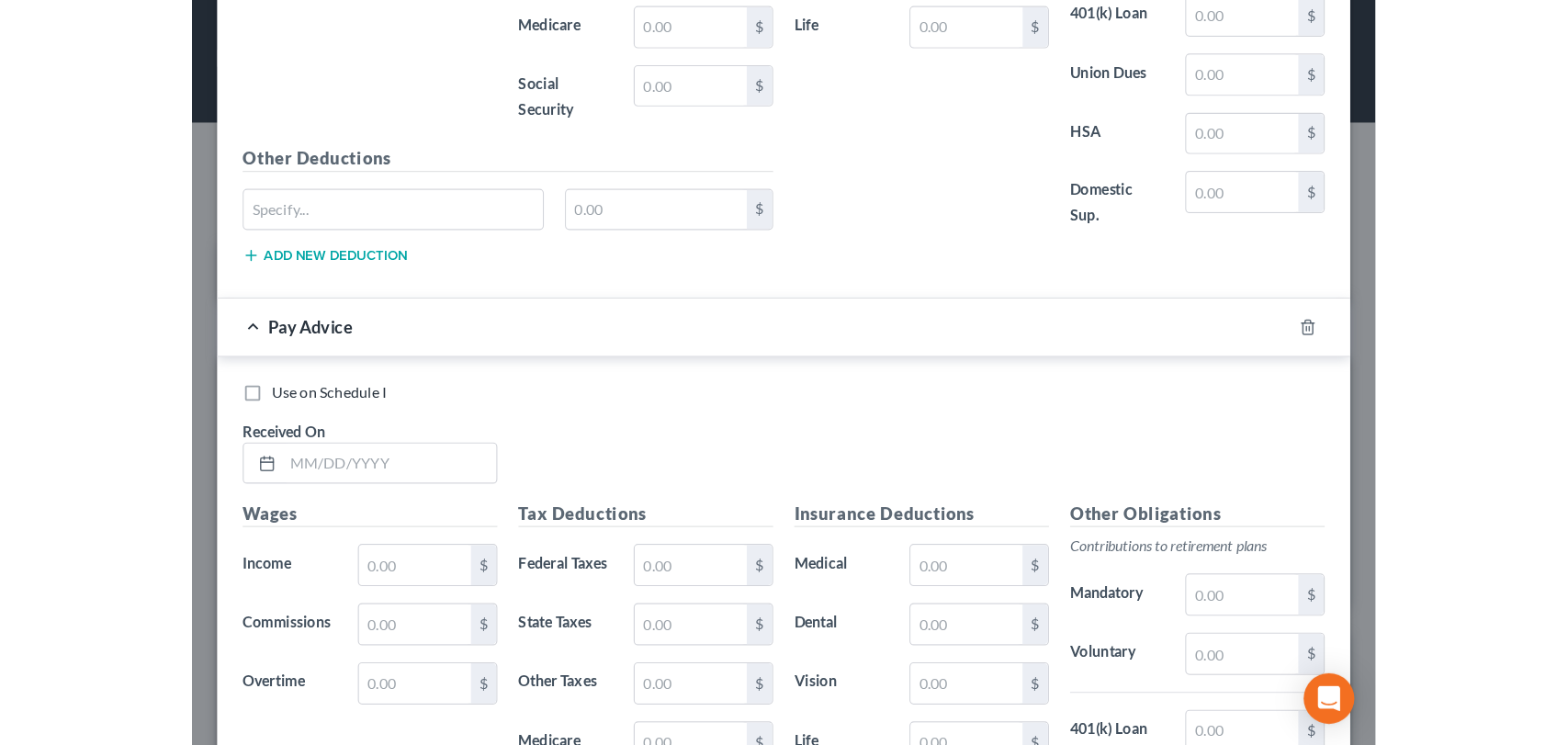 scroll, scrollTop: 3640, scrollLeft: 0, axis: vertical 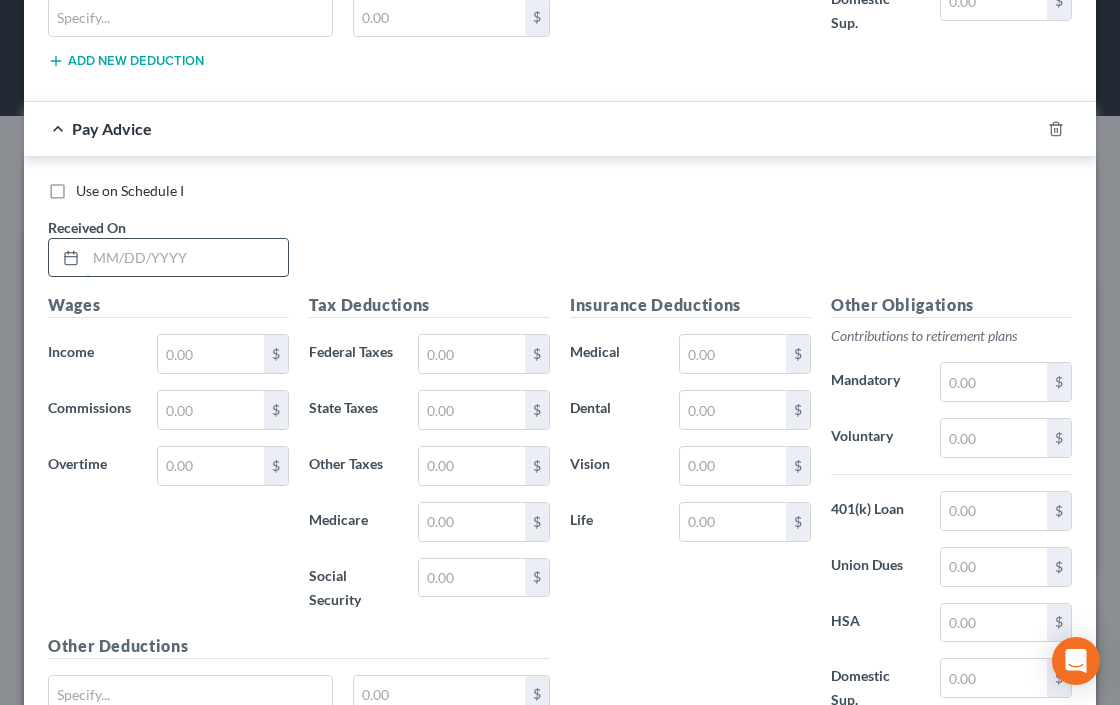 click at bounding box center [187, 258] 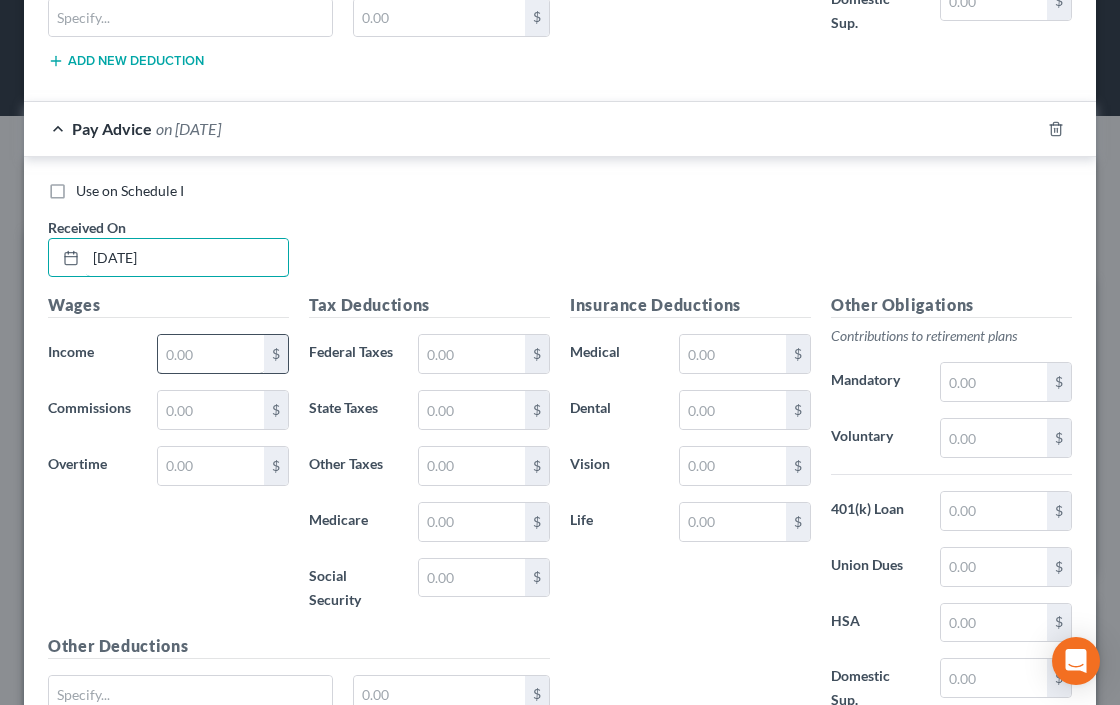 type on "[DATE]" 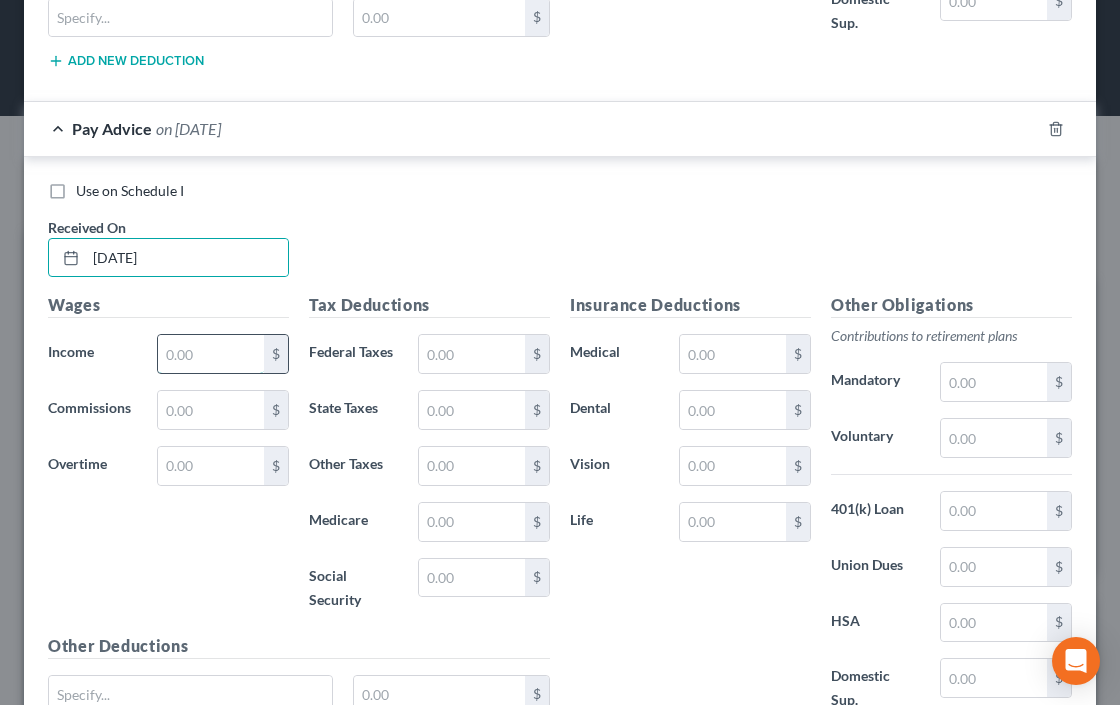click at bounding box center [211, 354] 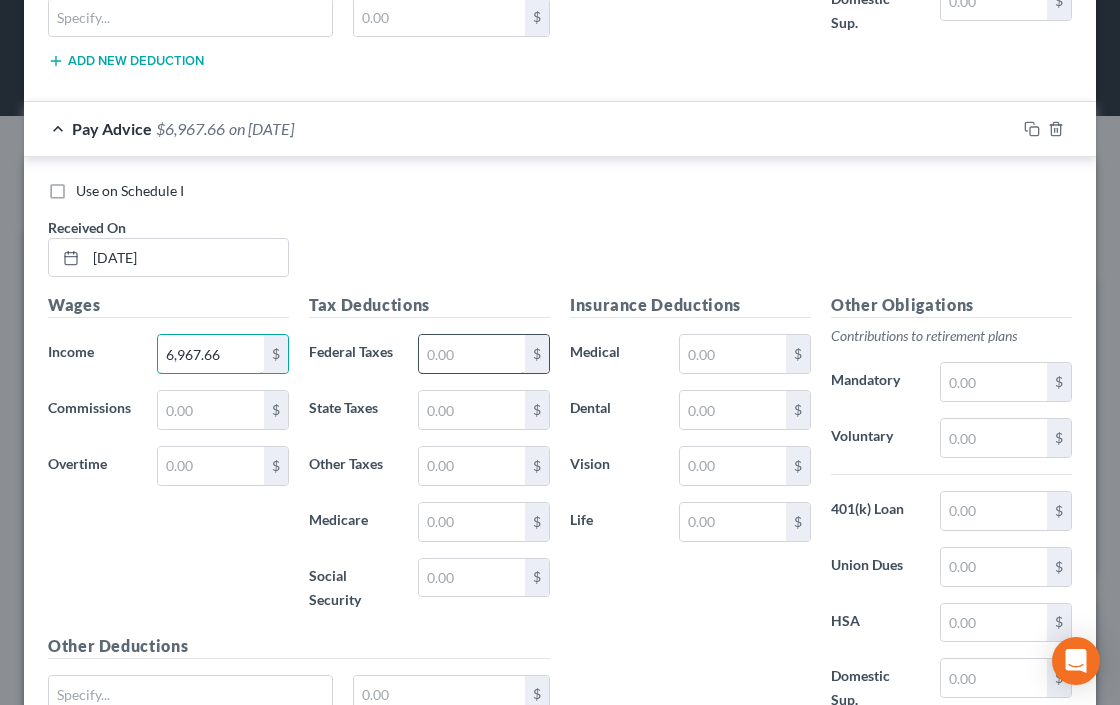 type on "6,967.66" 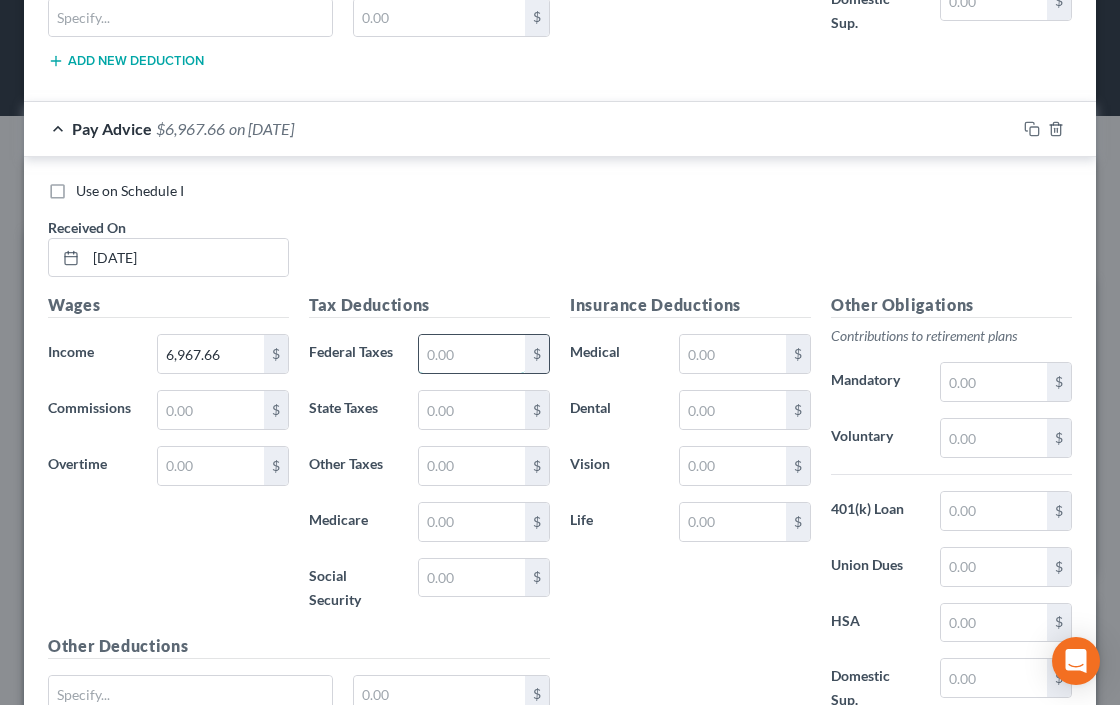 drag, startPoint x: 456, startPoint y: 356, endPoint x: 435, endPoint y: 347, distance: 22.847319 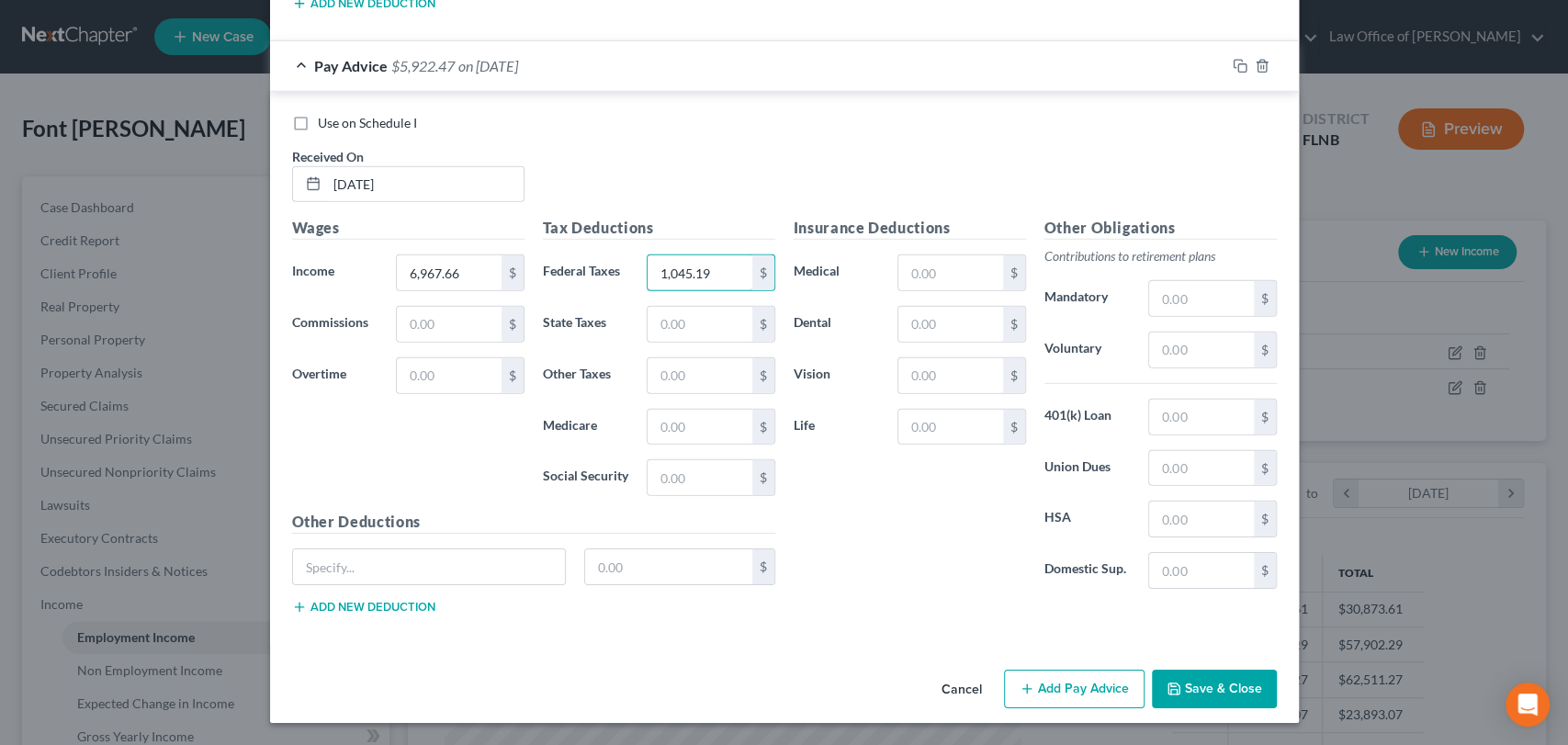 scroll, scrollTop: 918290, scrollLeft: 917928, axis: both 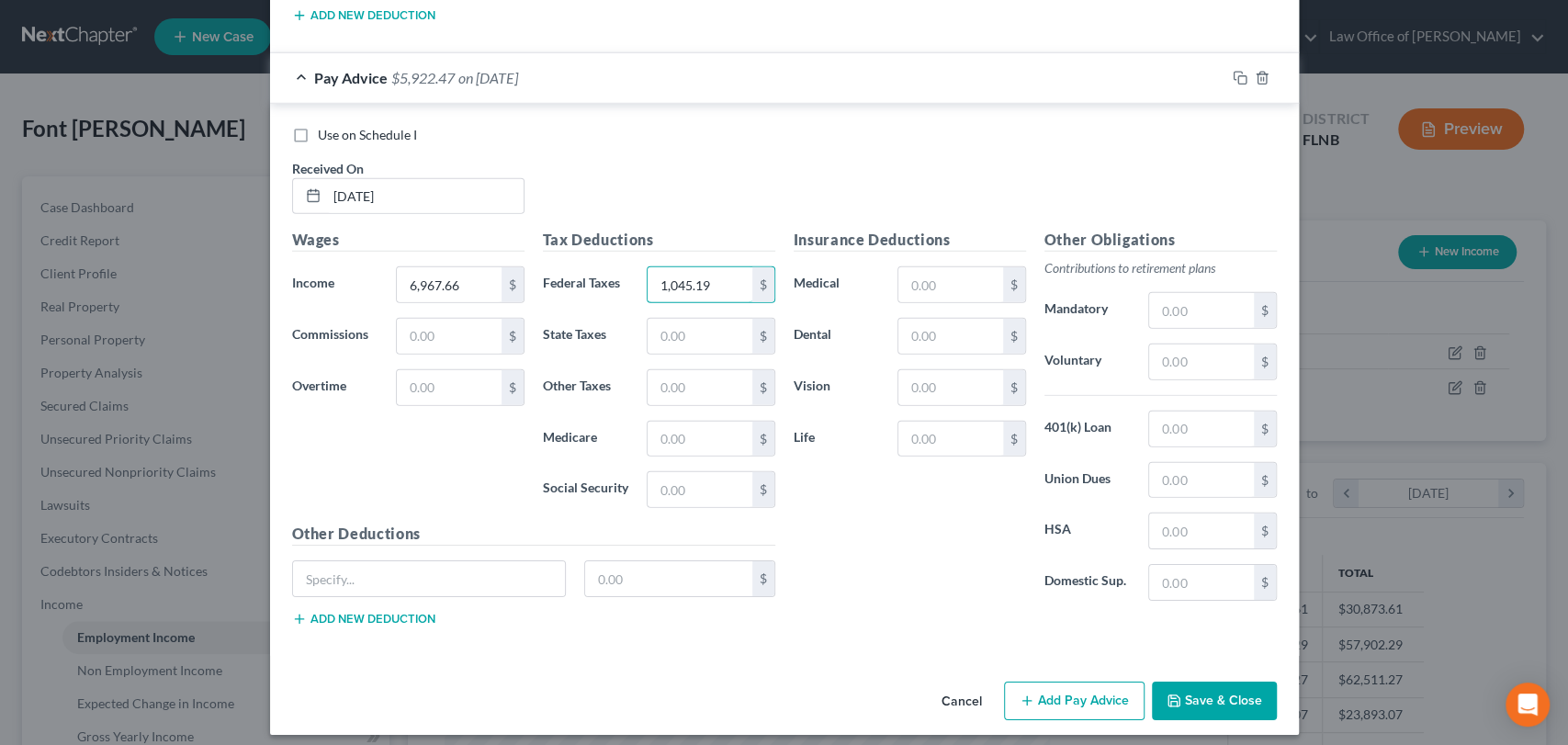 type on "1,045.19" 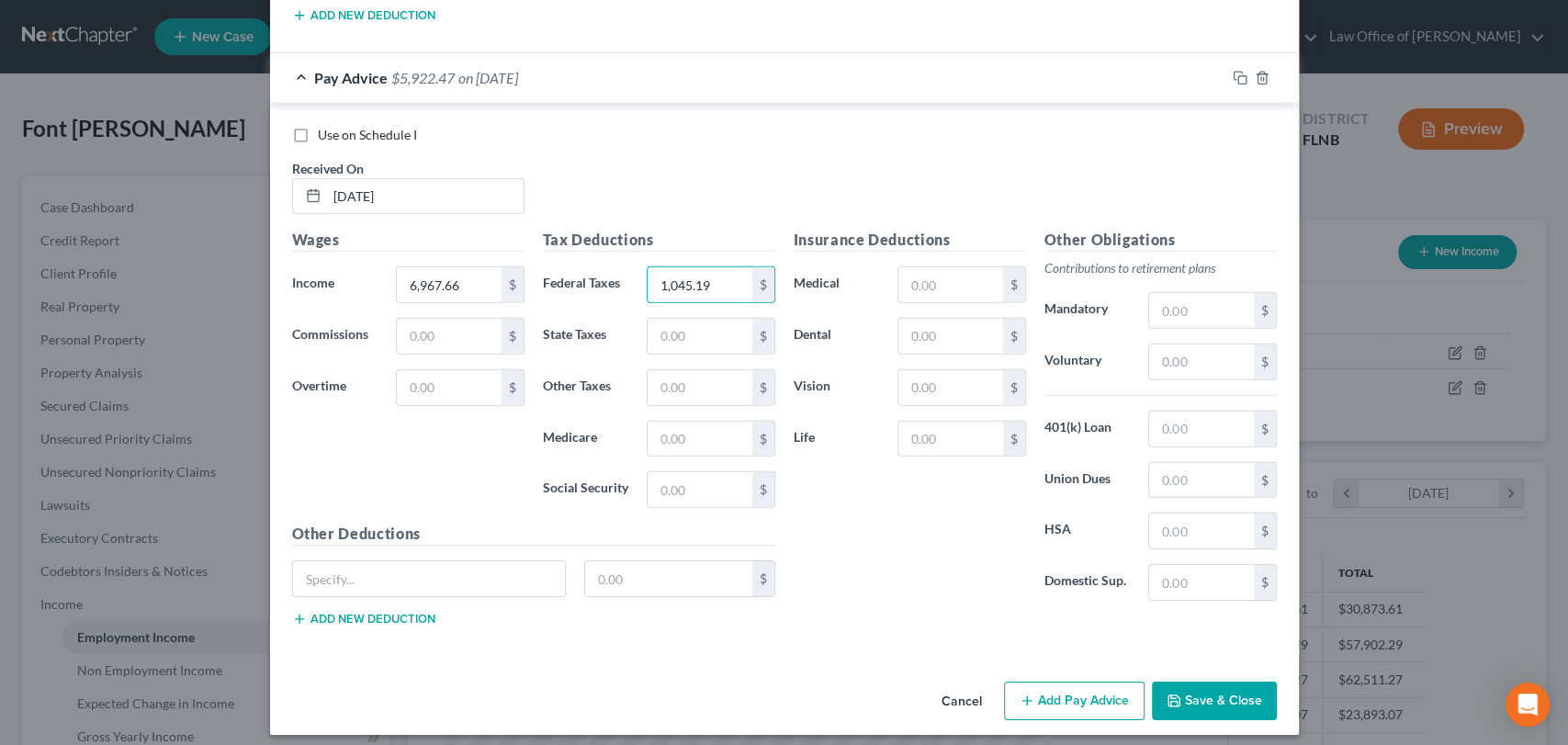 click on "Save & Close" at bounding box center [1214, 701] 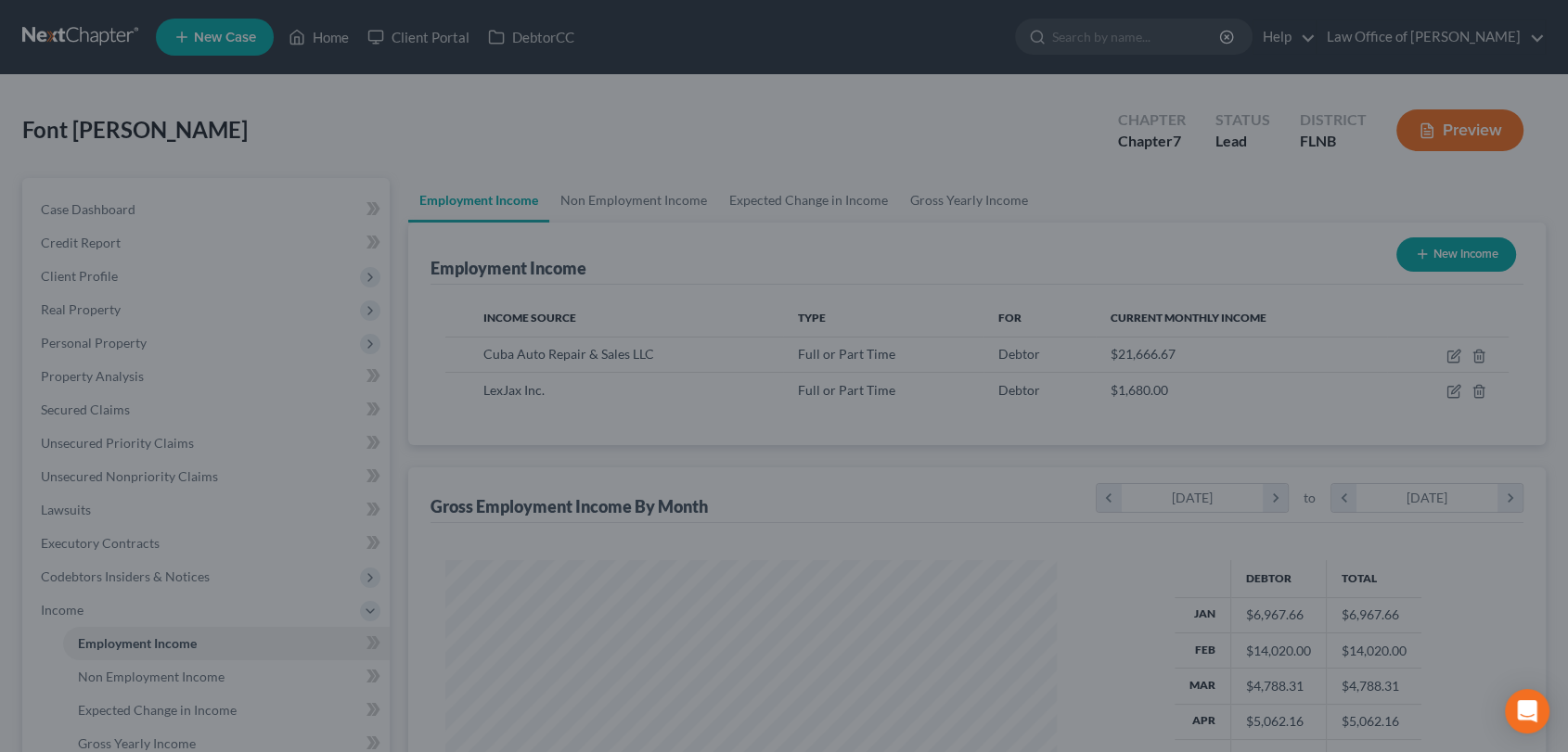 scroll, scrollTop: 331, scrollLeft: 641, axis: both 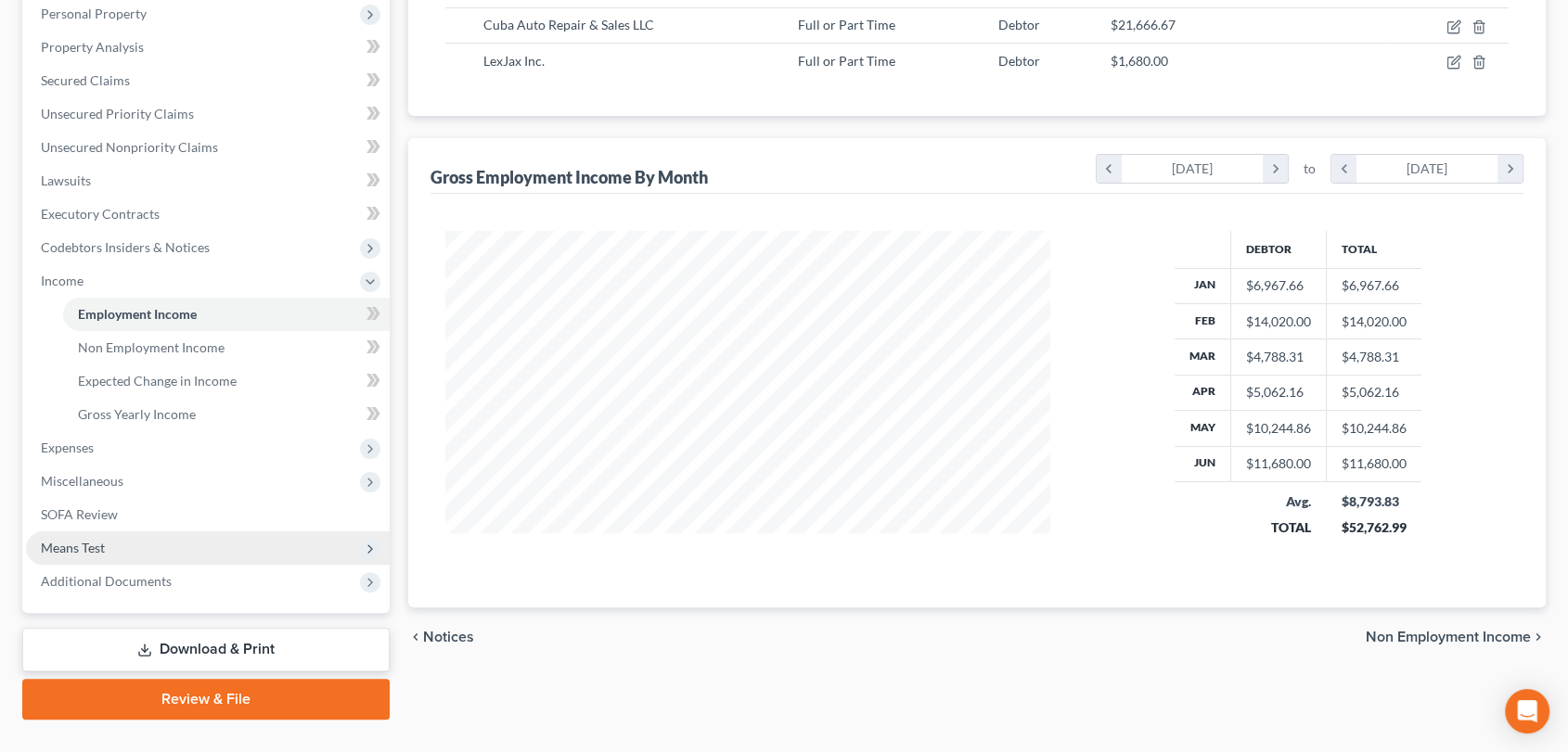 click on "Means Test" at bounding box center (72, 547) 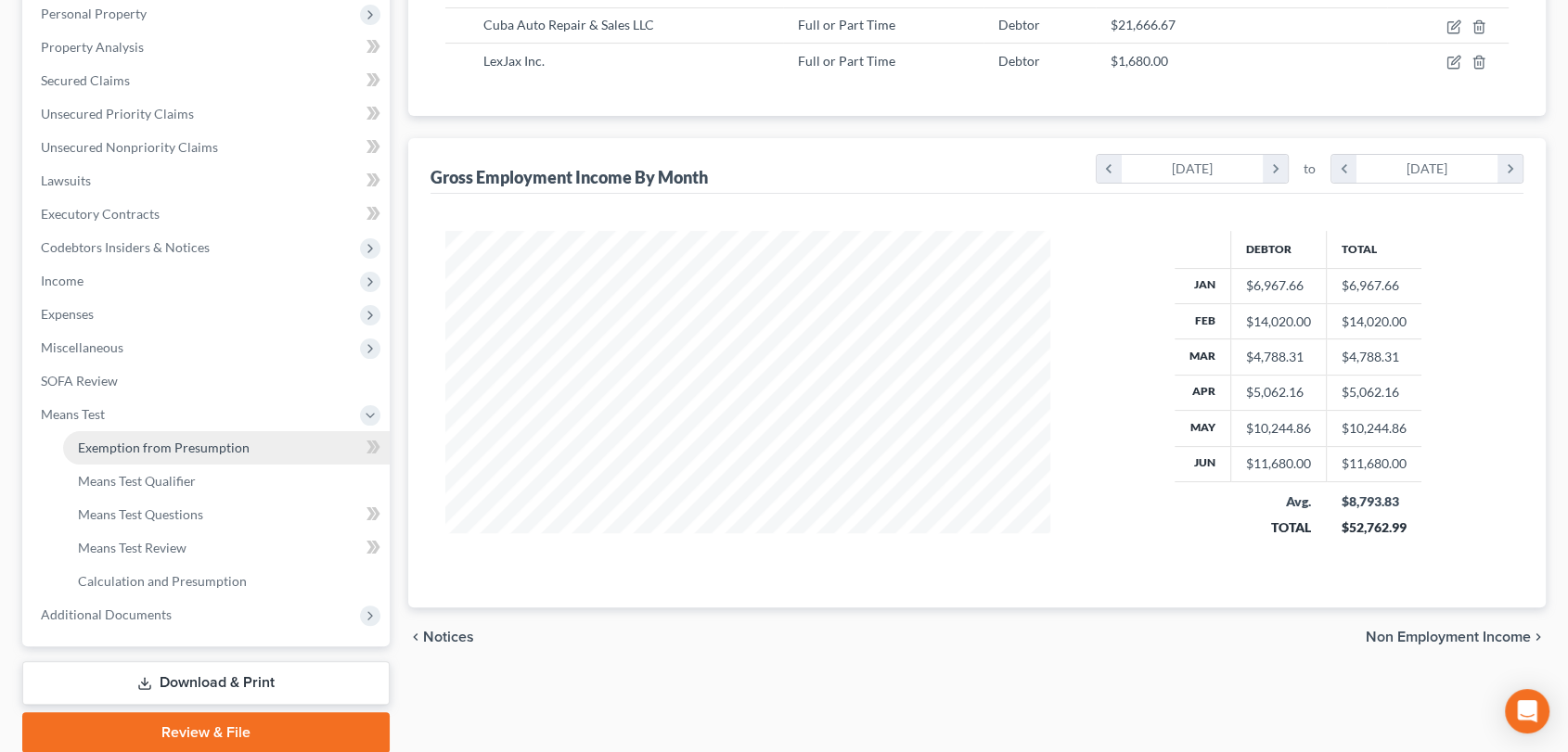 click on "Exemption from Presumption" at bounding box center (163, 447) 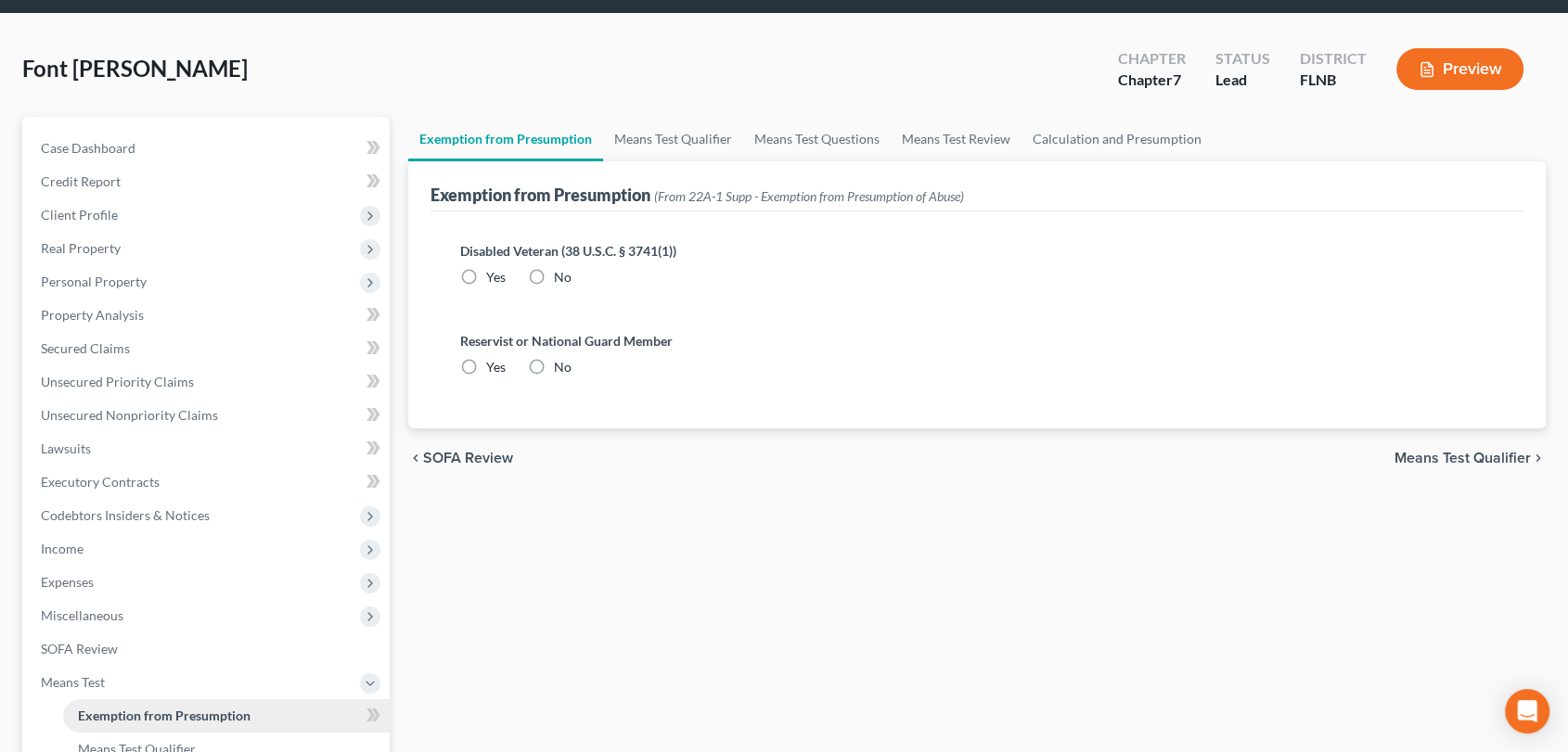 scroll, scrollTop: 0, scrollLeft: 0, axis: both 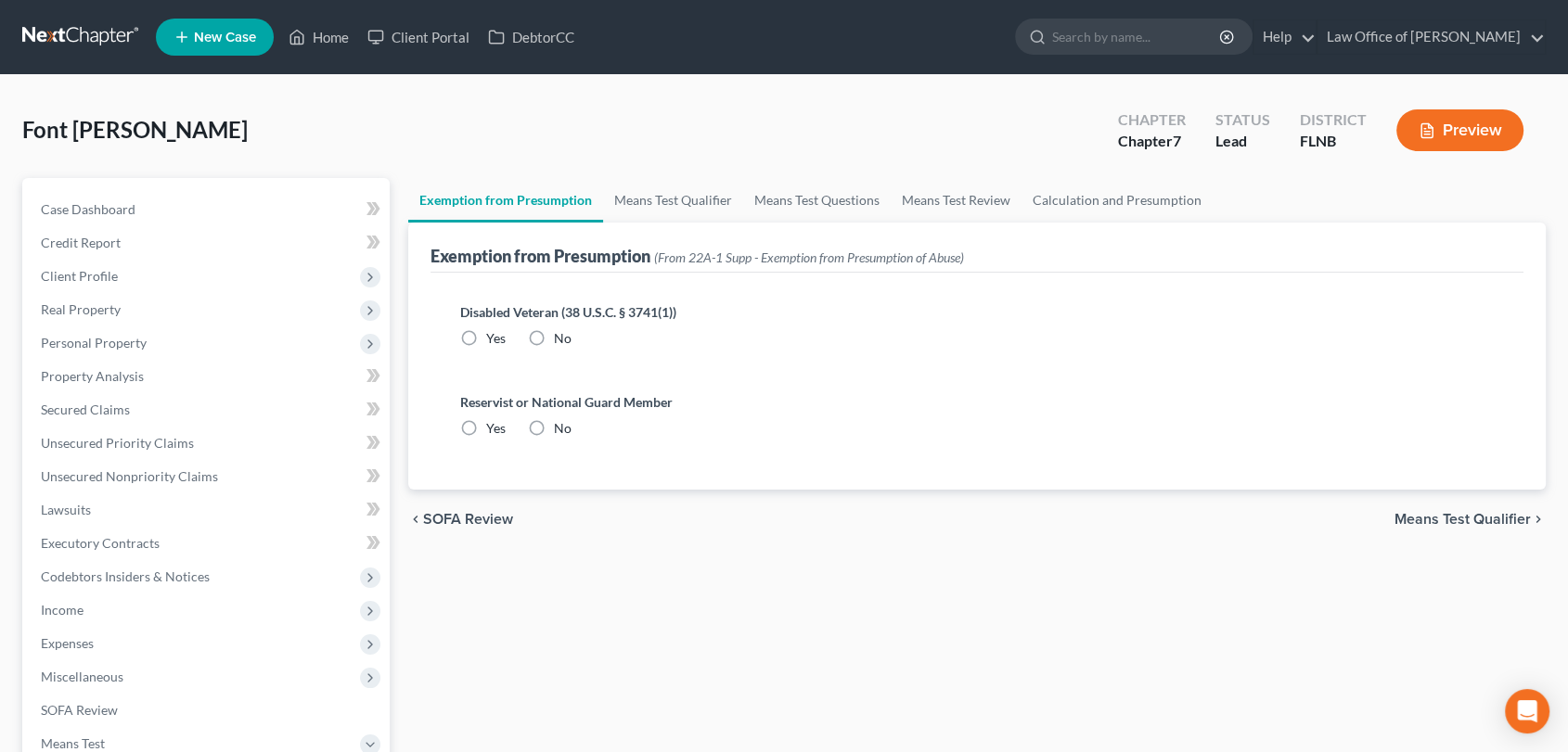 click on "No" at bounding box center (562, 338) 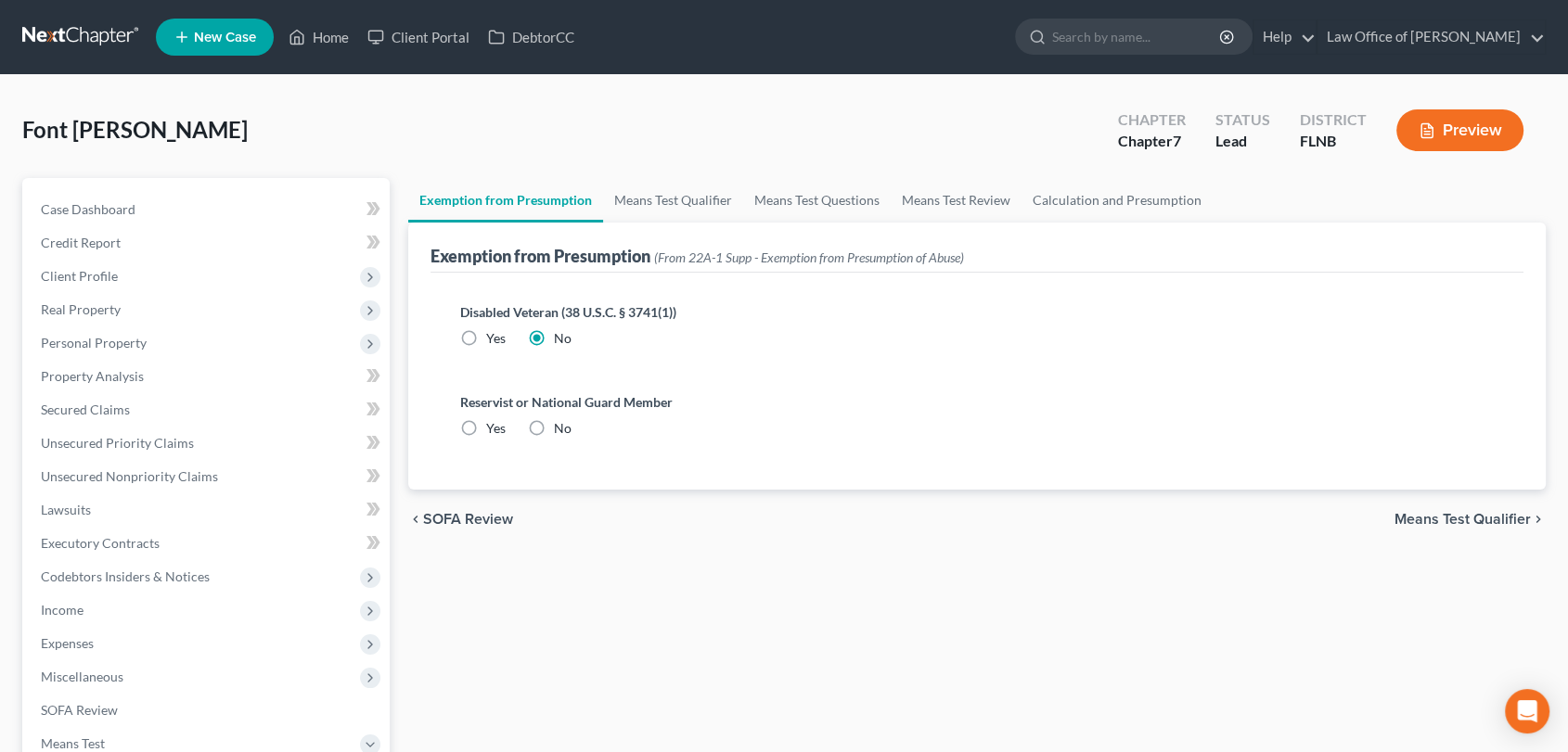 click on "No" at bounding box center [562, 428] 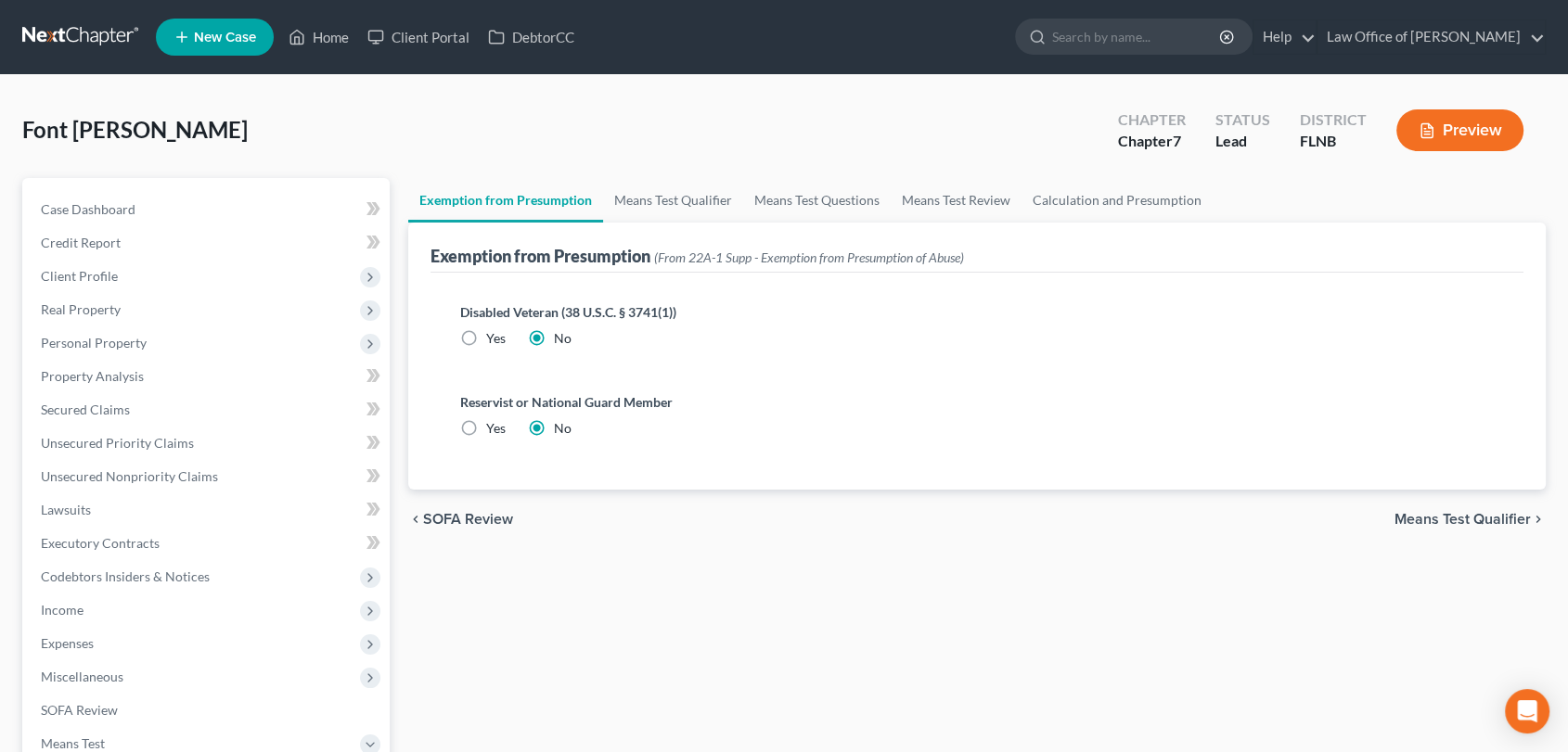 click on "Means Test Qualifier" at bounding box center (1462, 519) 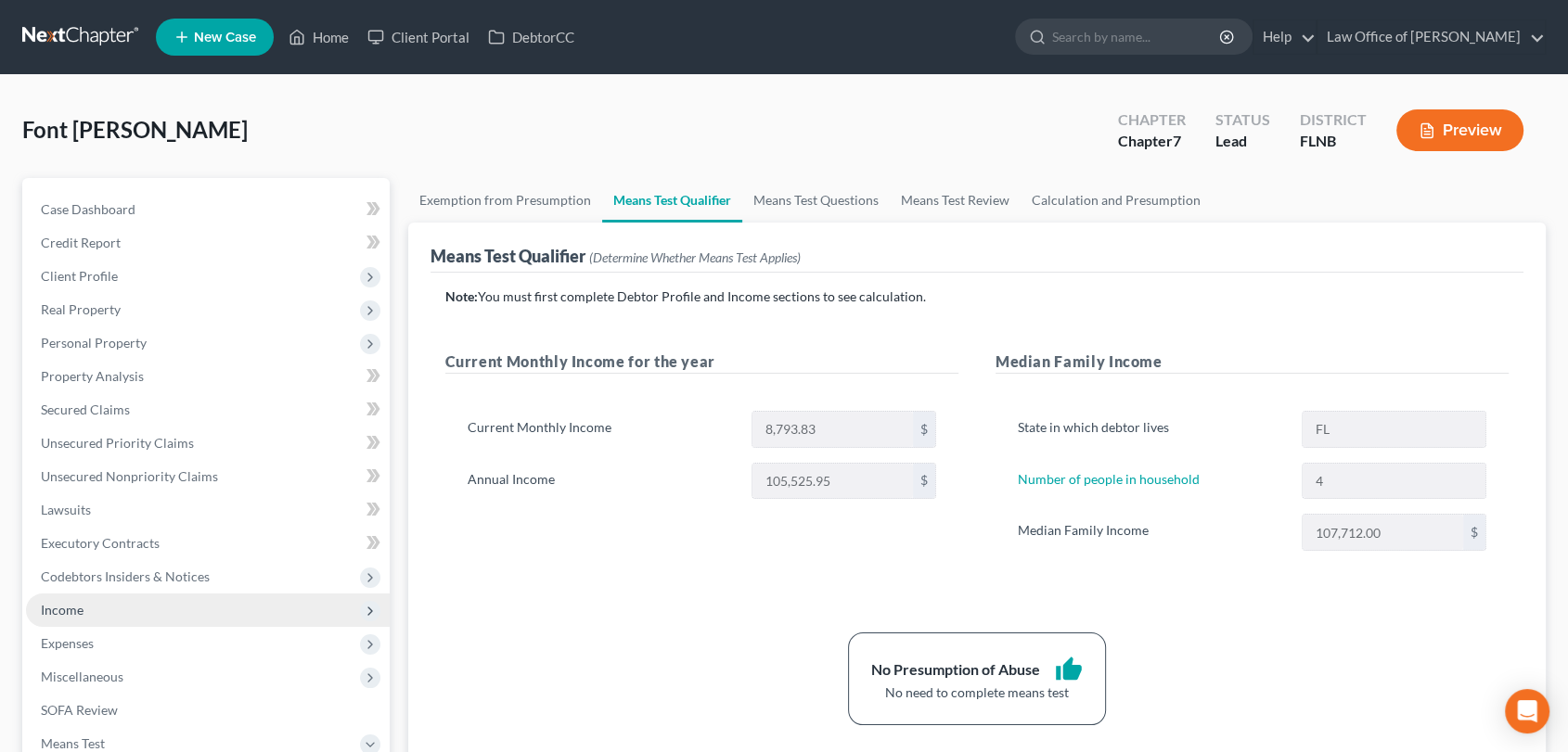 click on "Income" at bounding box center (62, 609) 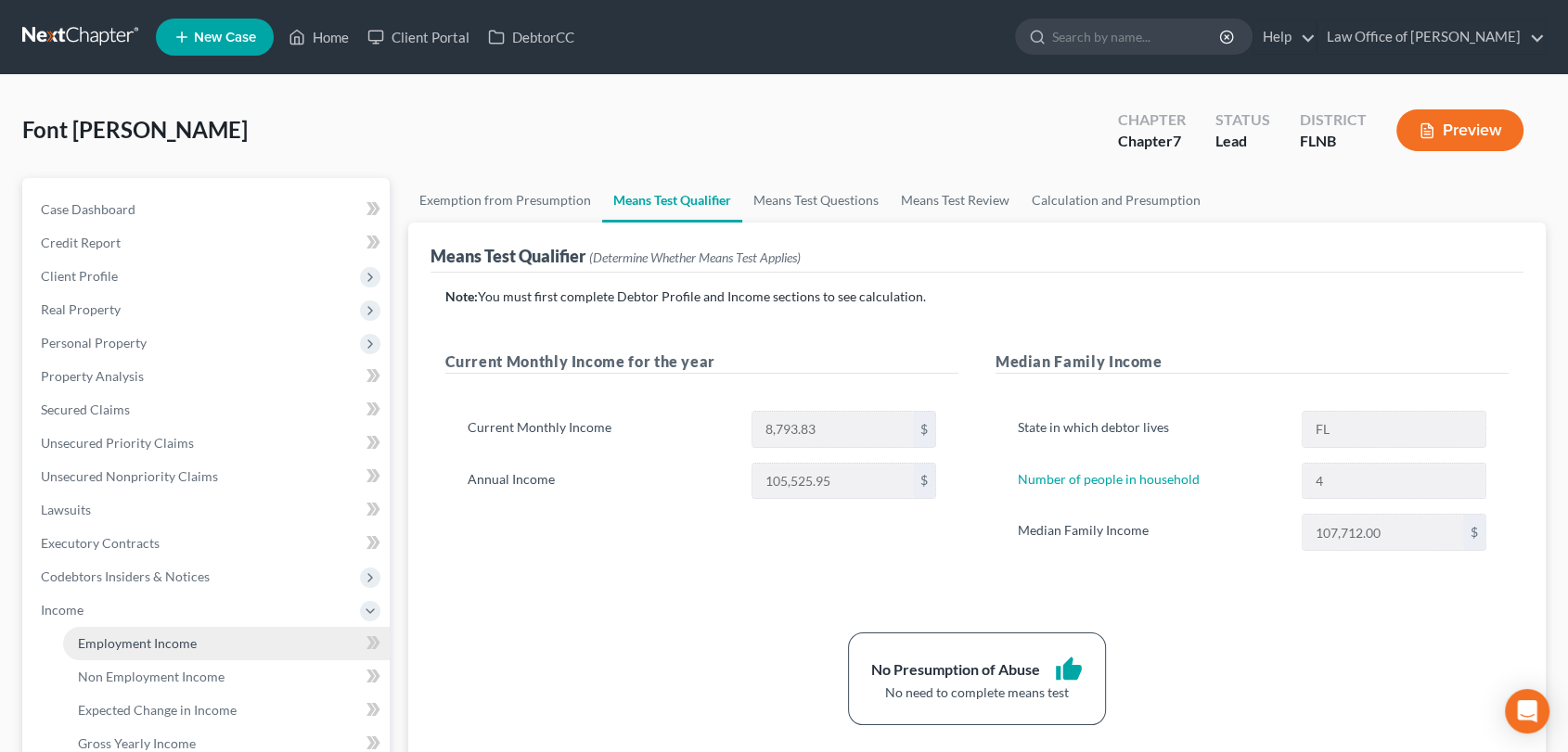click on "Employment Income" at bounding box center [137, 643] 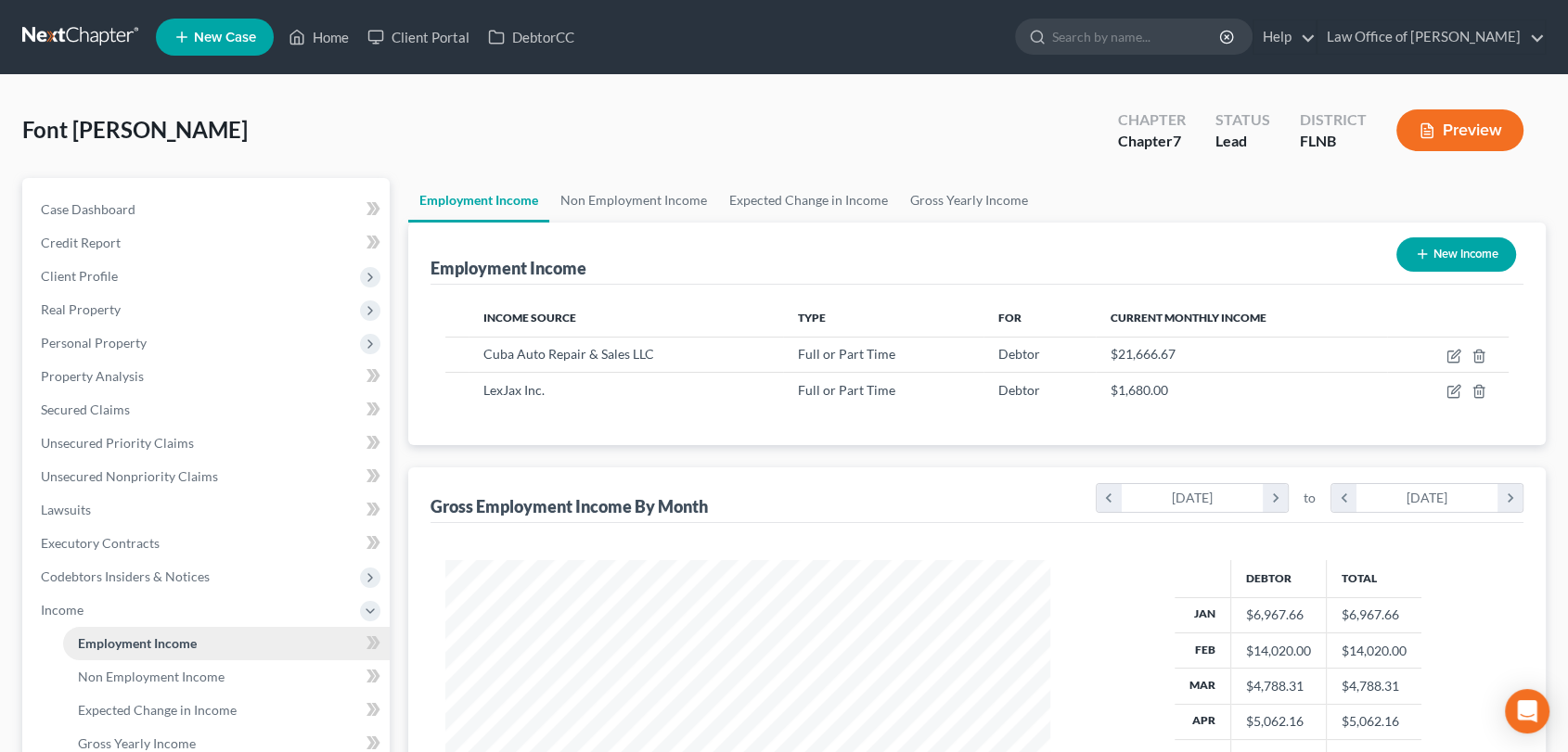 scroll, scrollTop: 926918, scrollLeft: 927168, axis: both 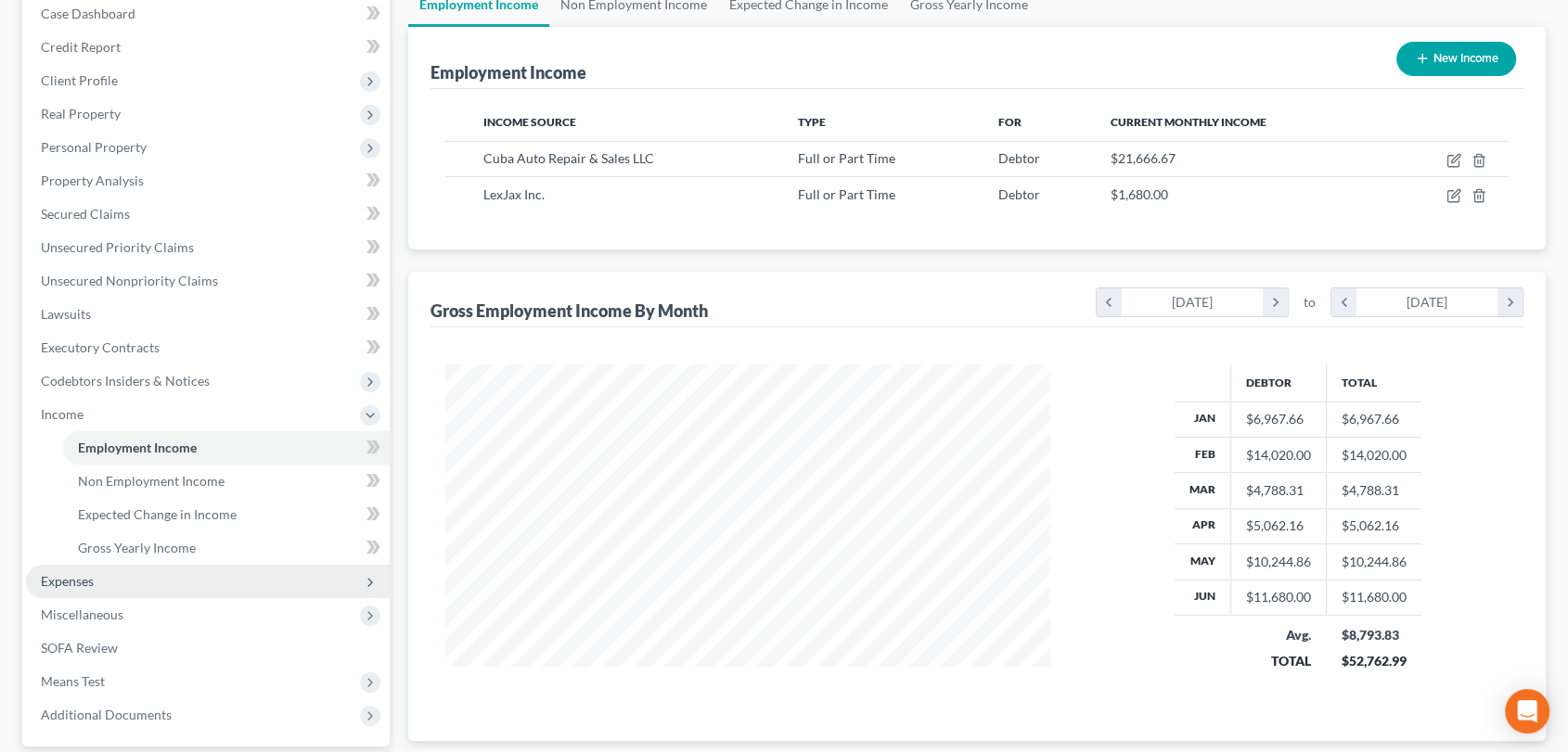 click on "Expenses" at bounding box center [67, 580] 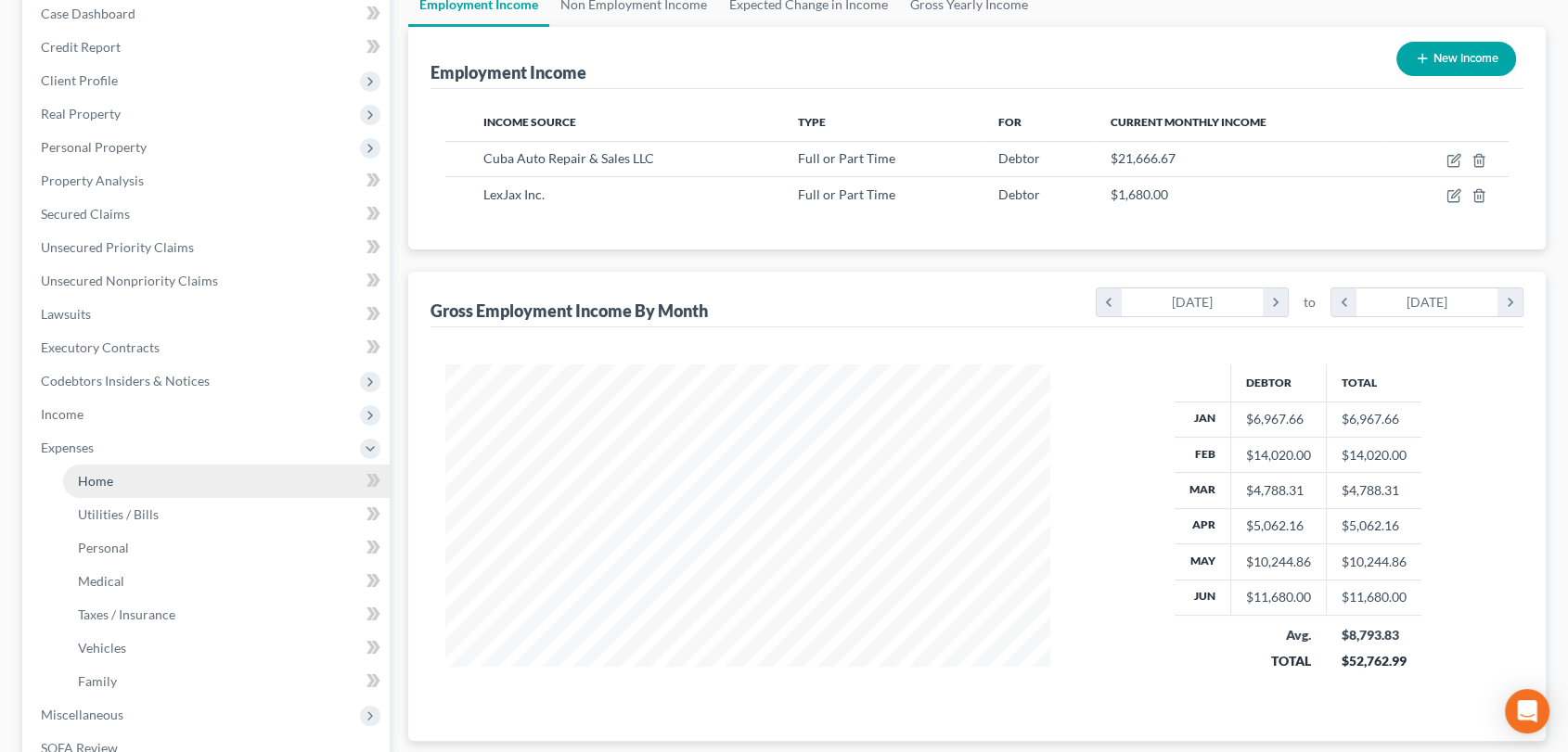 click on "Home" at bounding box center [96, 480] 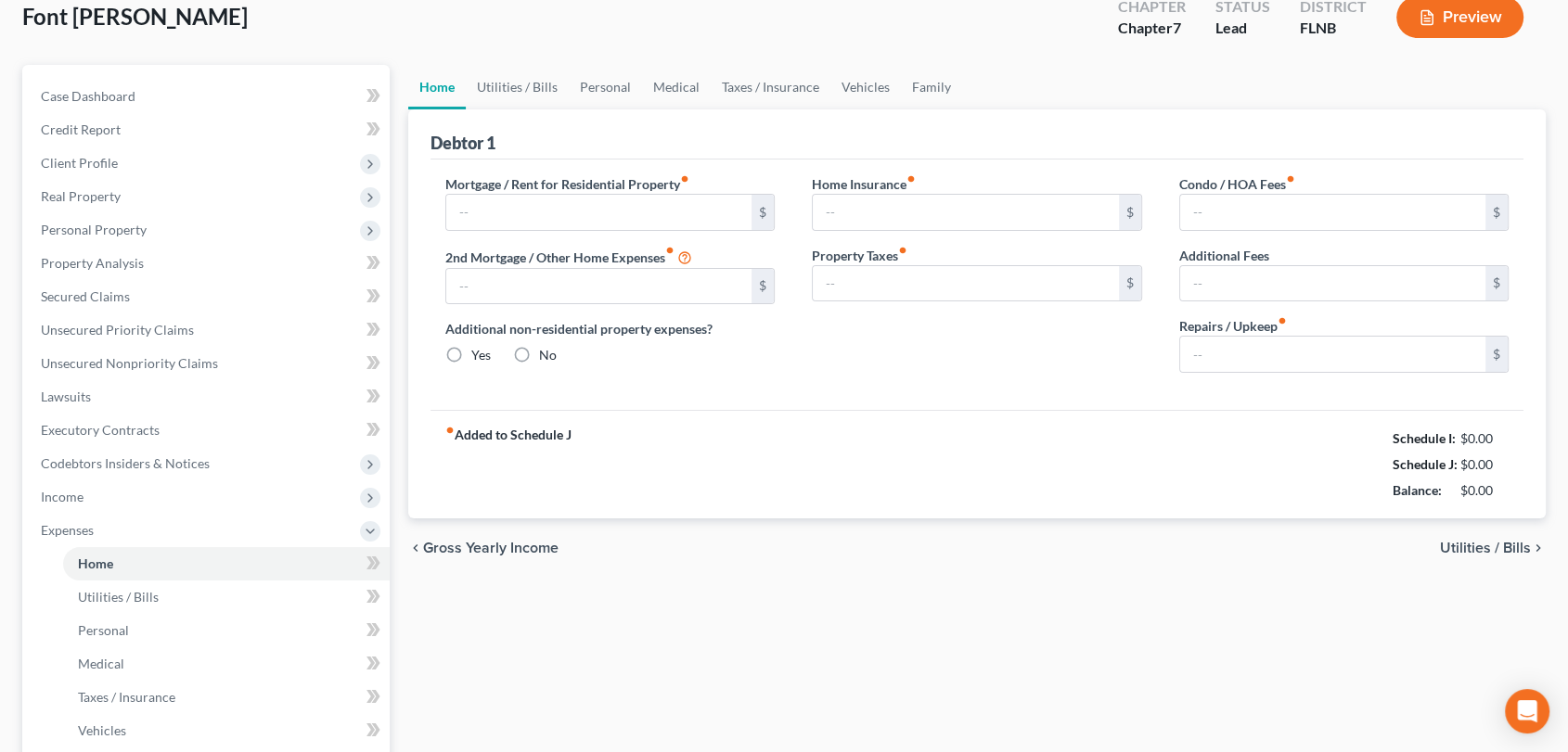 type on "0.00" 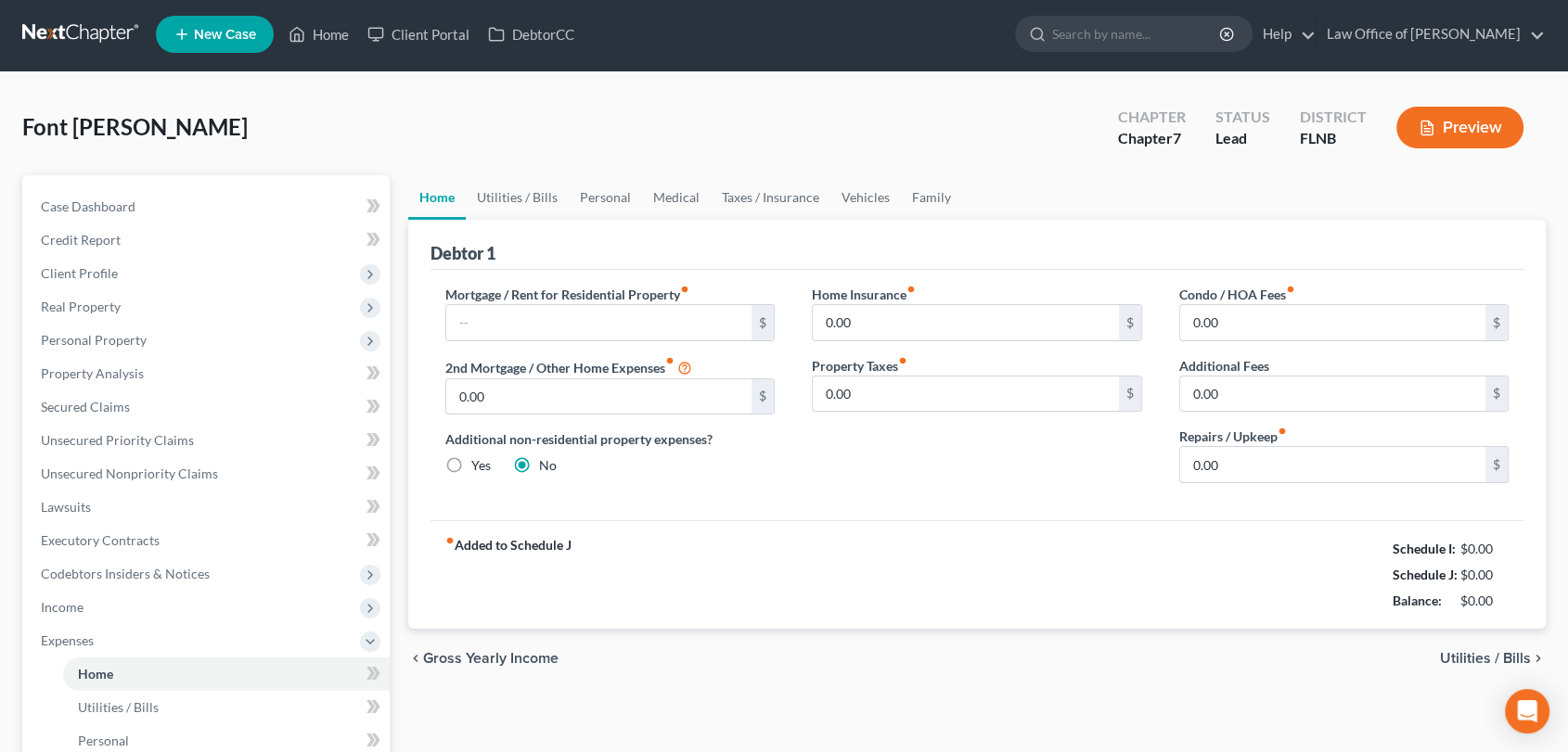 scroll, scrollTop: 0, scrollLeft: 0, axis: both 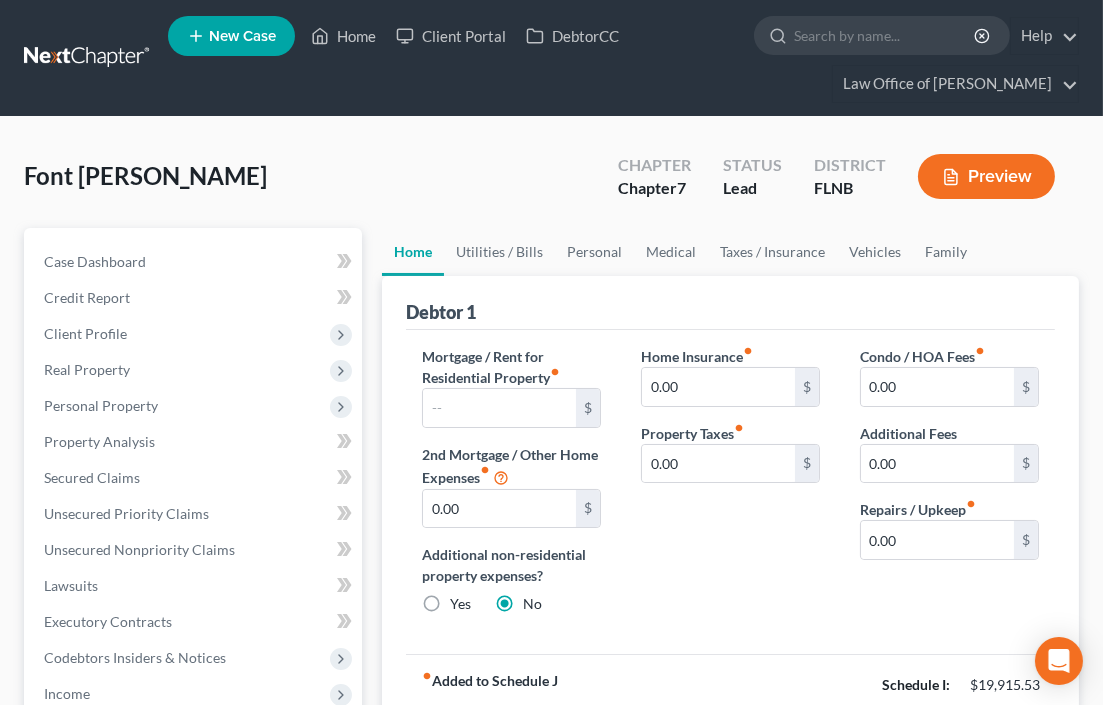 click on "Home Insurance  fiber_manual_record 0.00 $ Property Taxes  fiber_manual_record 0.00 $" at bounding box center [730, 488] 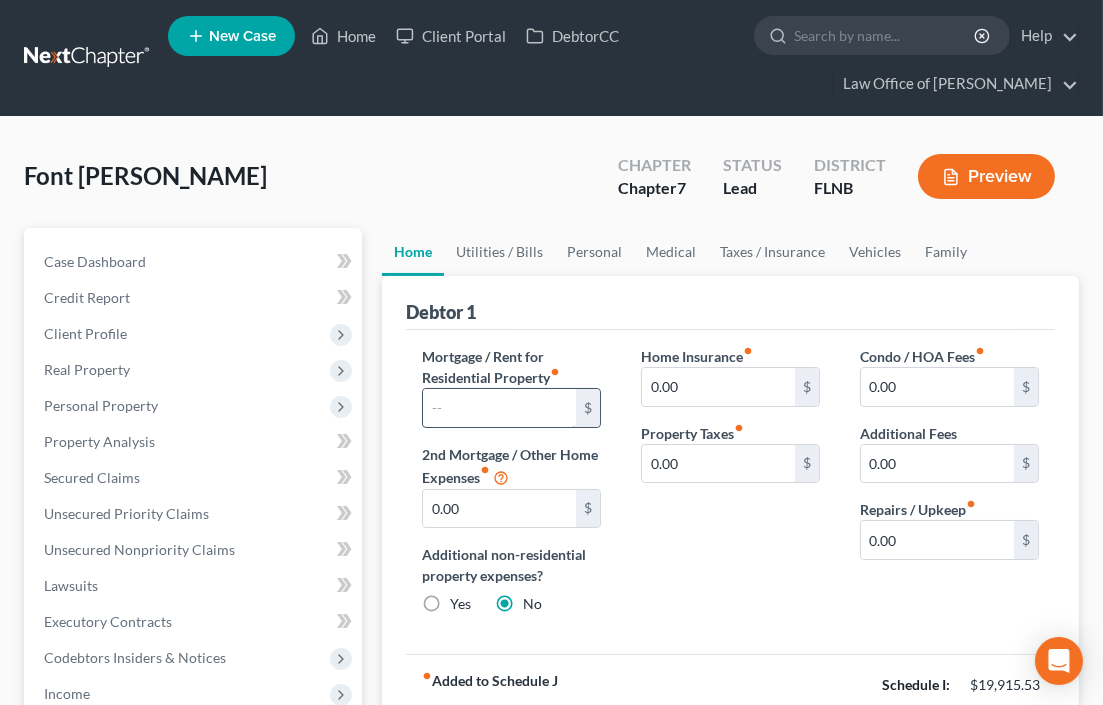 click at bounding box center [499, 408] 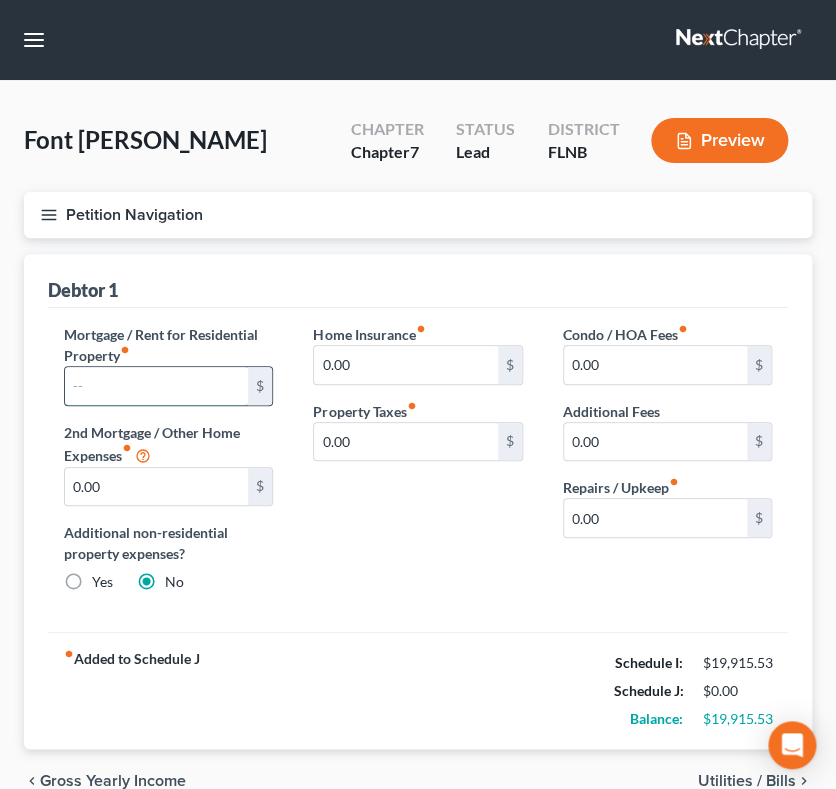 click at bounding box center [156, 386] 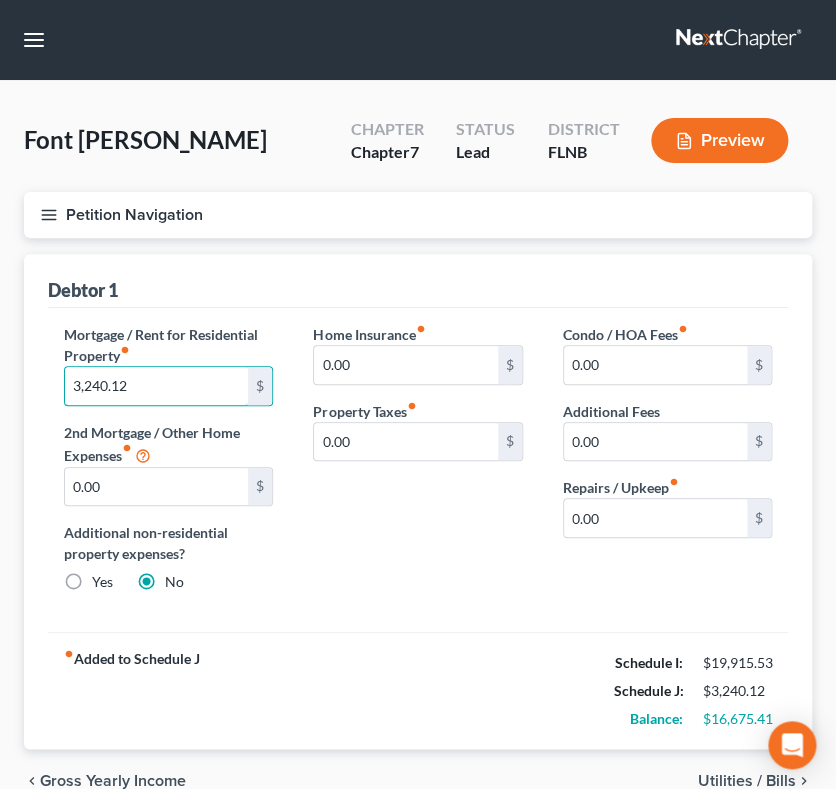 type on "3,240.12" 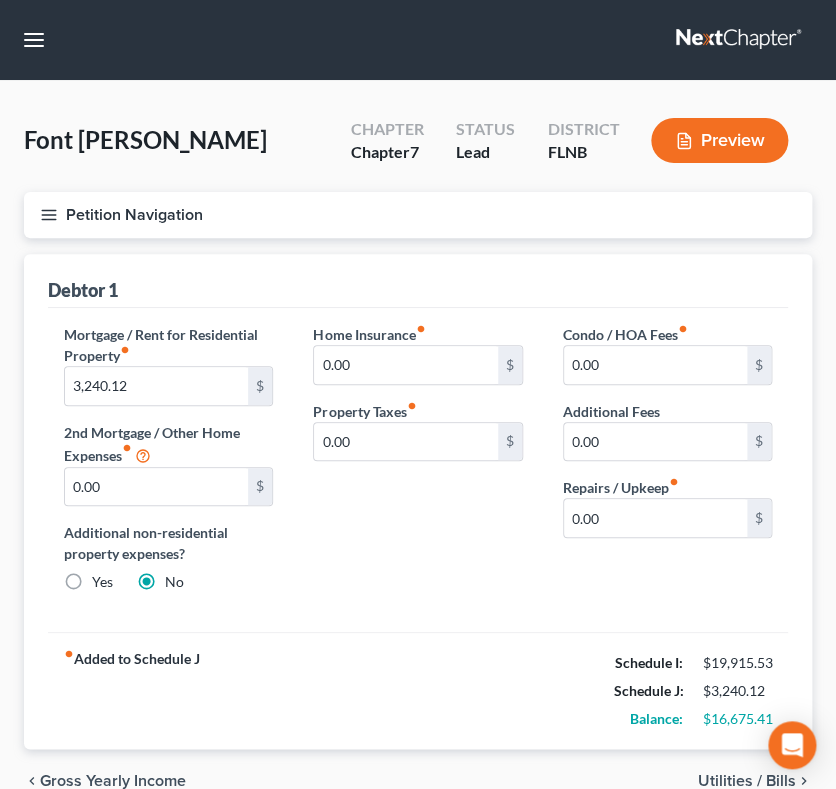 click on "Utilities / Bills" at bounding box center [747, 781] 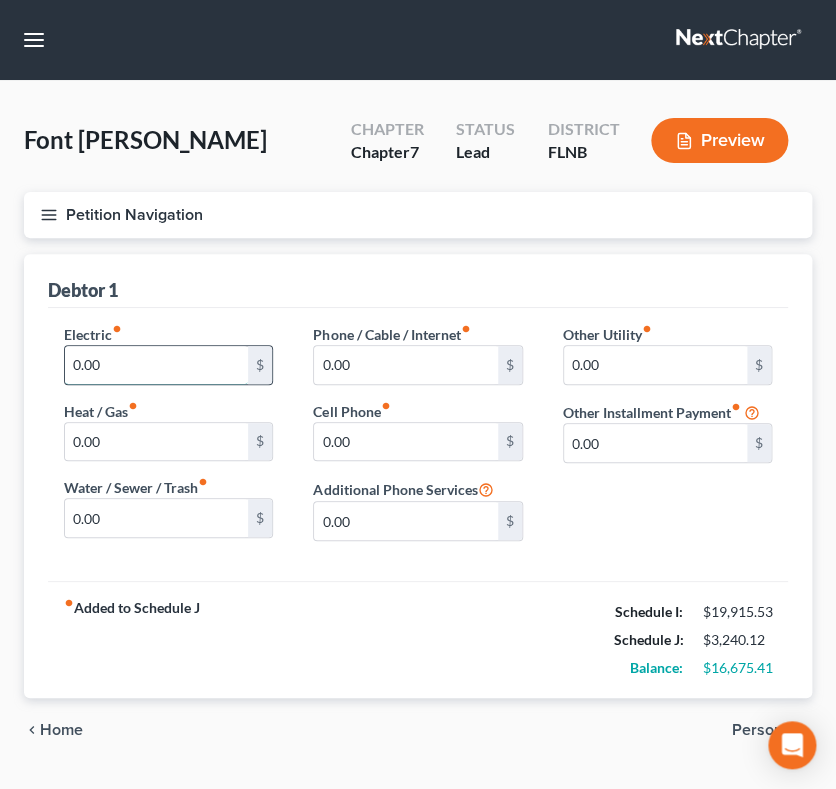 click on "0.00" at bounding box center (156, 365) 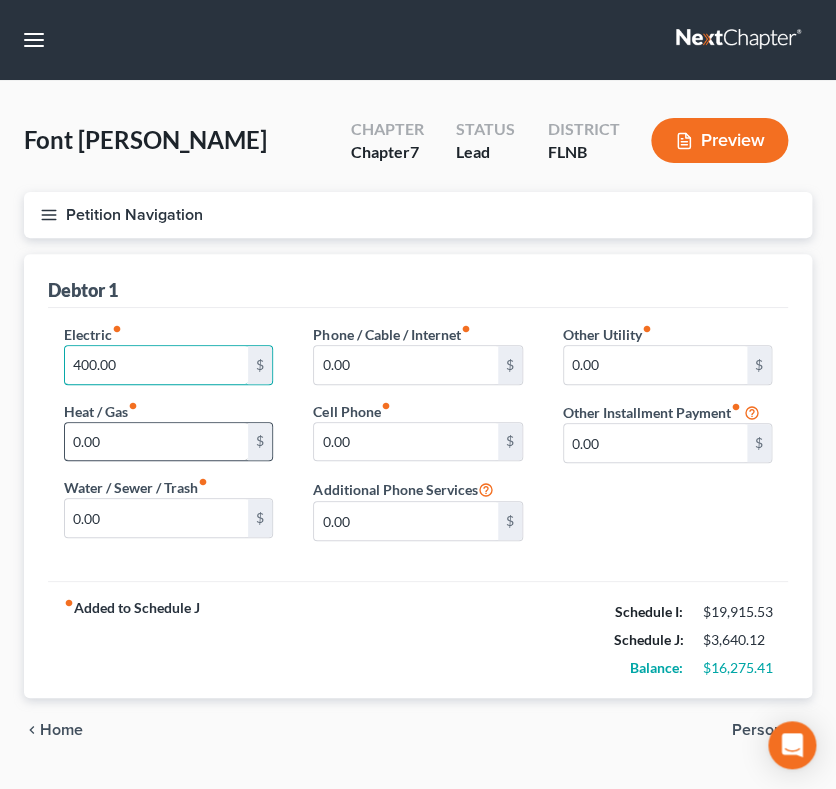 type on "400.00" 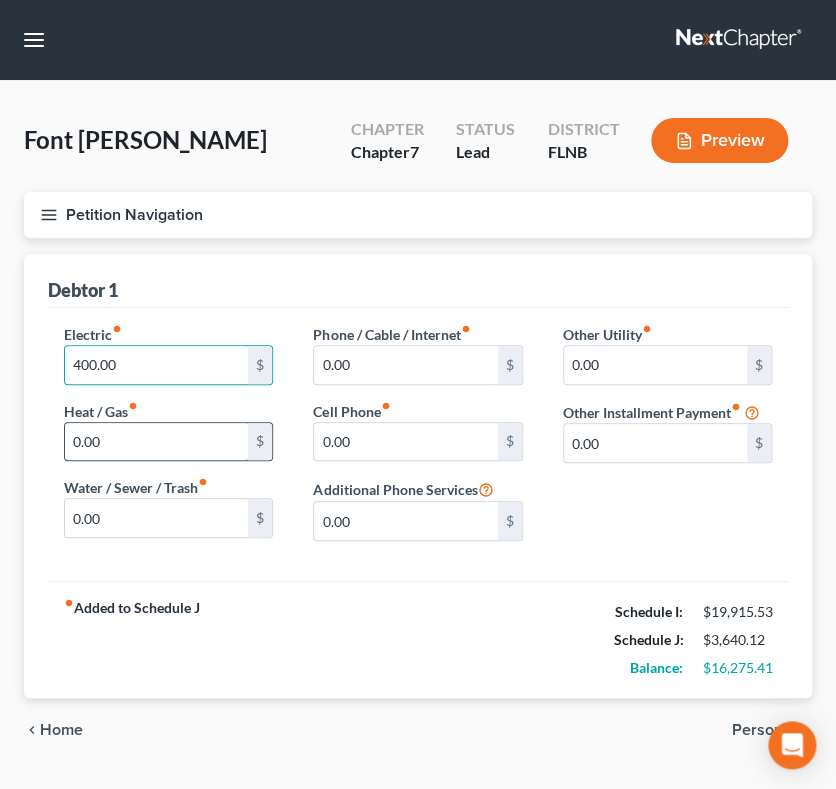 click on "0.00" at bounding box center (156, 442) 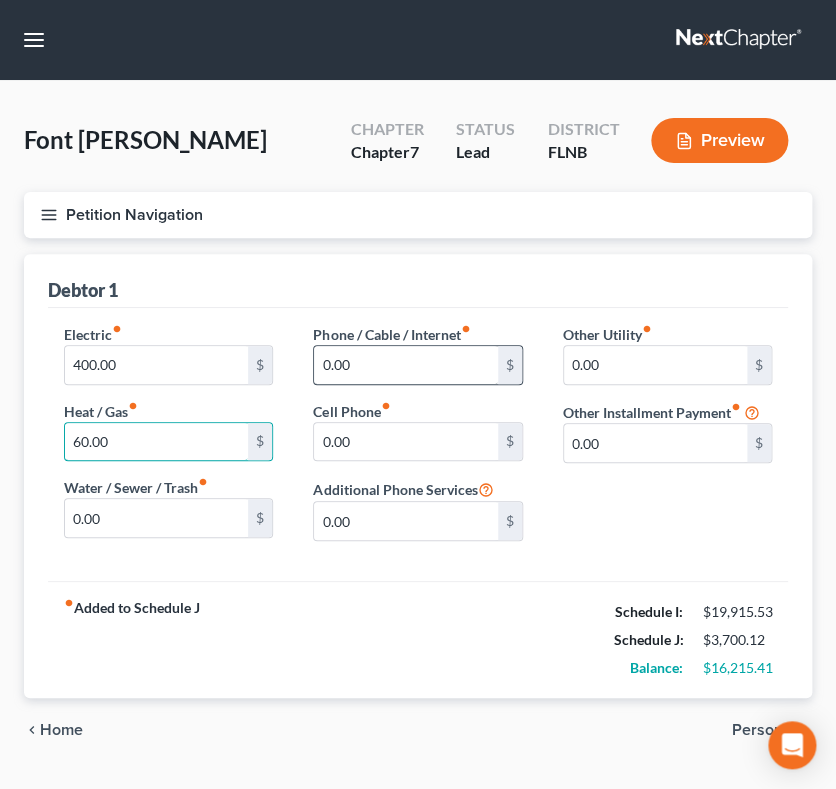 type on "60.00" 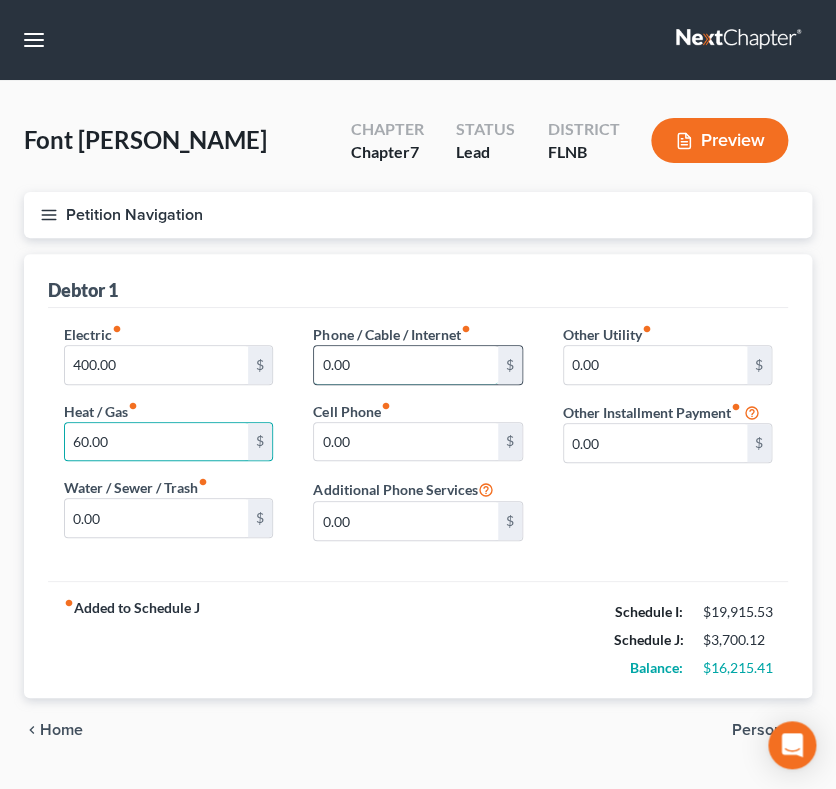 click on "0.00" at bounding box center [405, 365] 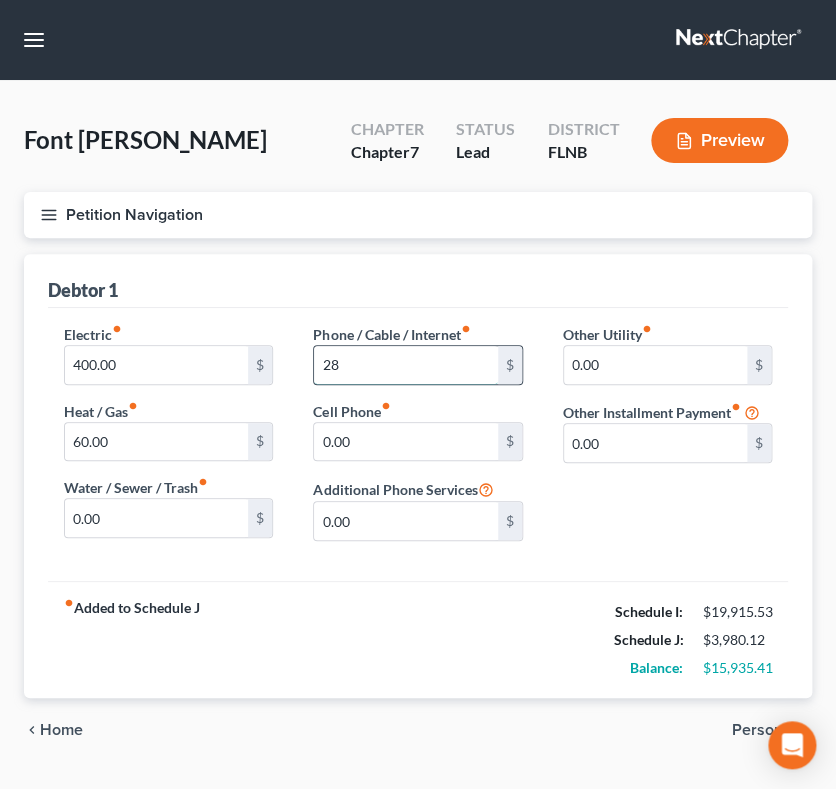 type on "2" 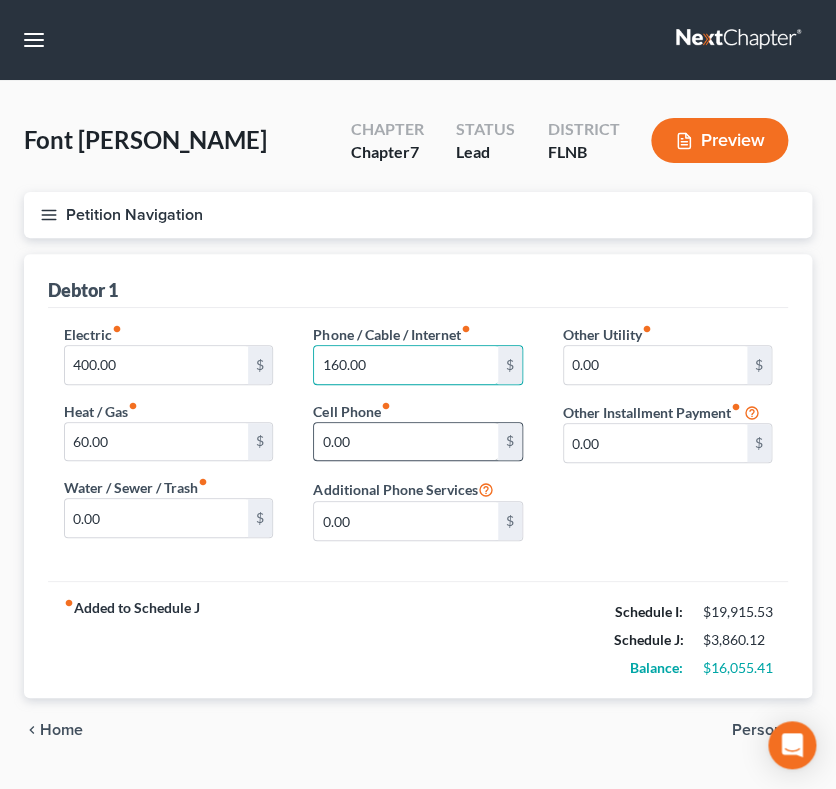 type on "160.00" 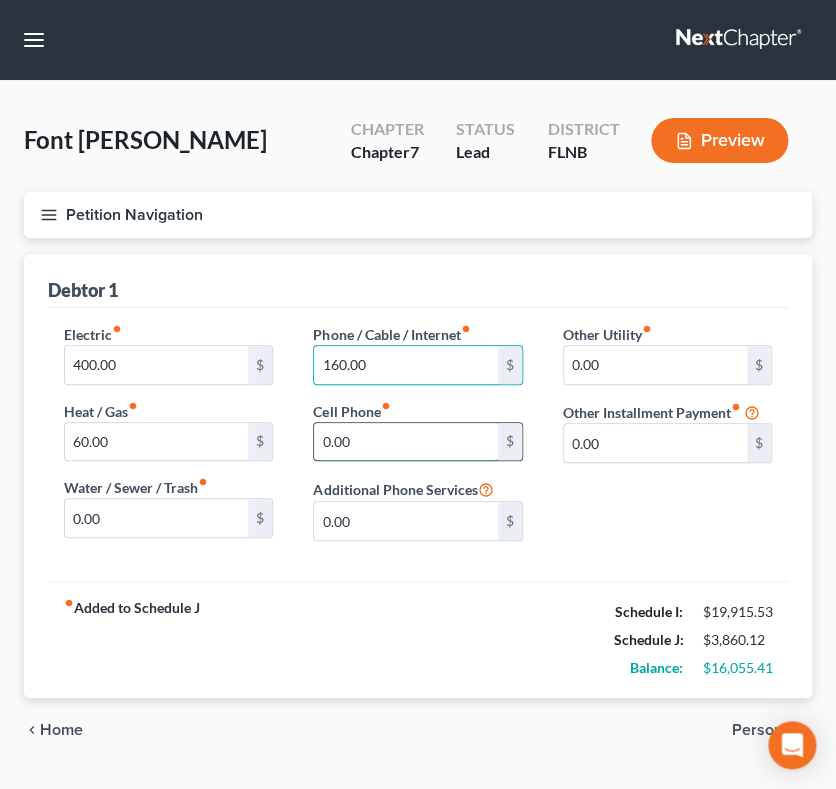 click on "0.00" at bounding box center (405, 442) 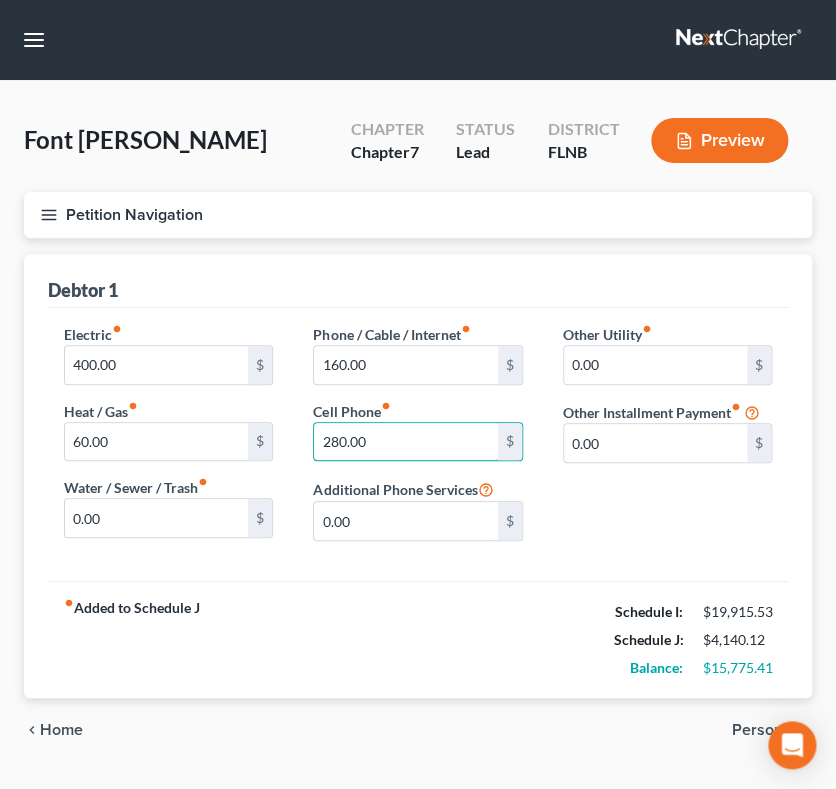 type on "280.00" 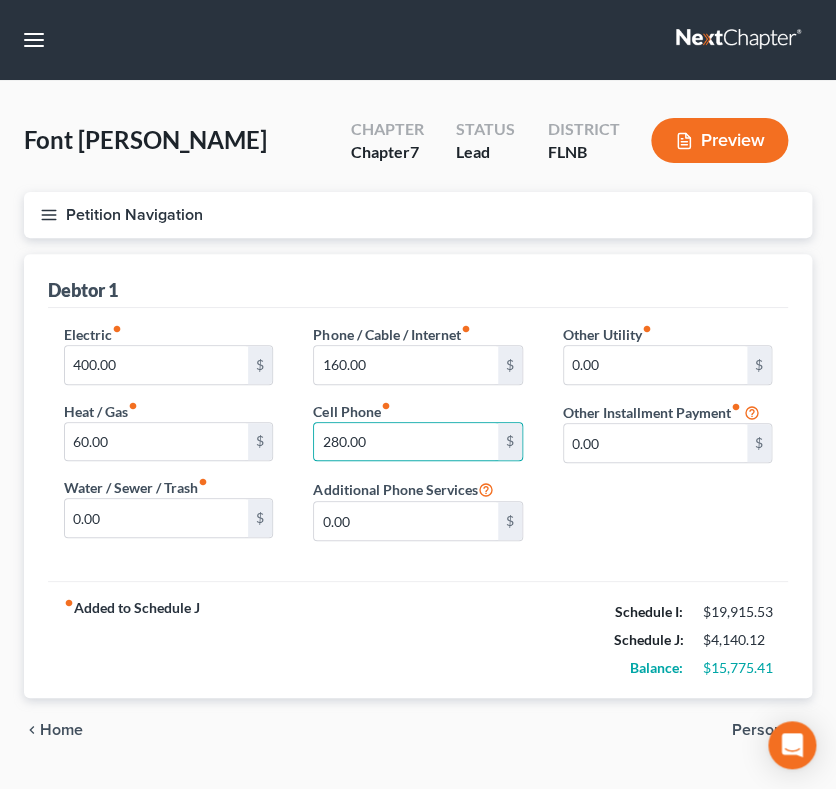 click on "Personal" at bounding box center [764, 730] 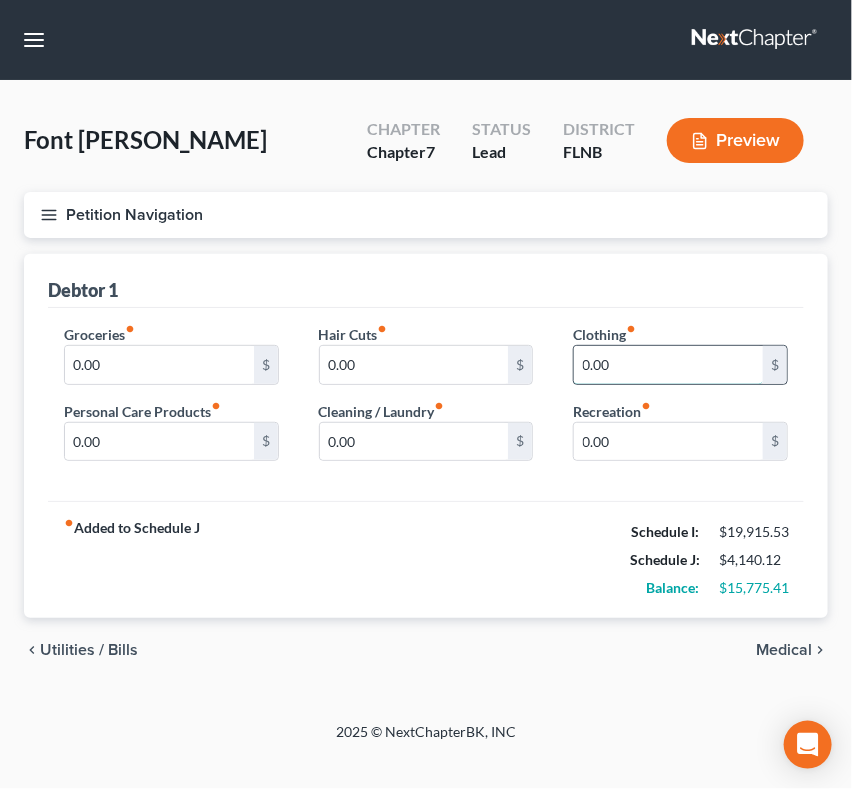 click on "0.00" at bounding box center (668, 365) 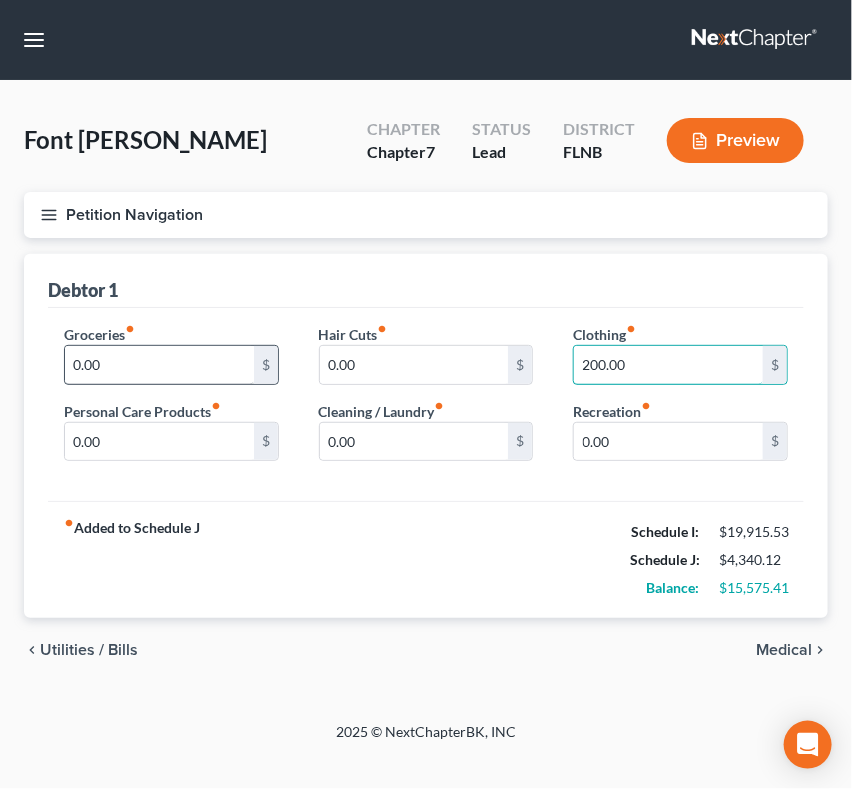 type on "200.00" 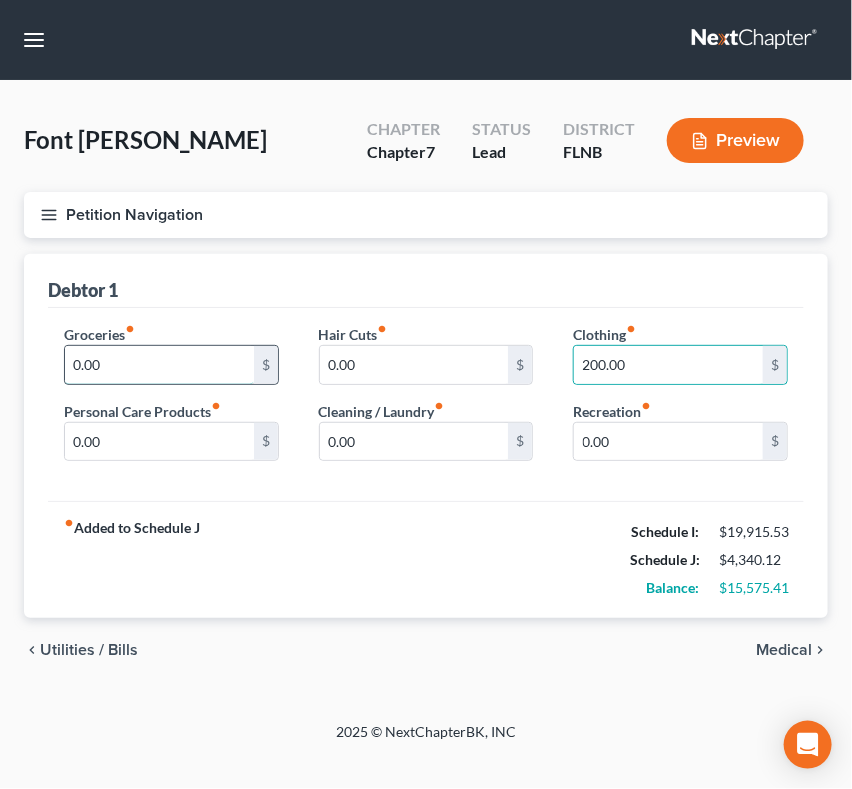 click on "0.00" at bounding box center (159, 365) 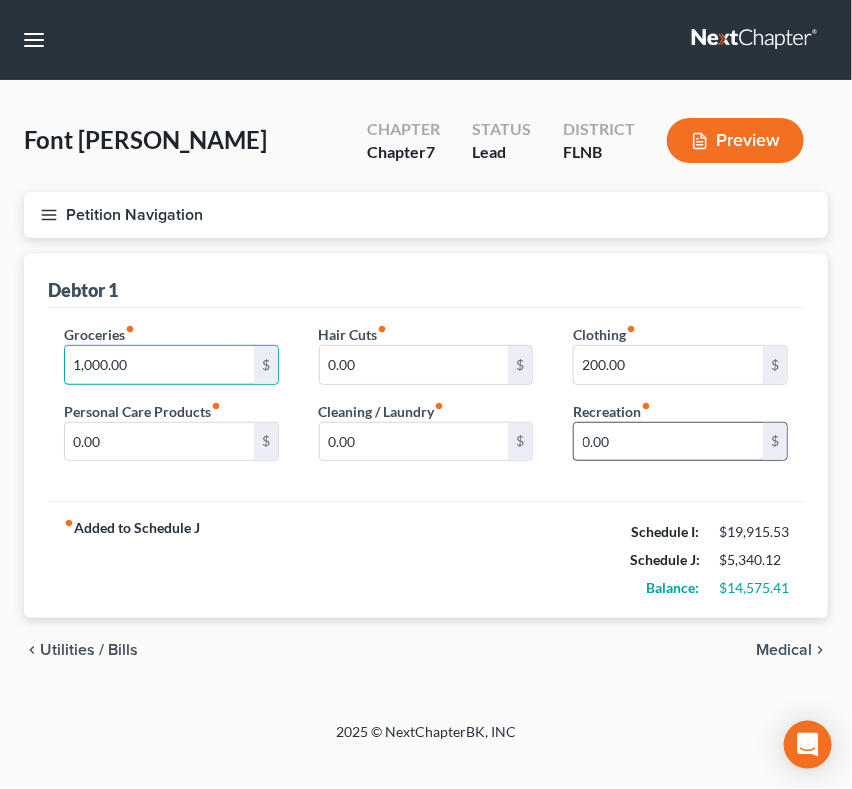 type on "1,000.00" 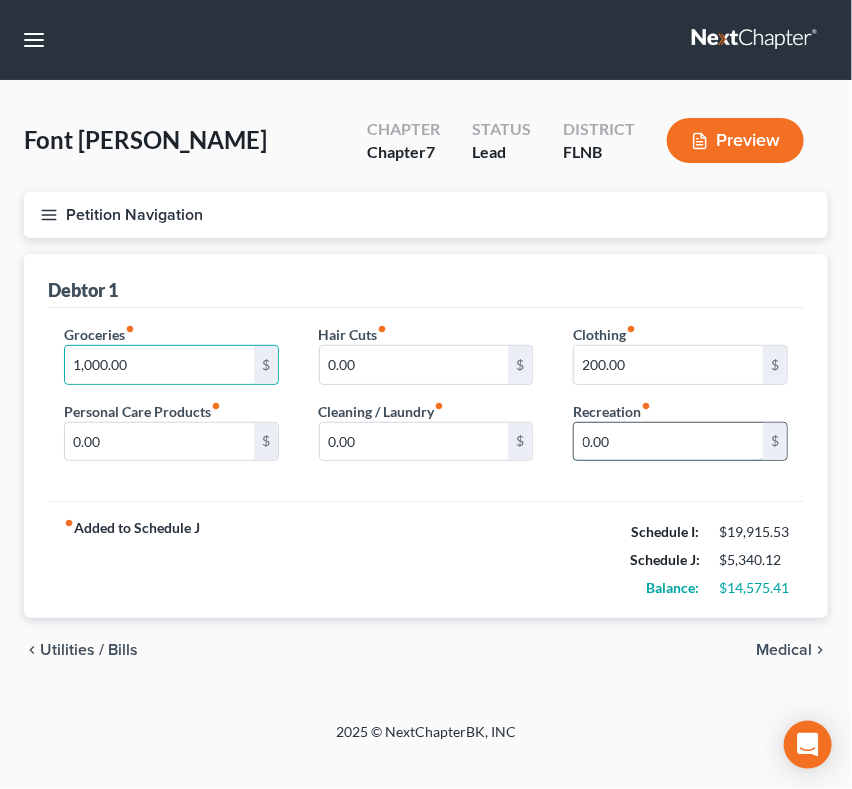 click on "0.00" at bounding box center (668, 442) 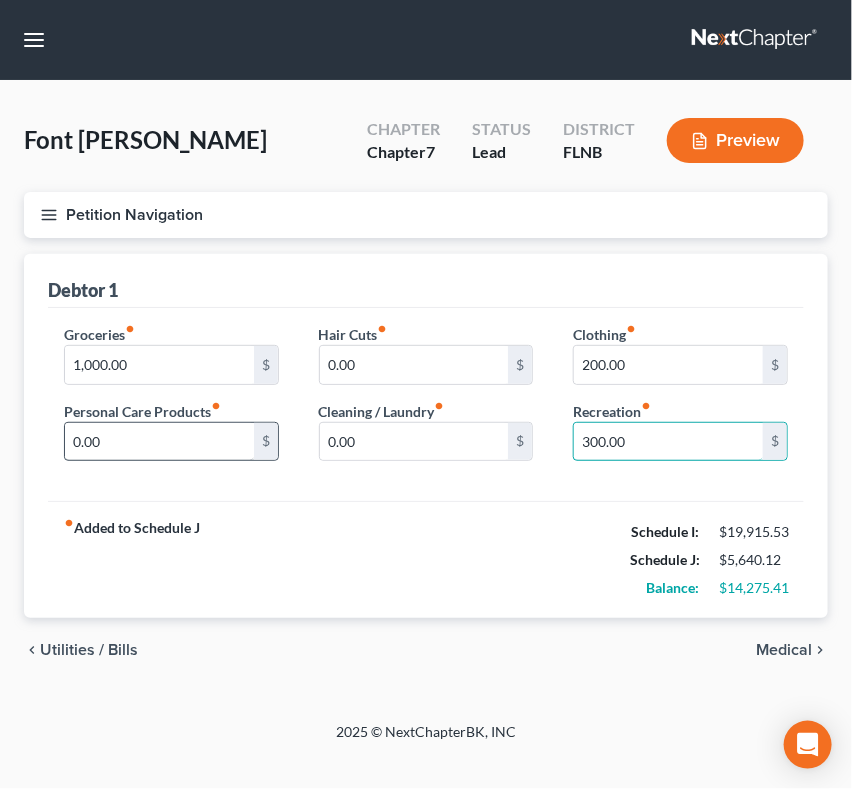 type on "300.00" 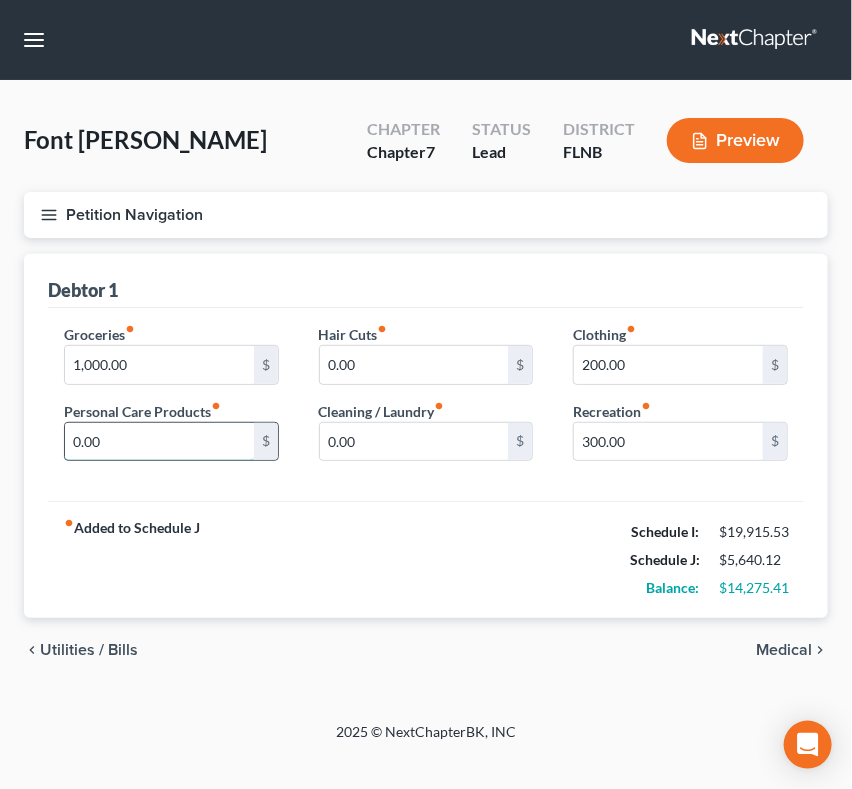 click on "0.00" at bounding box center (159, 442) 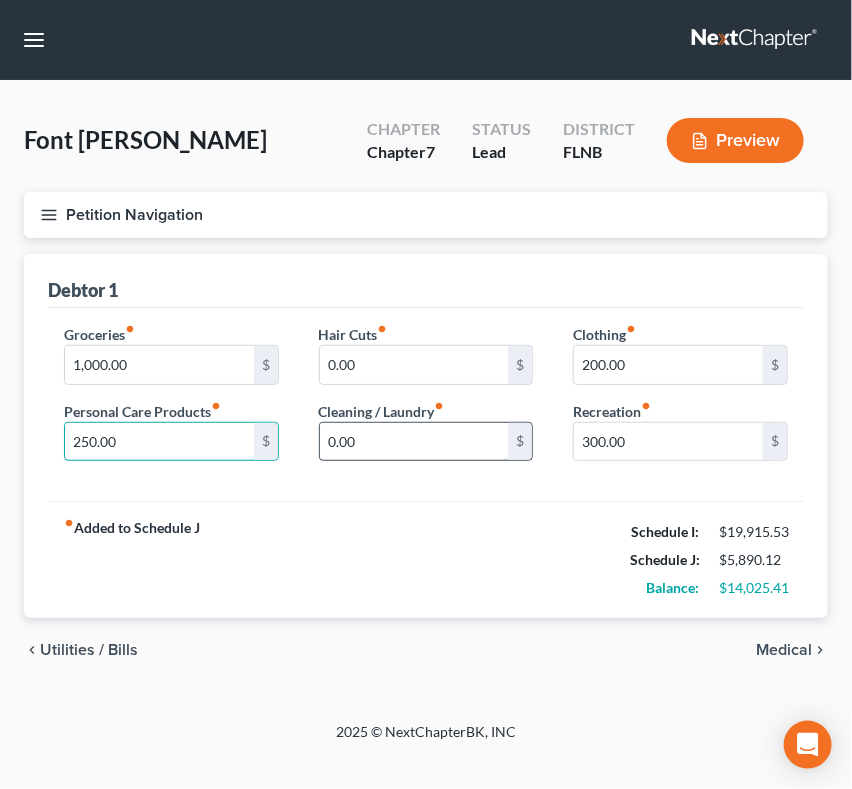 type on "250.00" 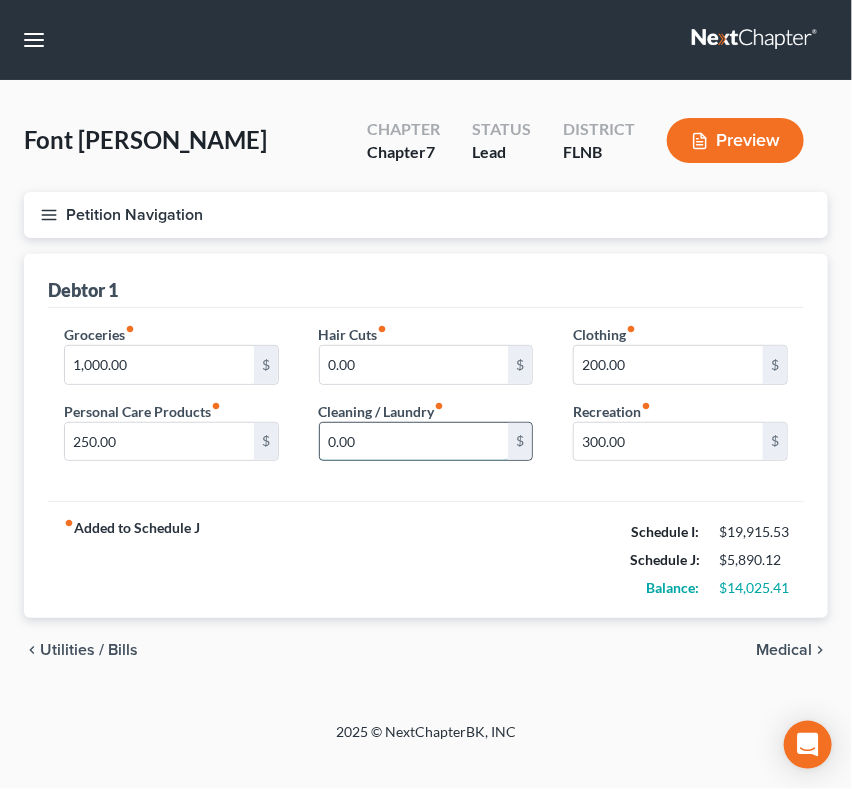 drag, startPoint x: 381, startPoint y: 447, endPoint x: 365, endPoint y: 441, distance: 17.088007 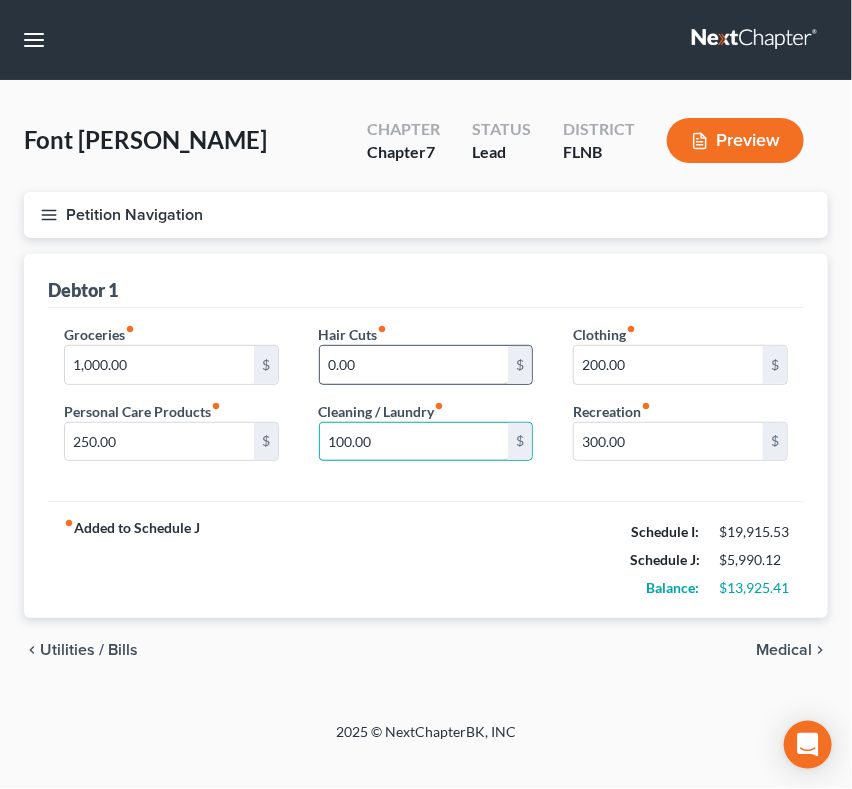 type on "100.00" 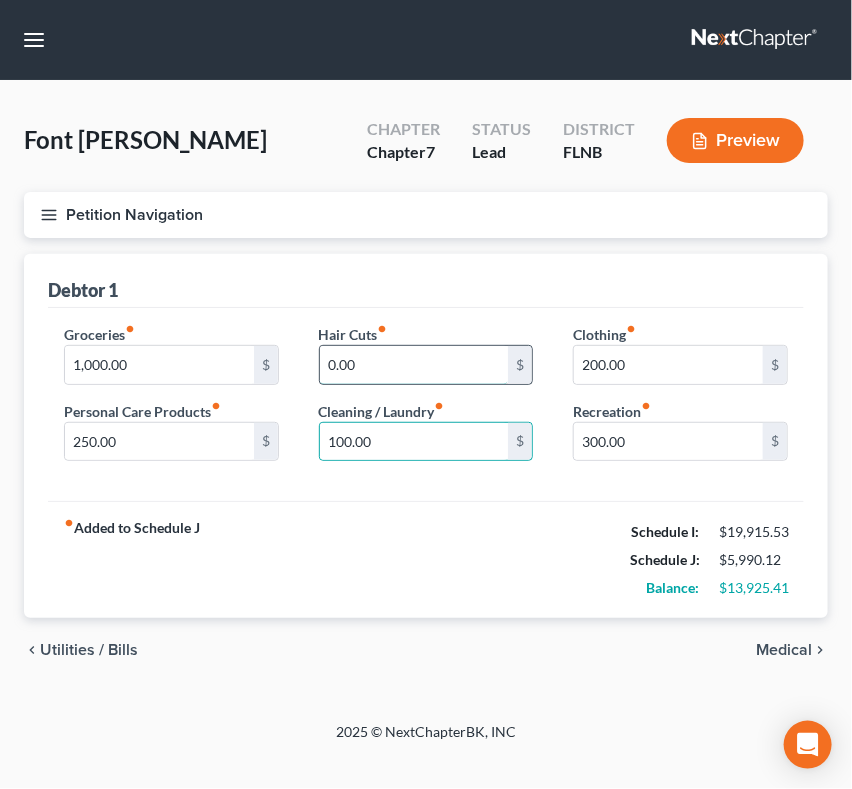 click on "0.00" at bounding box center (414, 365) 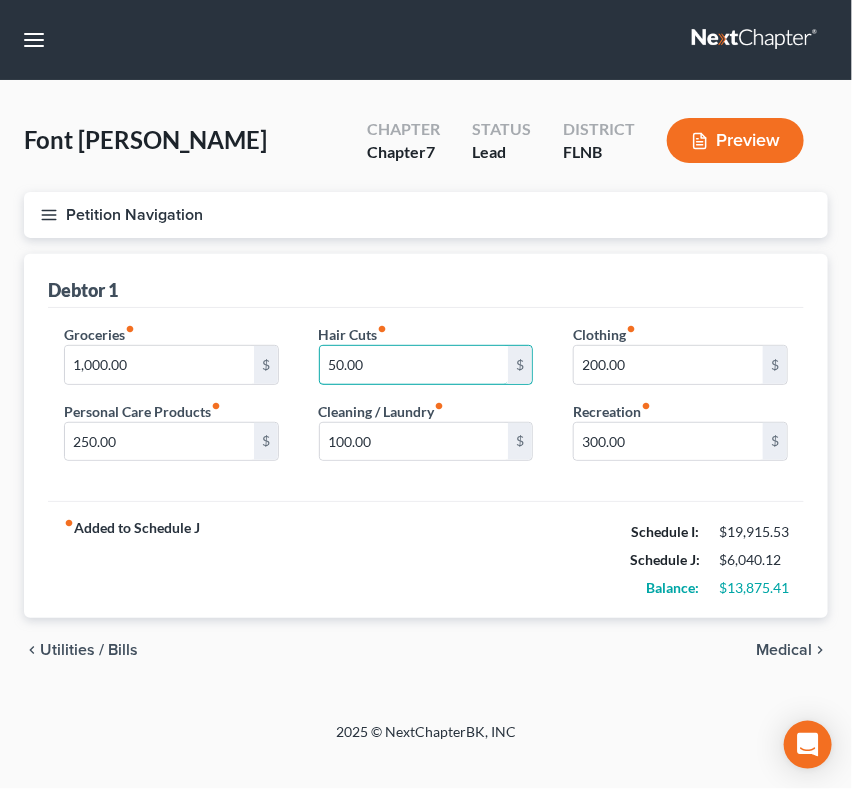 type on "50.00" 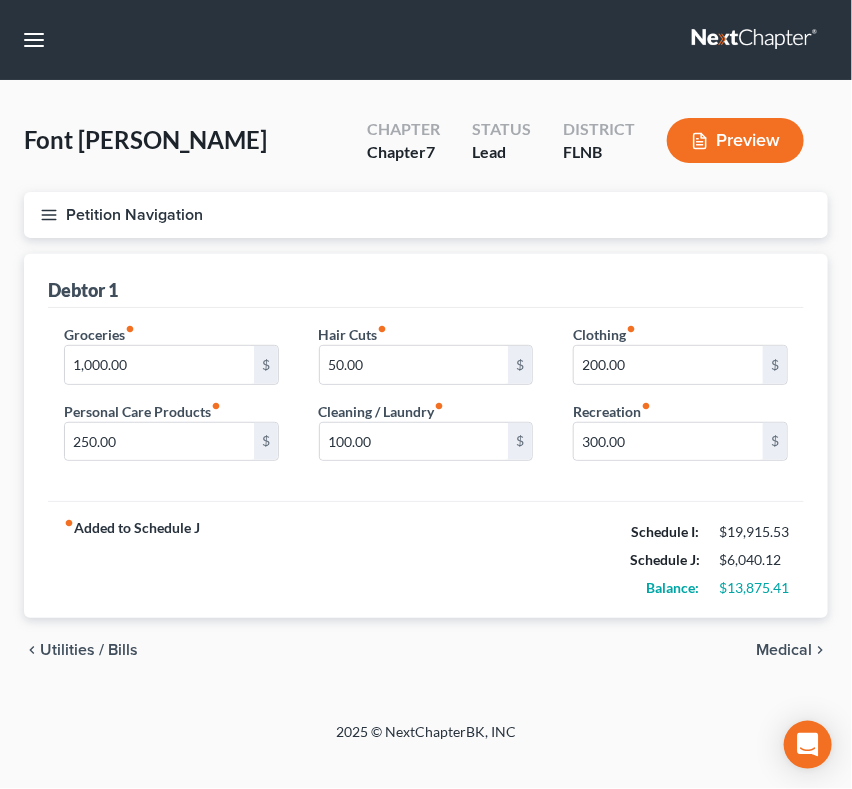 click on "Medical" at bounding box center [784, 650] 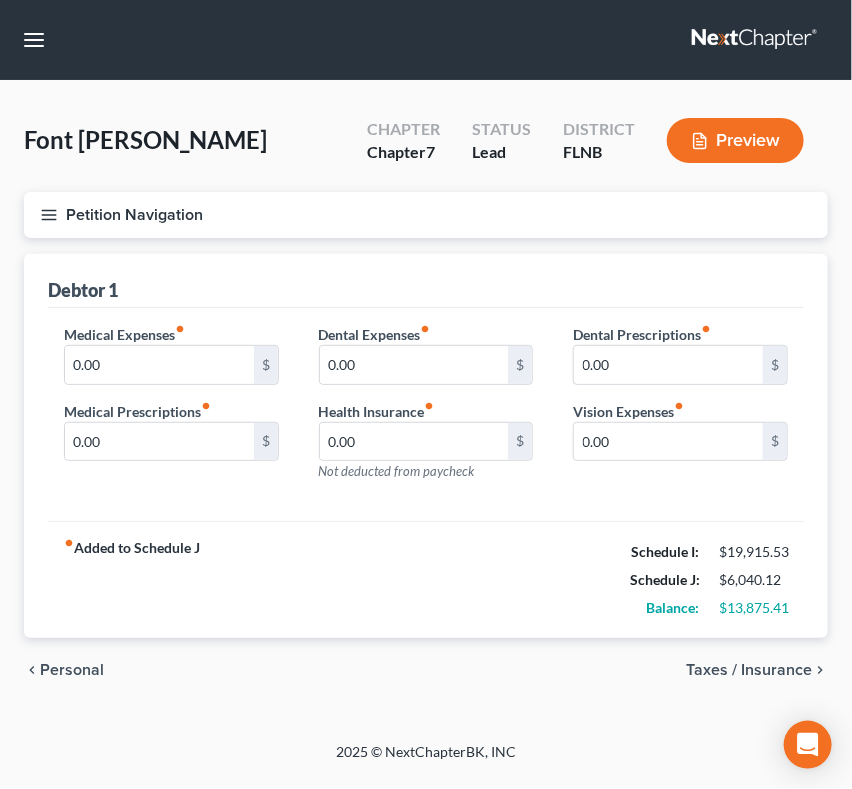 click on "Taxes / Insurance" at bounding box center [749, 670] 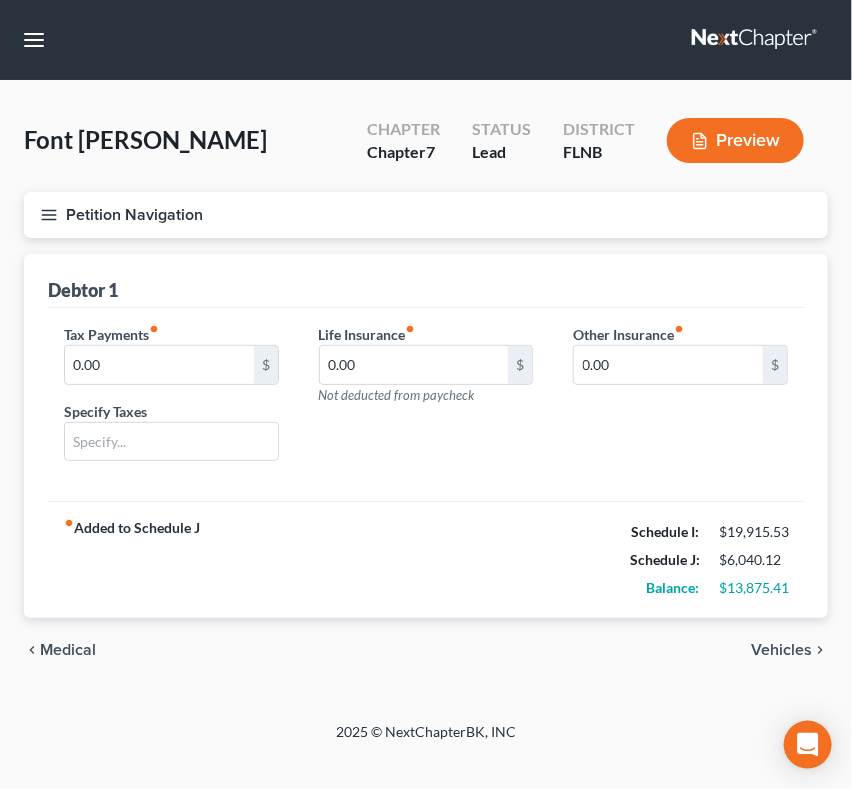 click on "Vehicles" at bounding box center [781, 650] 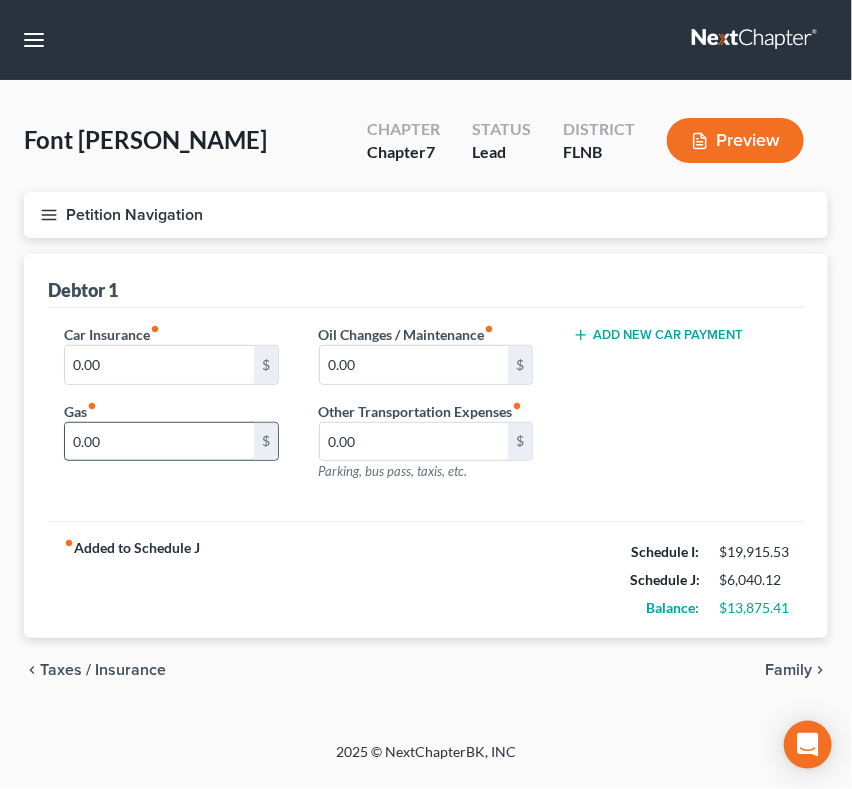 click on "0.00" at bounding box center [159, 442] 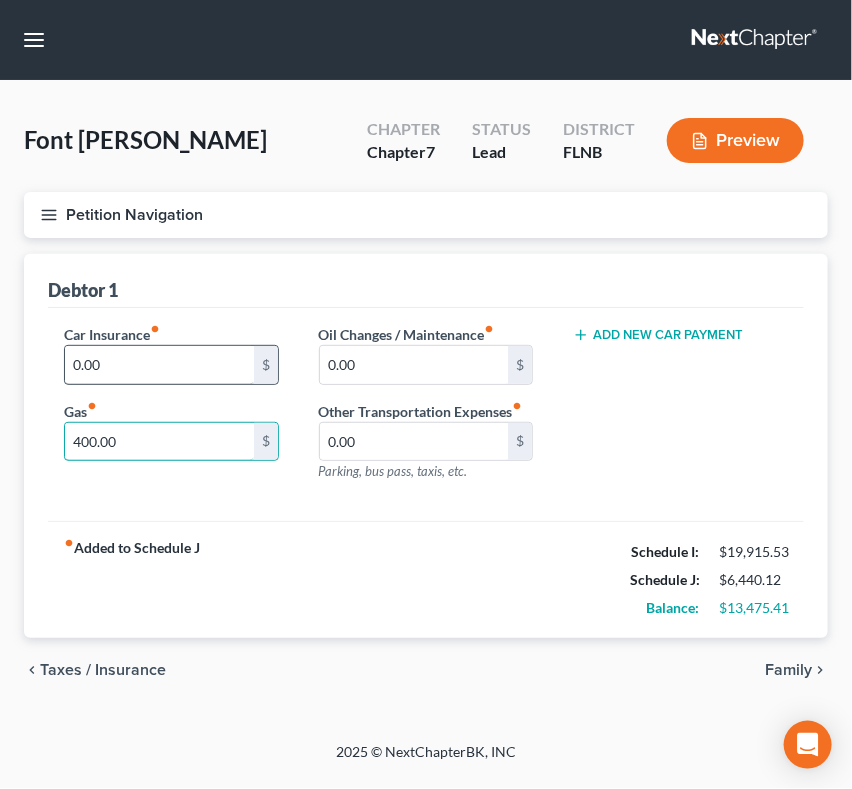 type on "400.00" 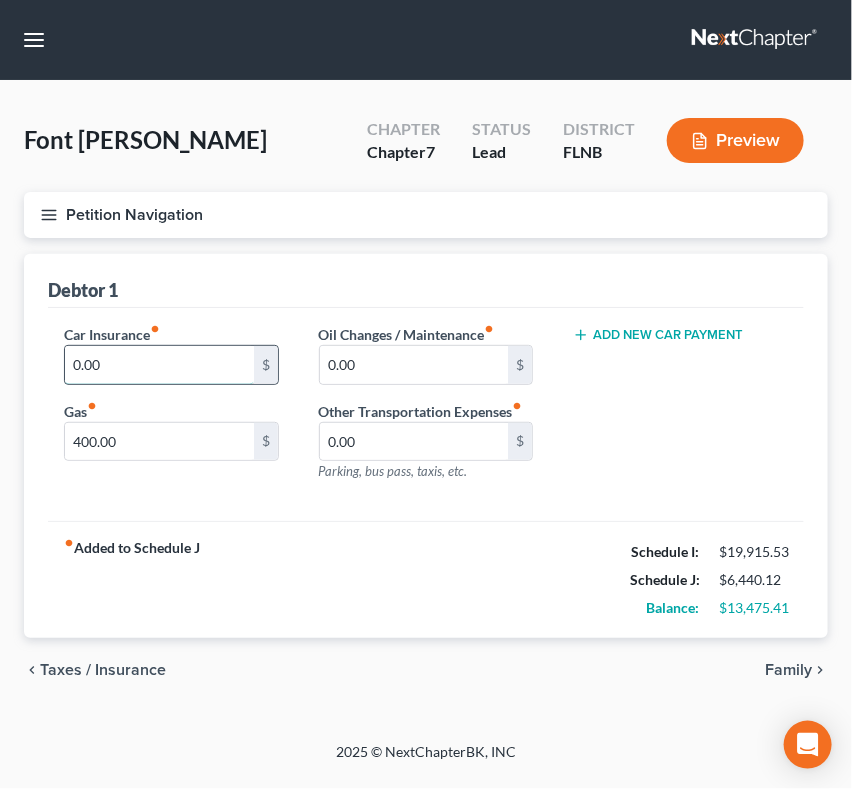click on "0.00" at bounding box center [159, 365] 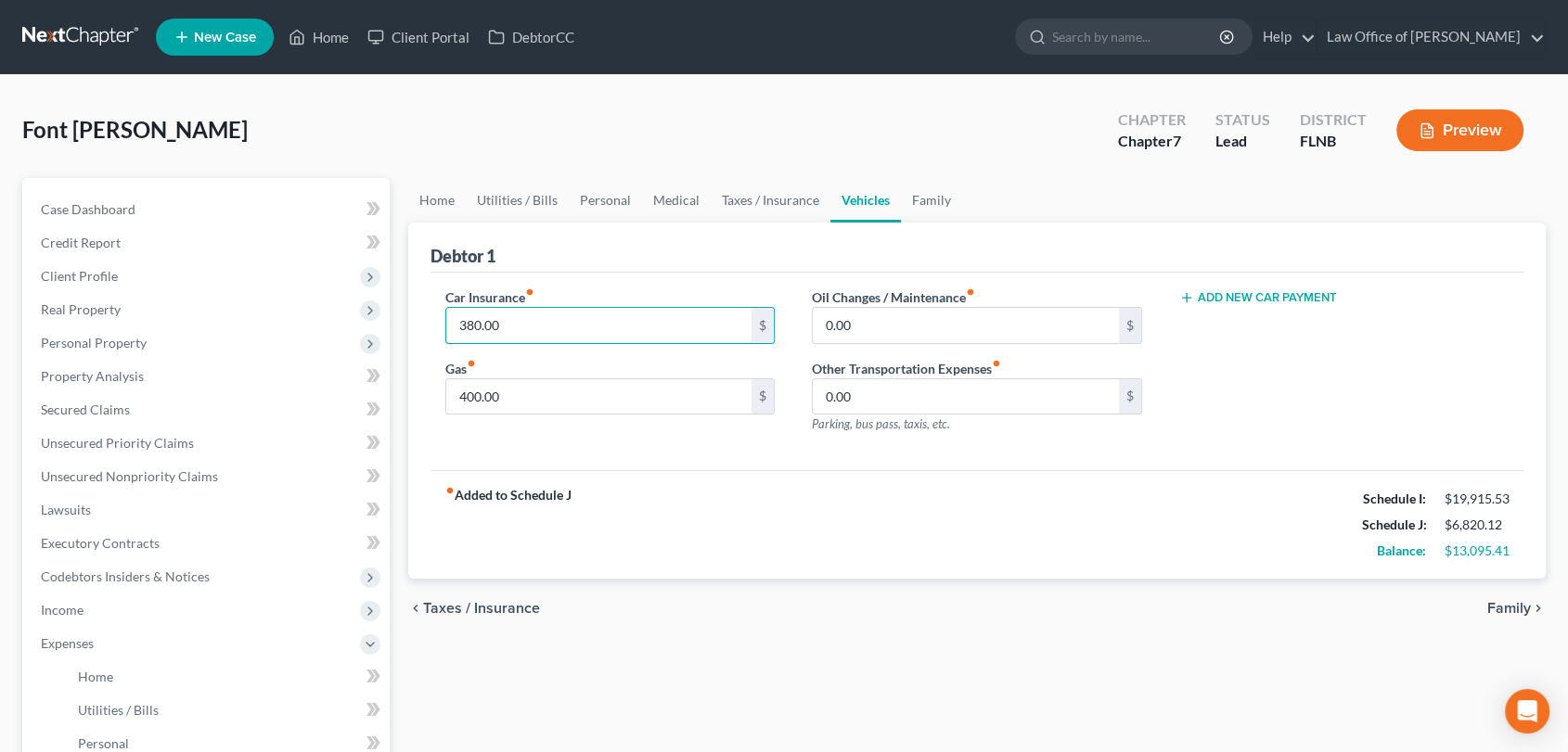 type on "380.00" 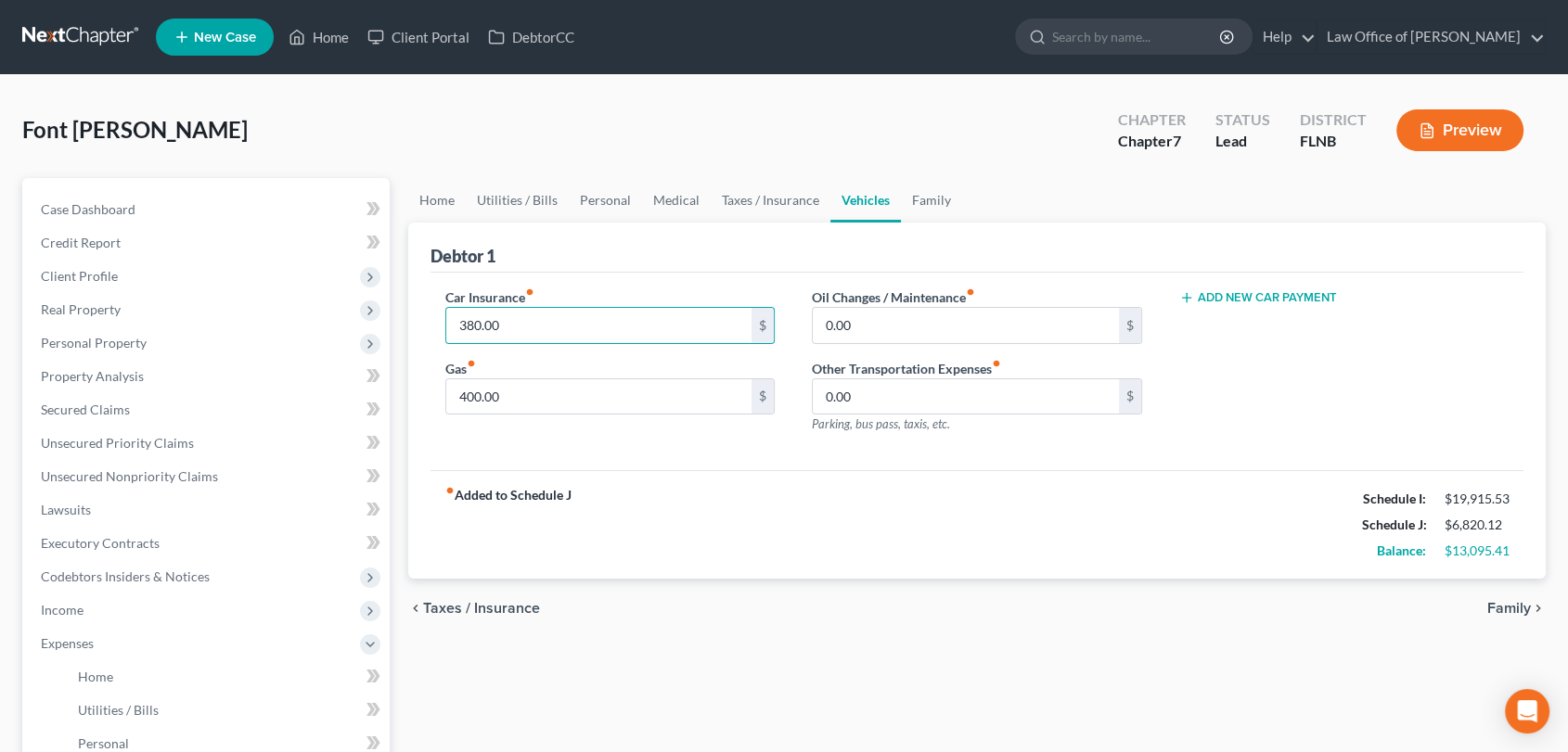 click on "Family" at bounding box center (1509, 608) 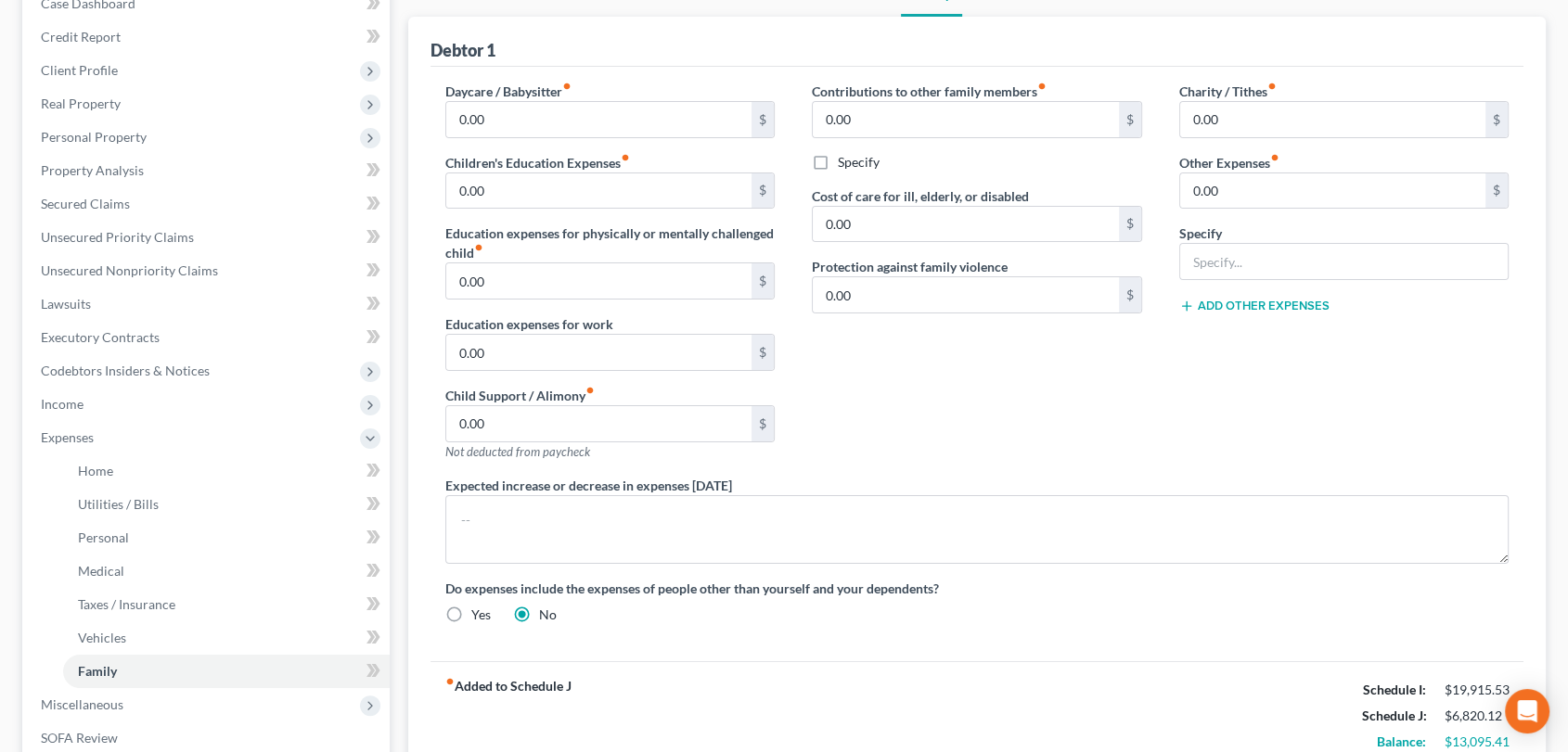 scroll, scrollTop: 208, scrollLeft: 0, axis: vertical 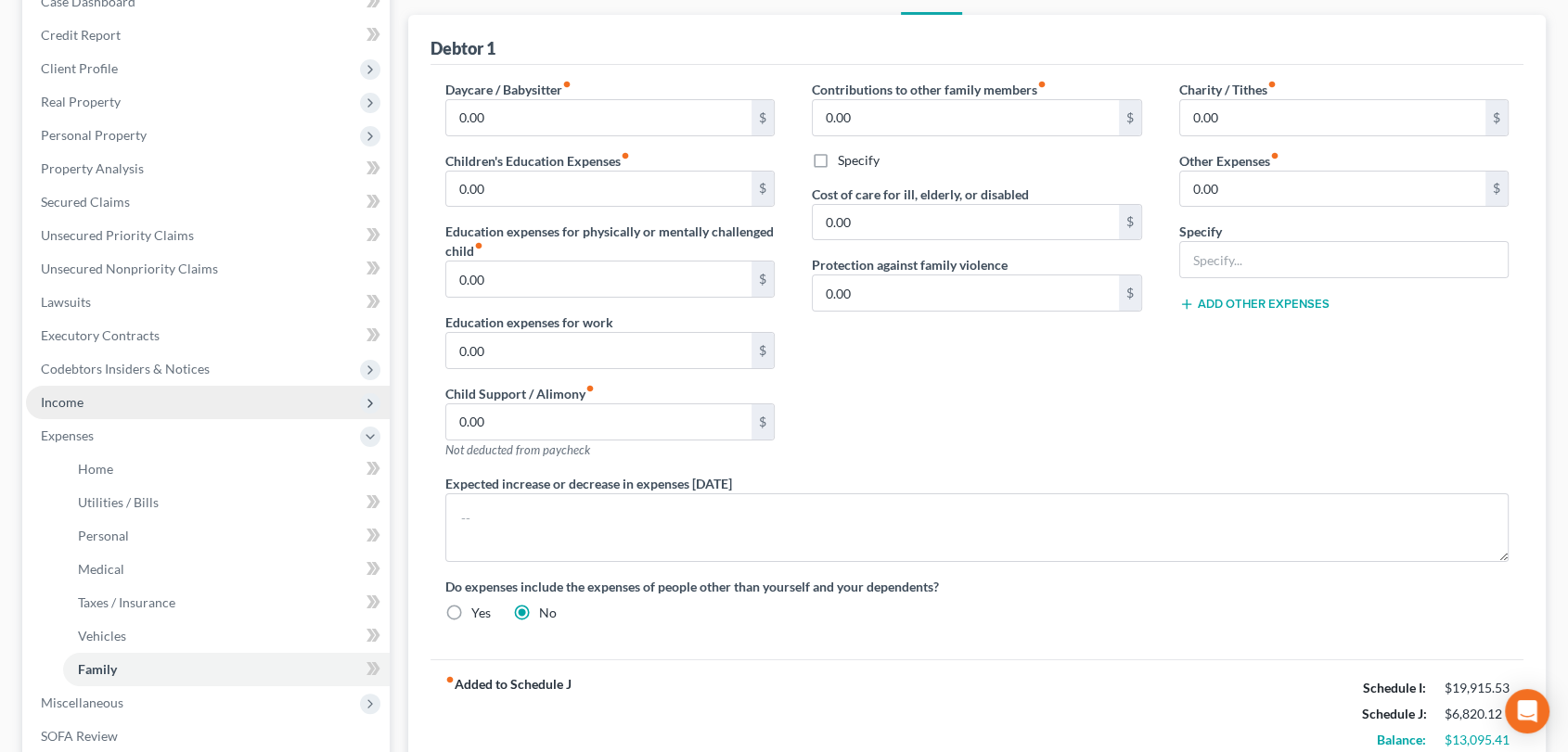 click on "Income" at bounding box center [62, 401] 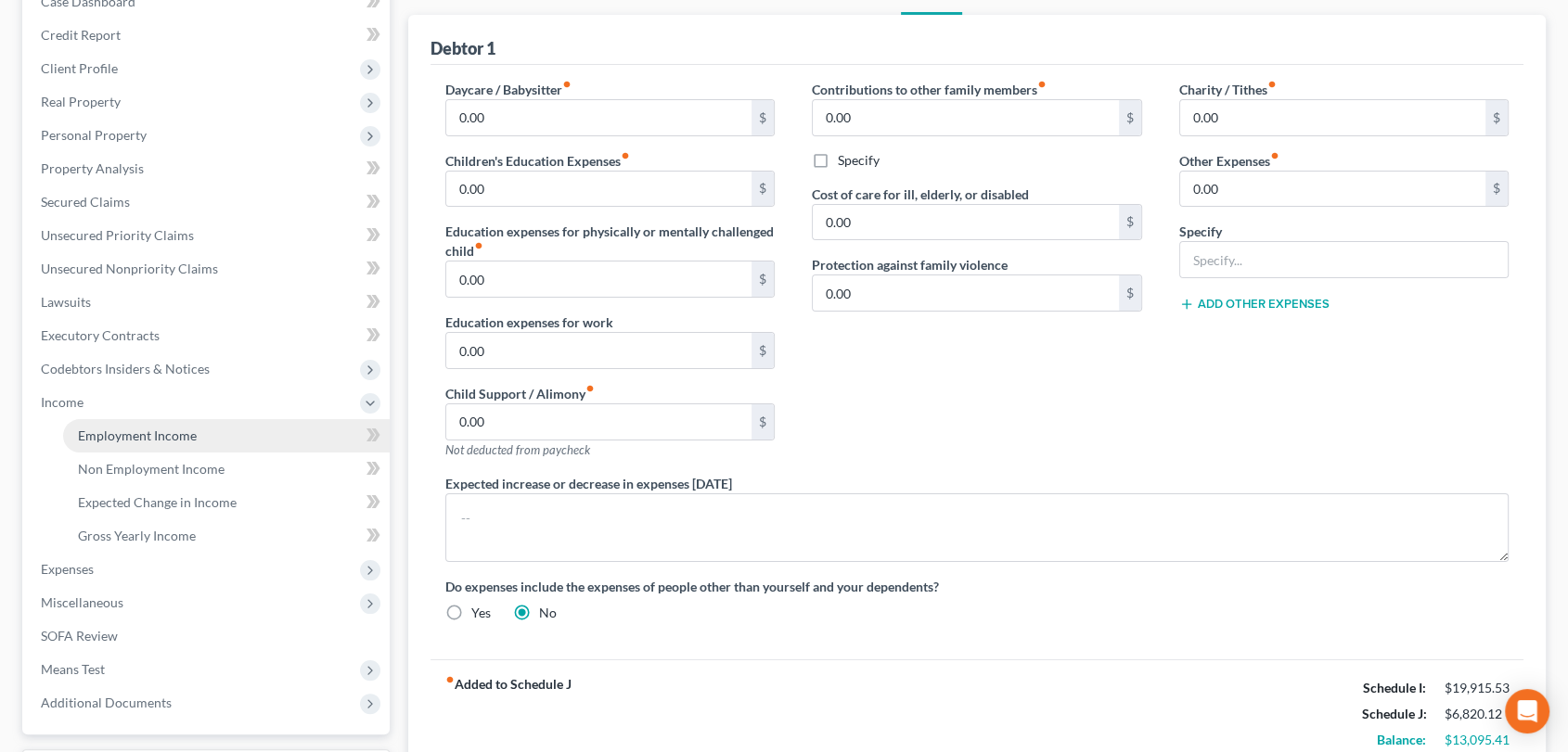 click on "Employment Income" at bounding box center [137, 435] 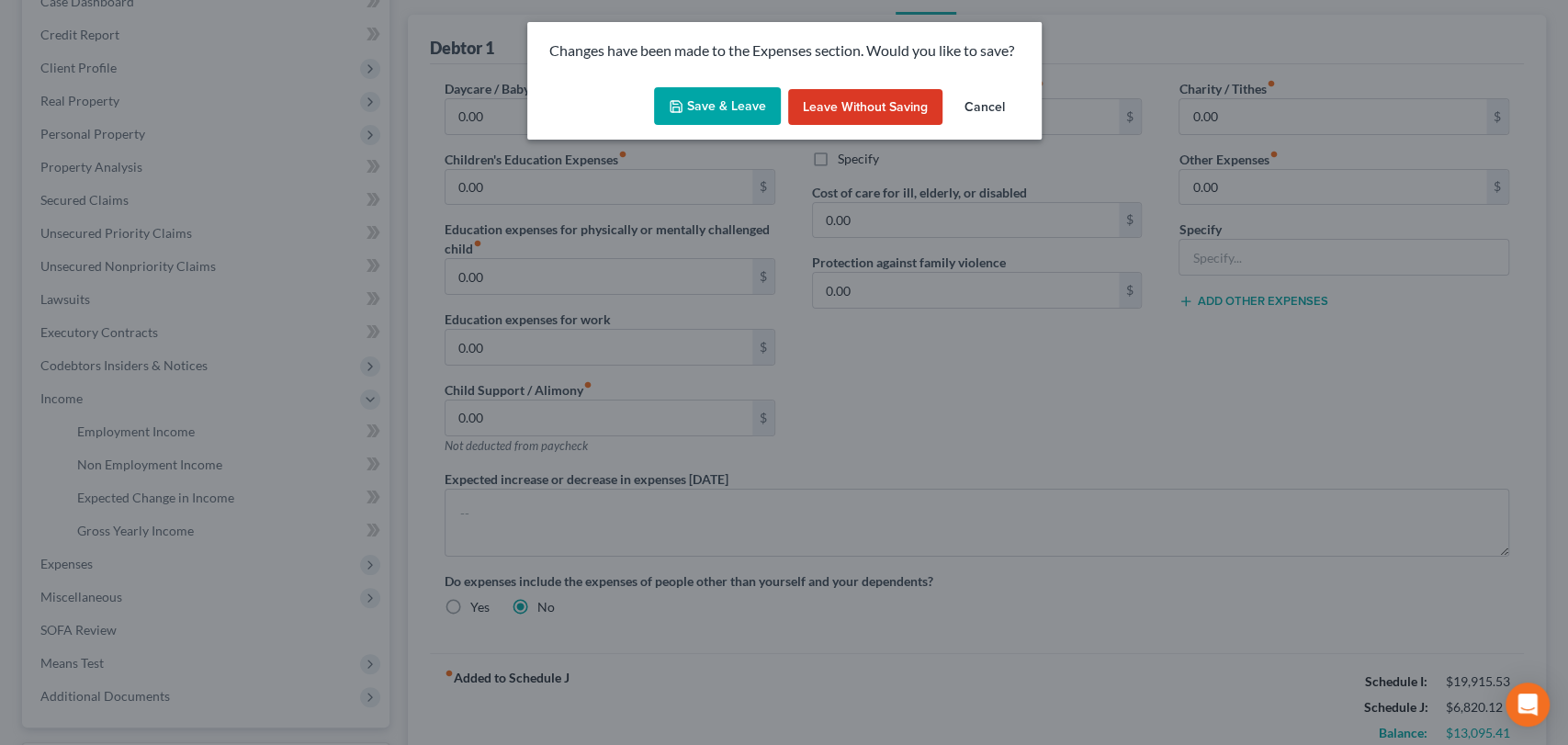 click on "Save & Leave" at bounding box center (717, 107) 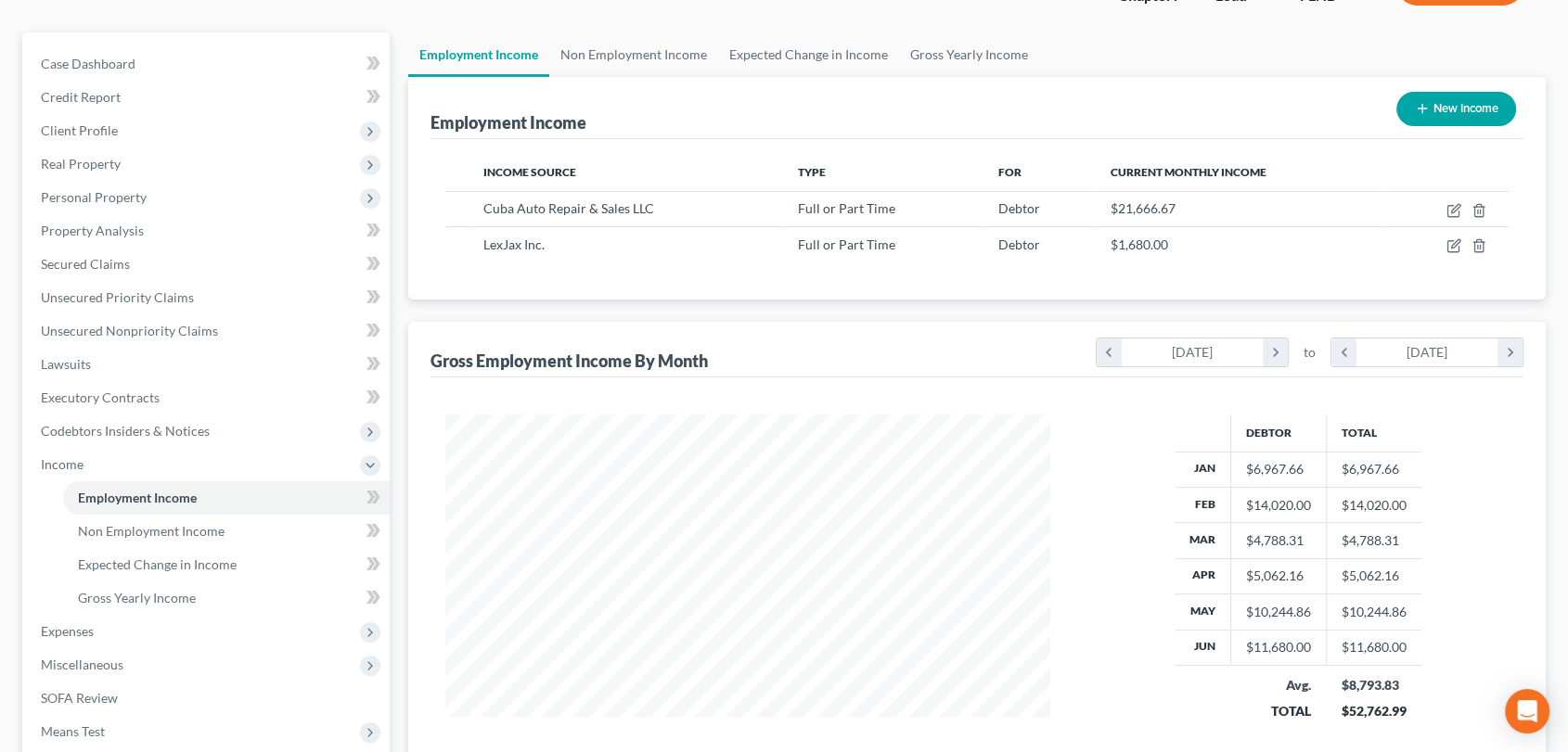scroll, scrollTop: 80, scrollLeft: 0, axis: vertical 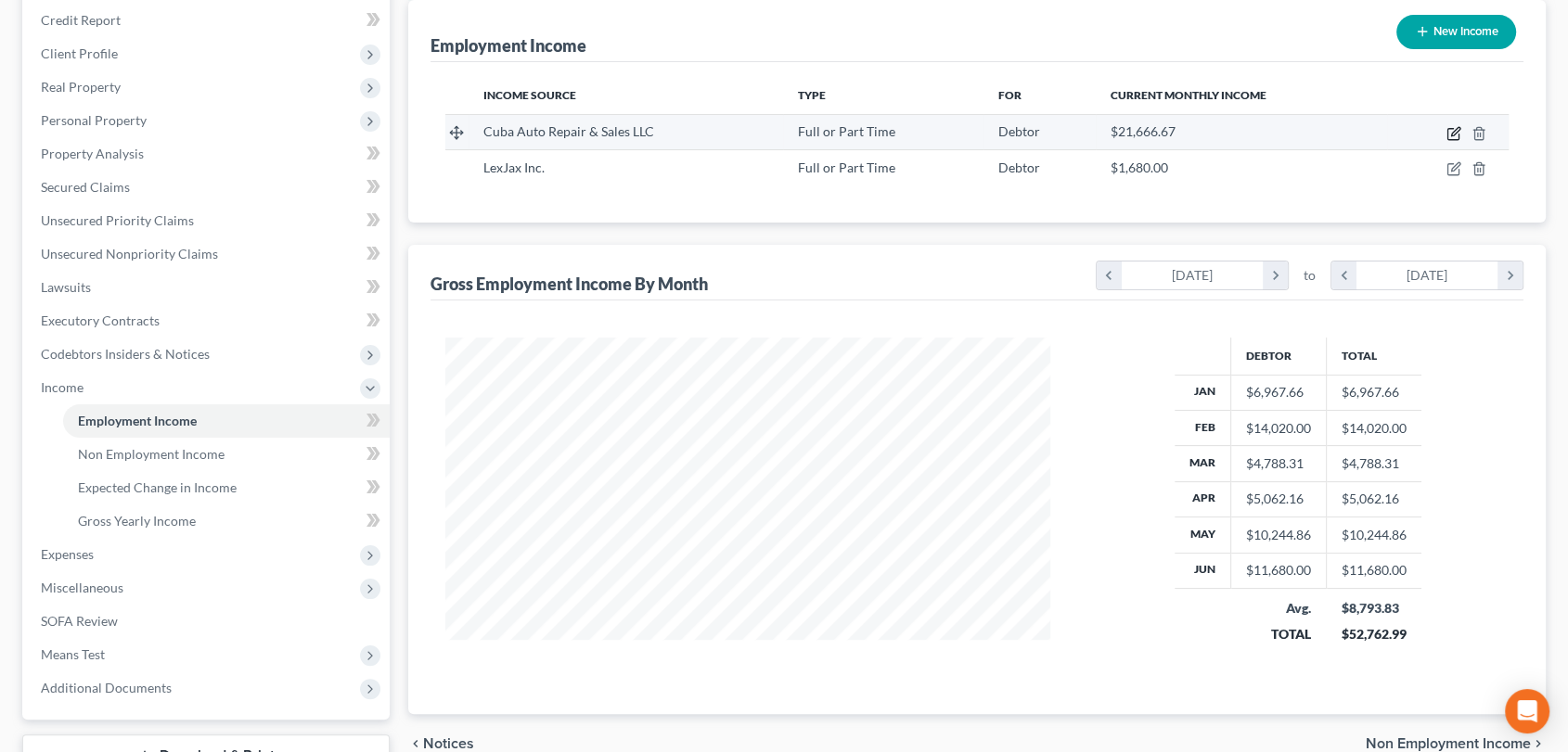 click 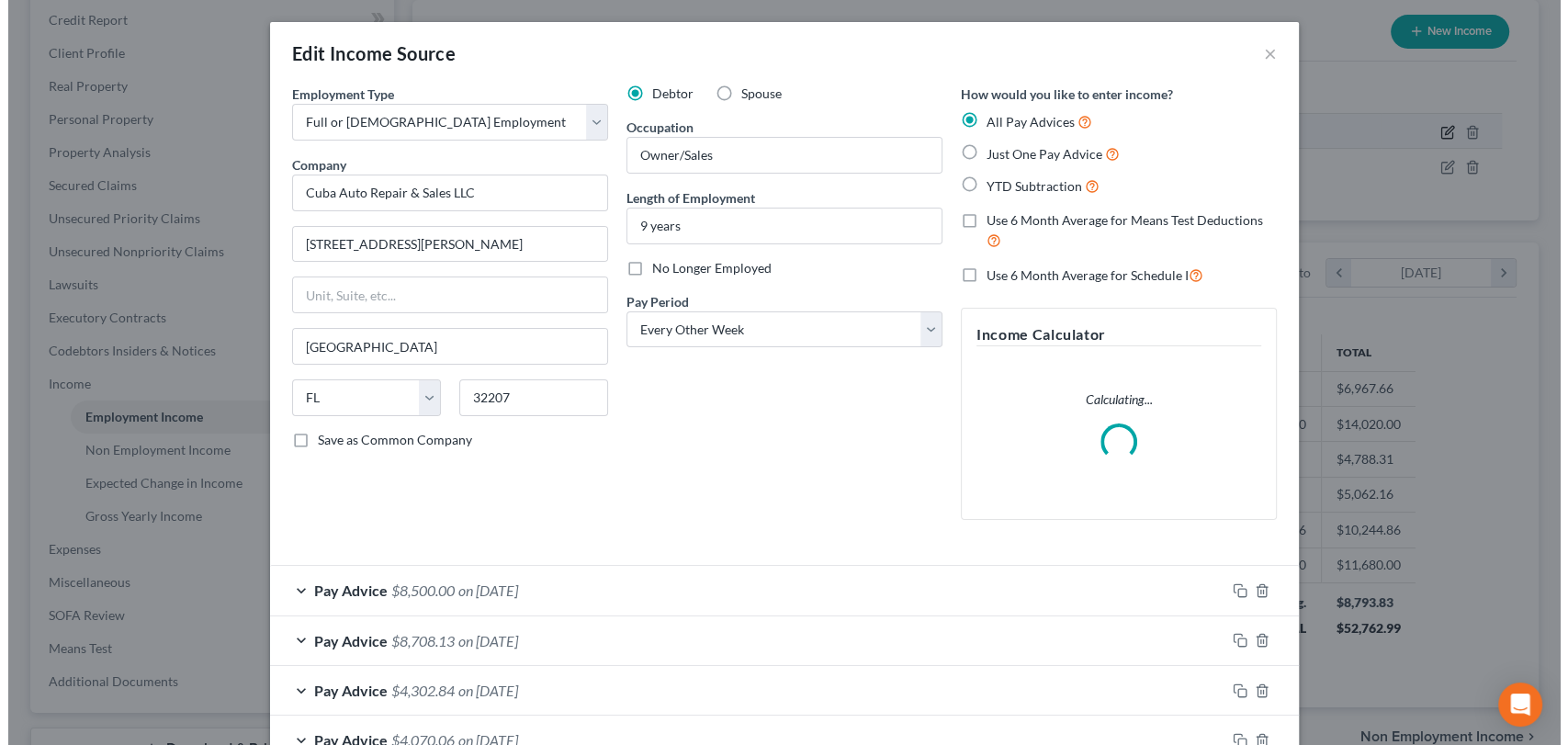 scroll, scrollTop: 918290, scrollLeft: 917928, axis: both 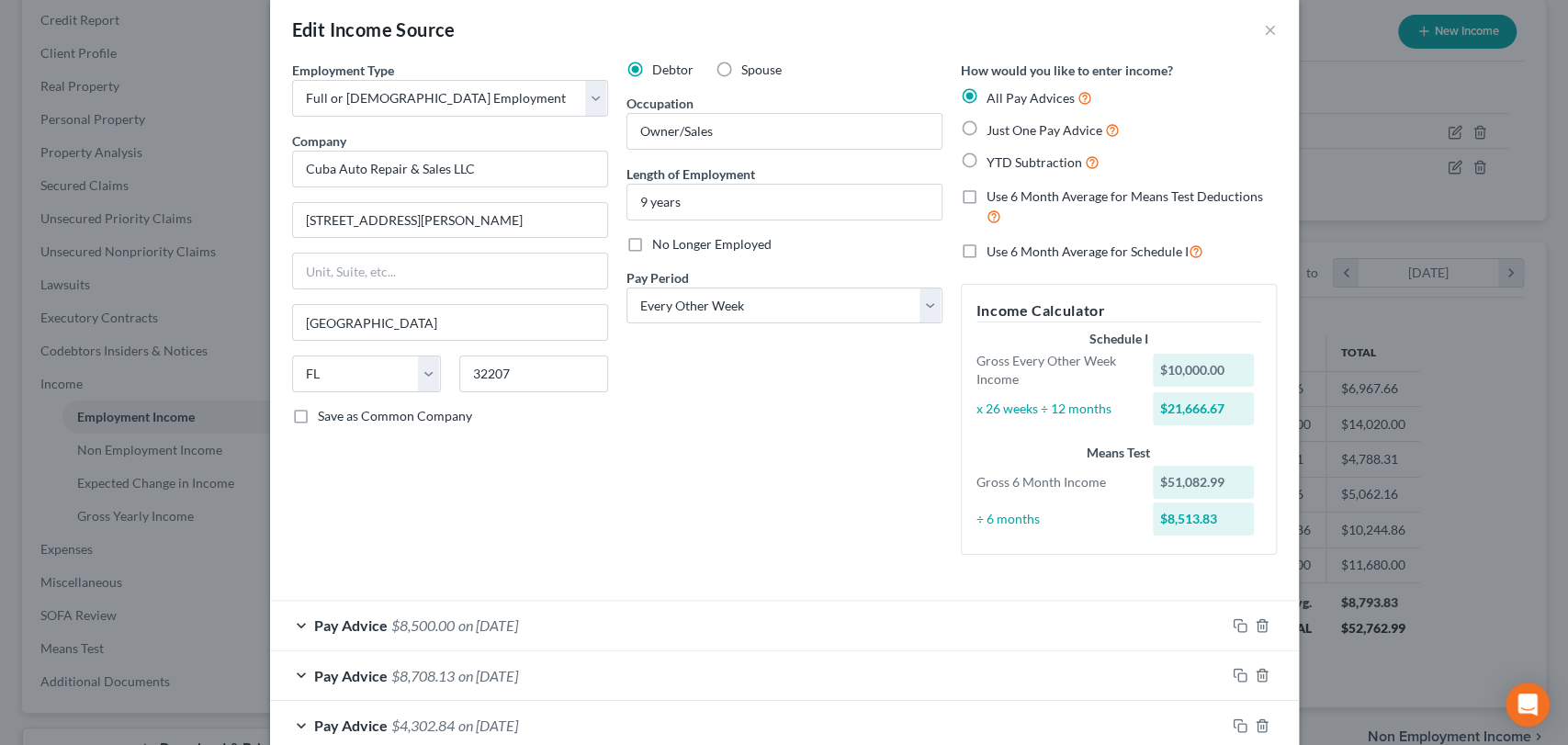 click on "Use 6 Month Average for Means Test Deductions" at bounding box center (1132, 207) 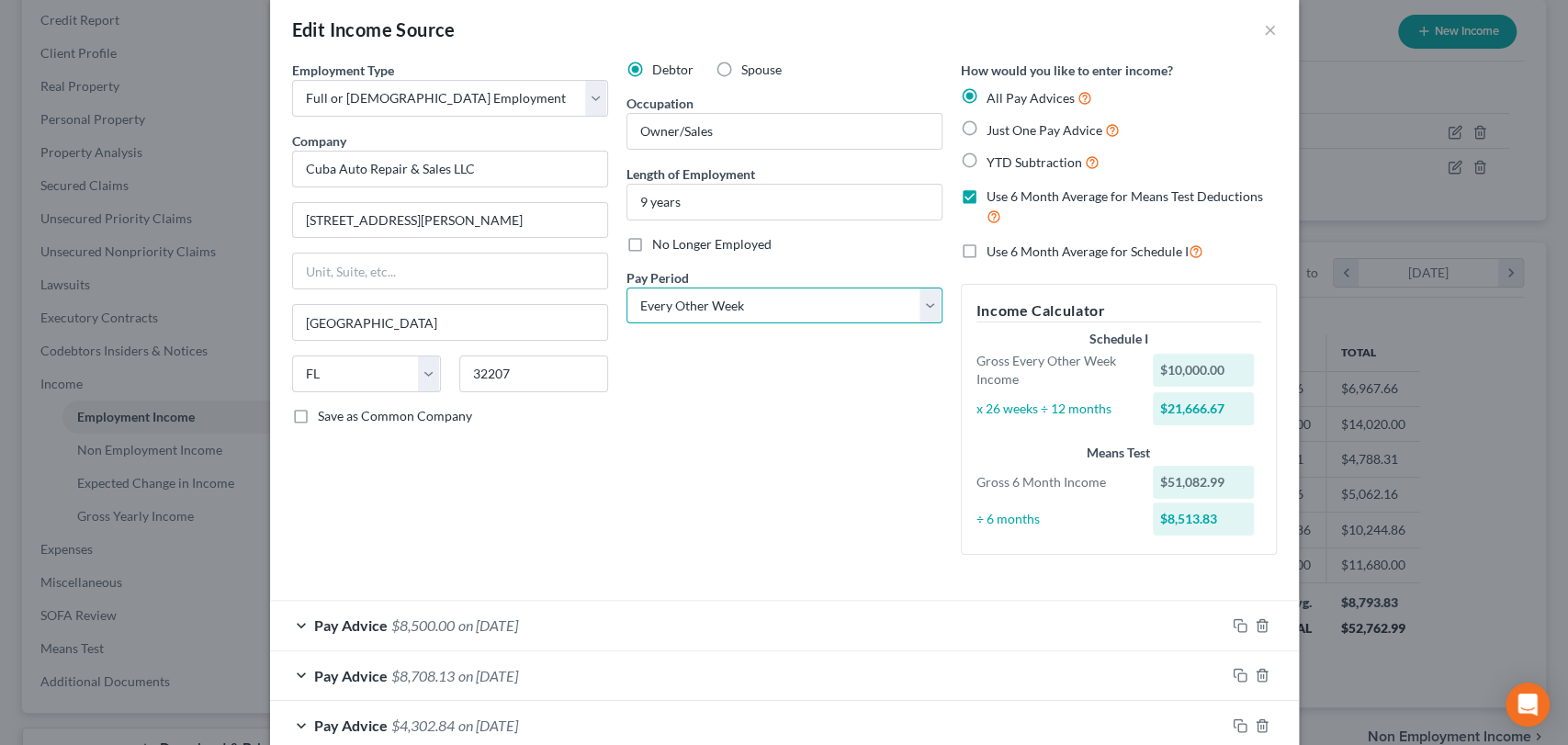 click on "Select Monthly Twice Monthly Every Other Week Weekly" at bounding box center [784, 306] 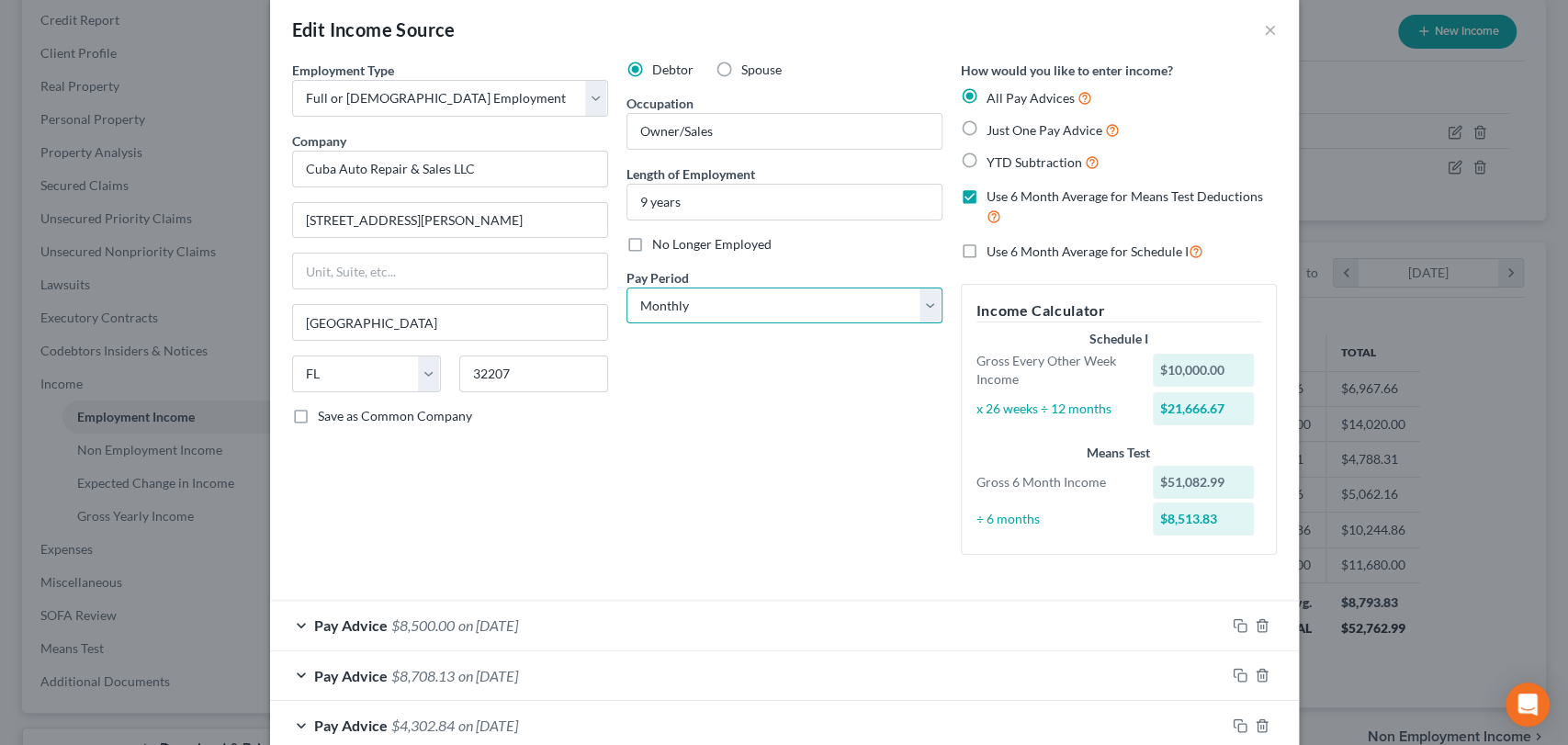 click on "Select Monthly Twice Monthly Every Other Week Weekly" at bounding box center (784, 306) 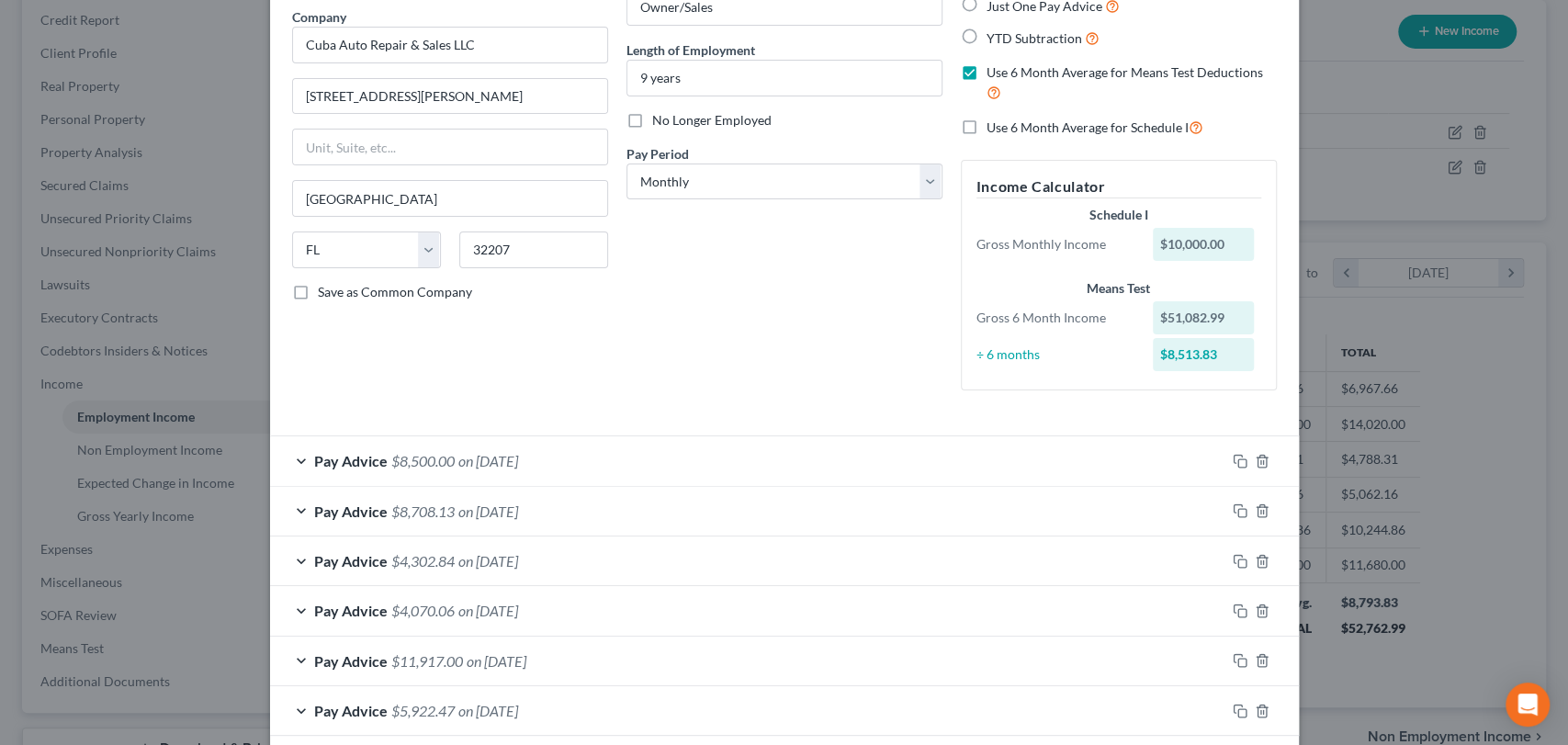 scroll, scrollTop: 150, scrollLeft: 0, axis: vertical 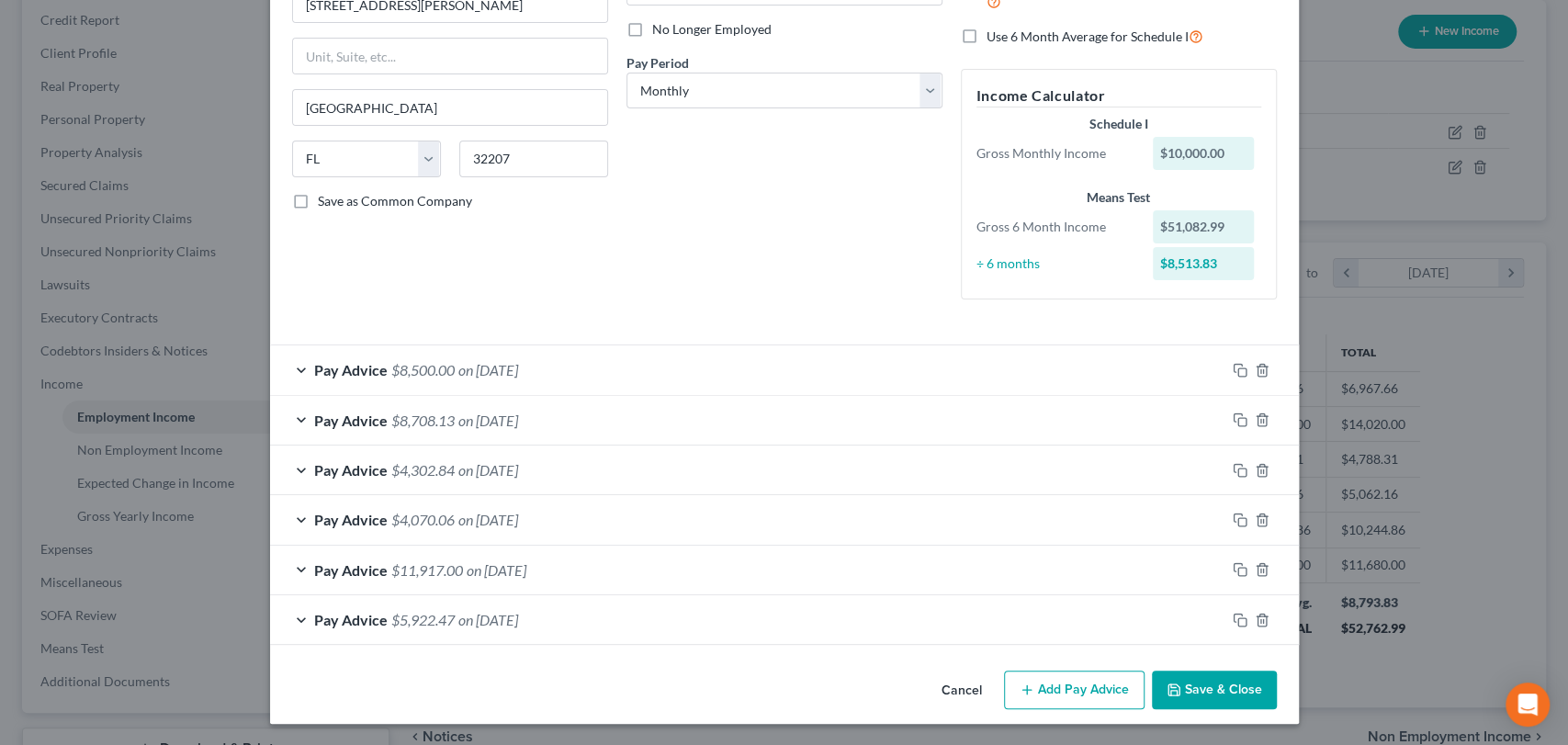 click on "Save & Close" at bounding box center [1214, 690] 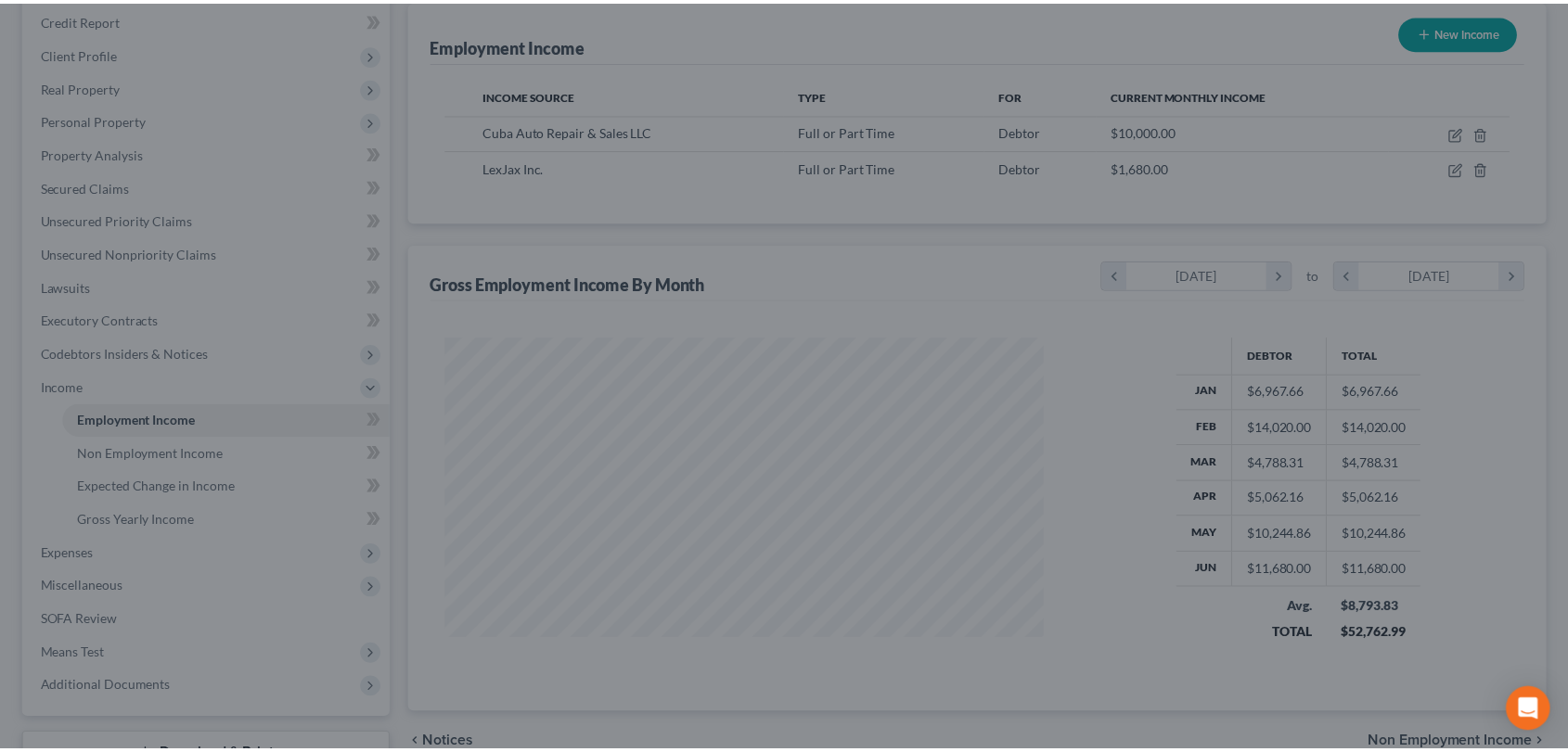 scroll, scrollTop: 331, scrollLeft: 641, axis: both 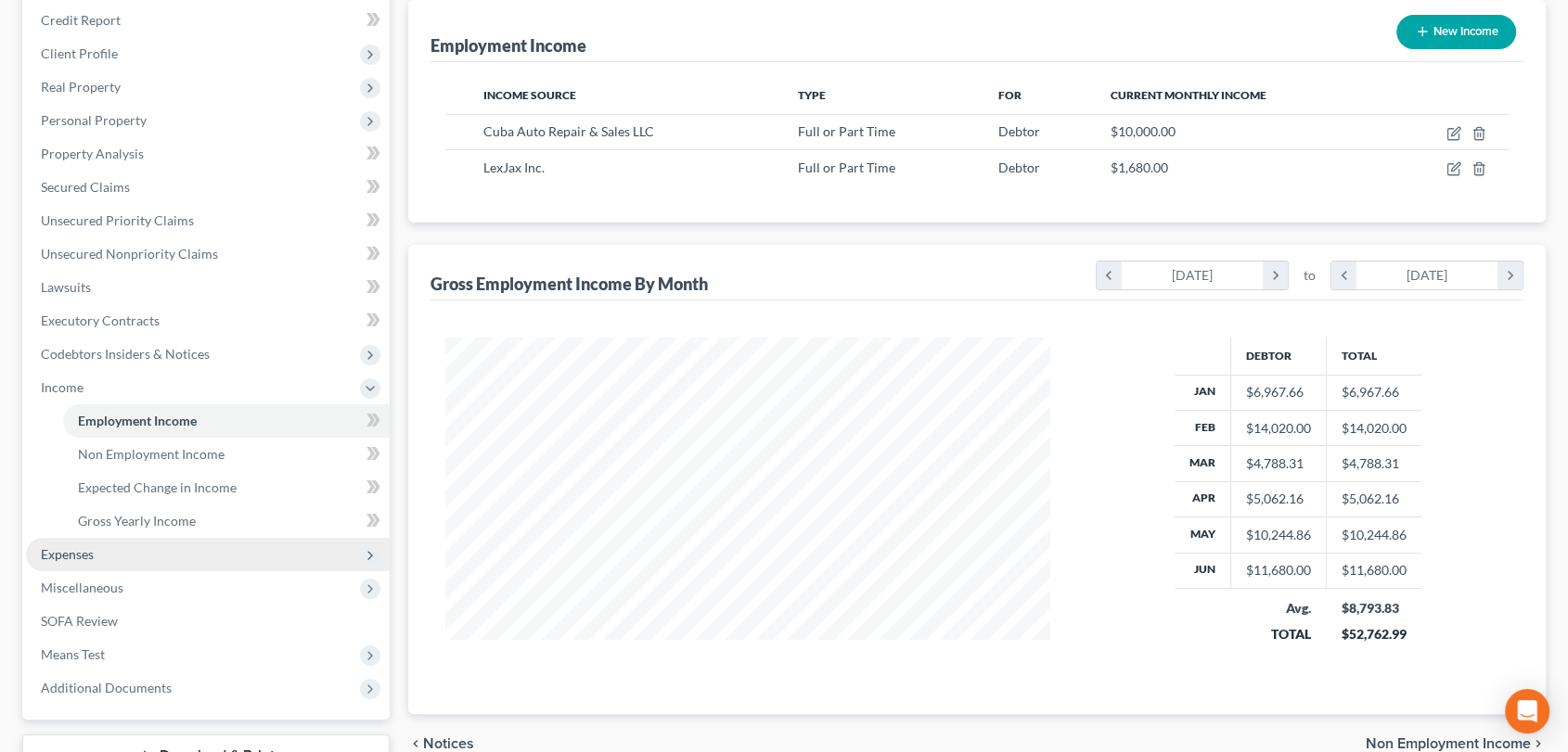 click on "Expenses" at bounding box center (67, 554) 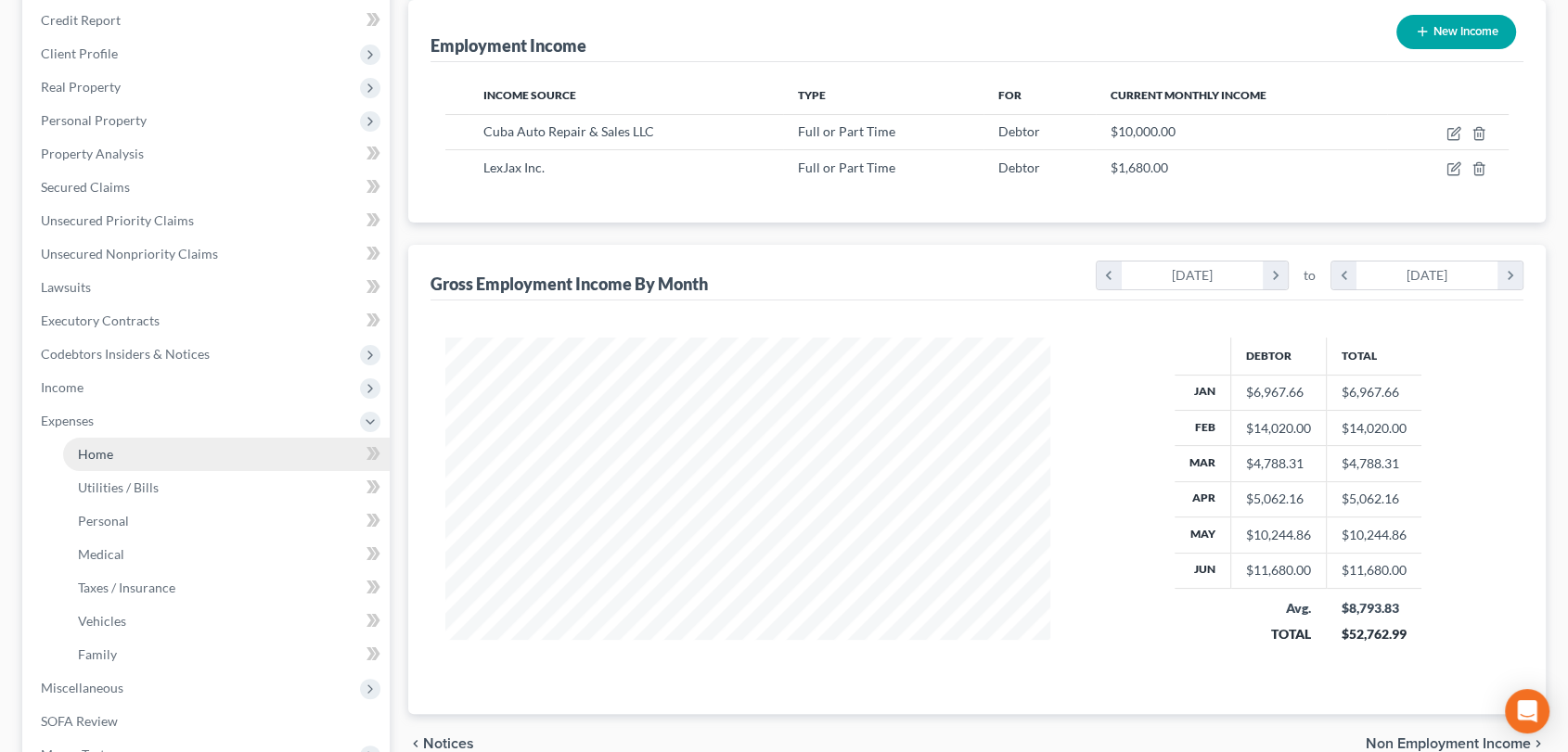 click on "Home" at bounding box center [96, 453] 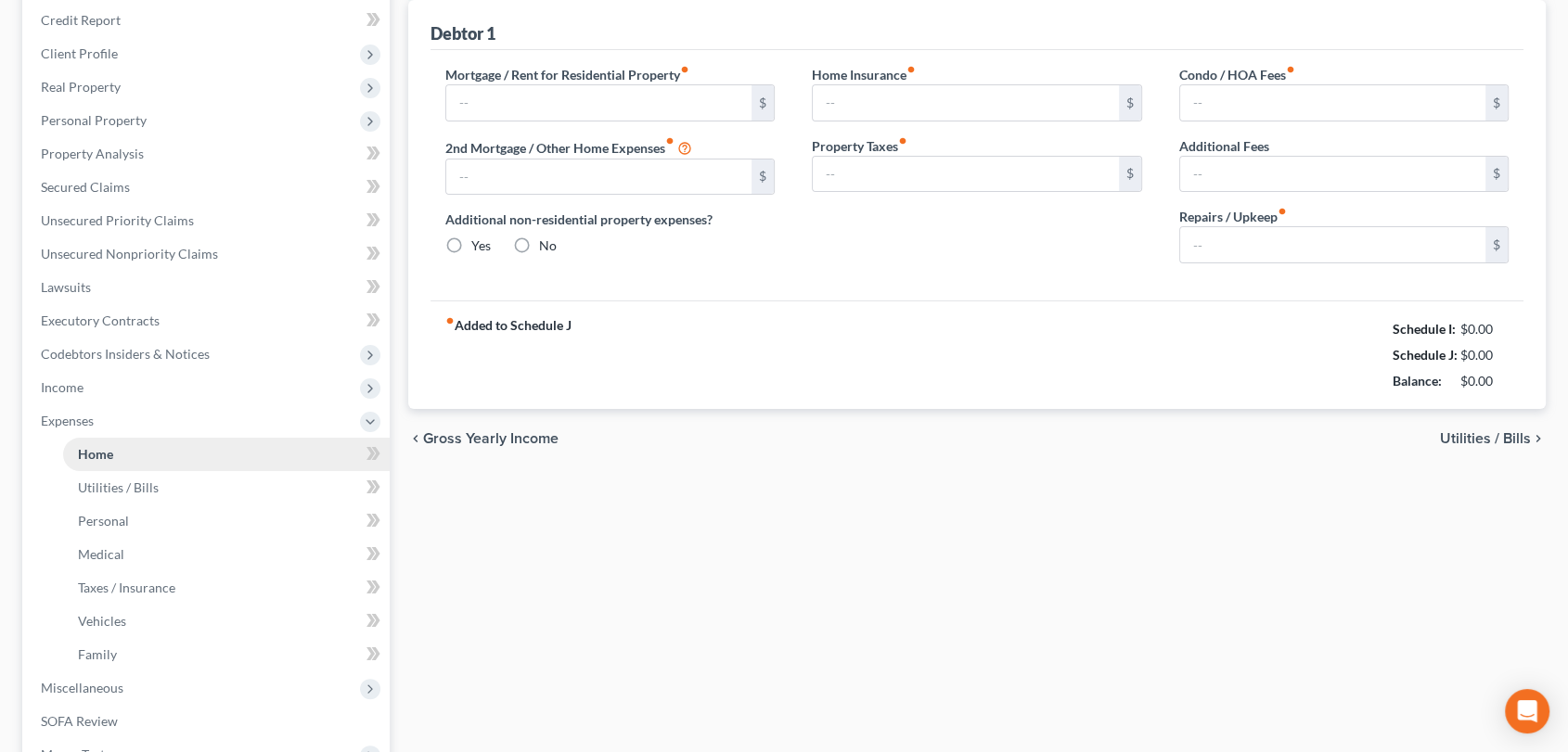 scroll, scrollTop: 9, scrollLeft: 0, axis: vertical 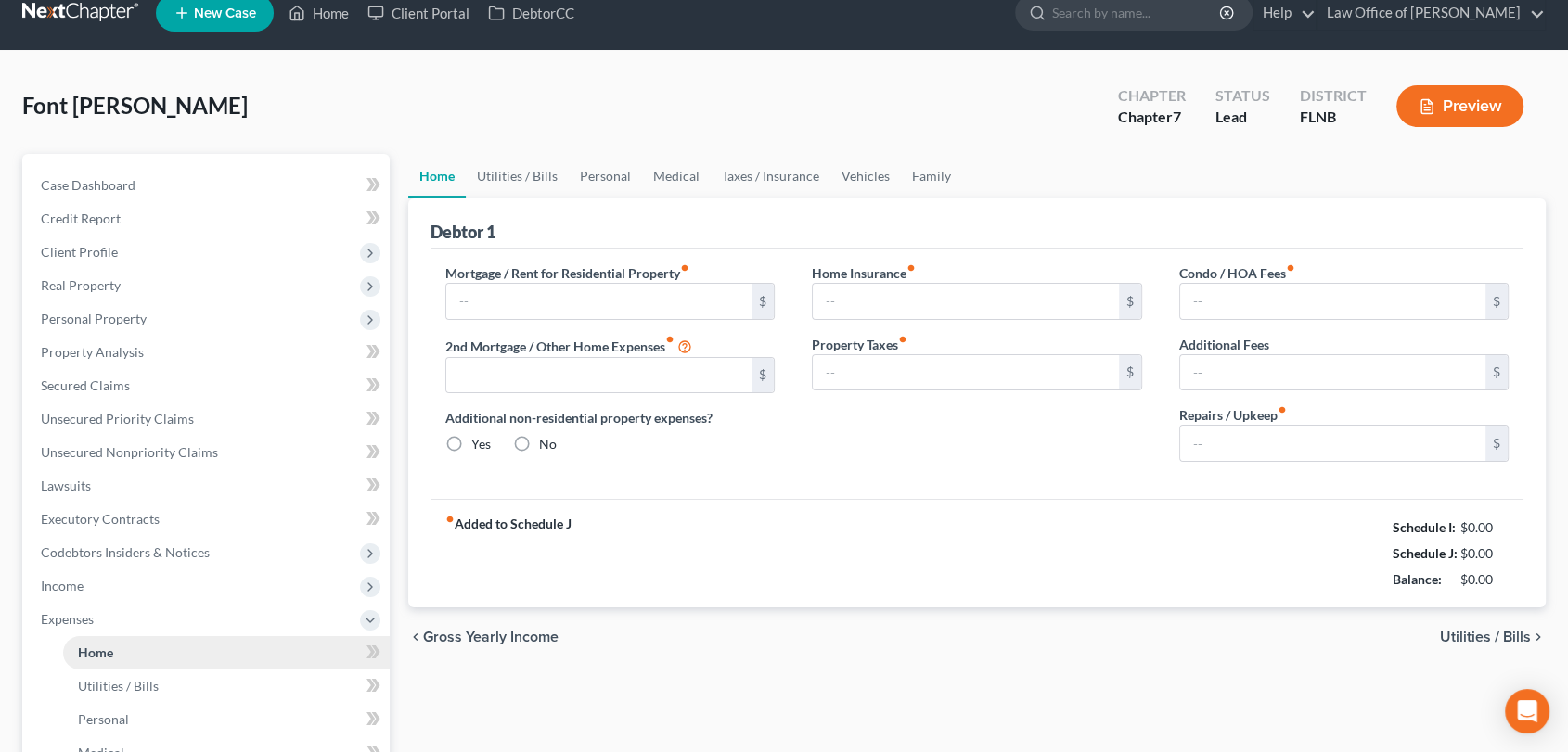 type on "3,240.12" 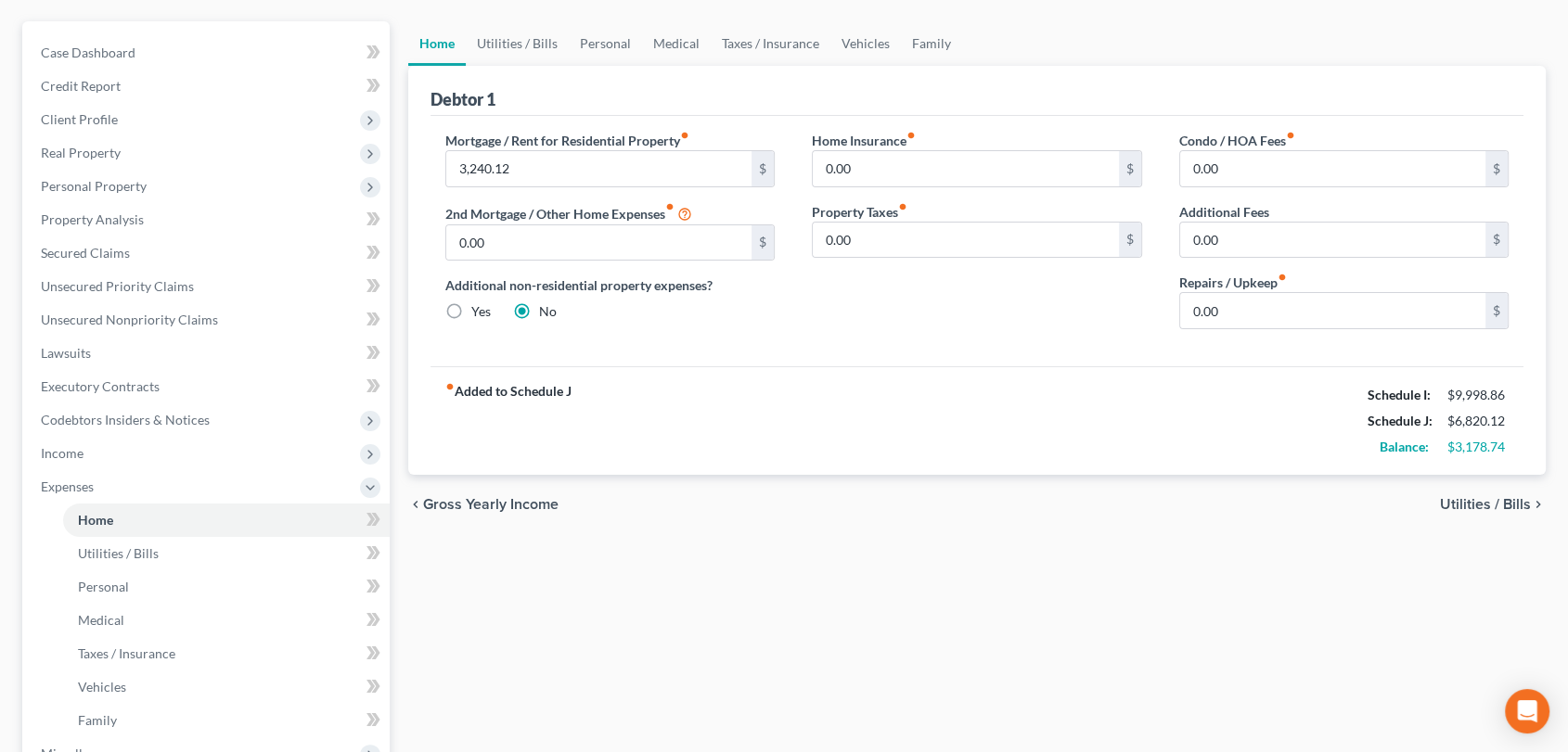 scroll, scrollTop: 161, scrollLeft: 0, axis: vertical 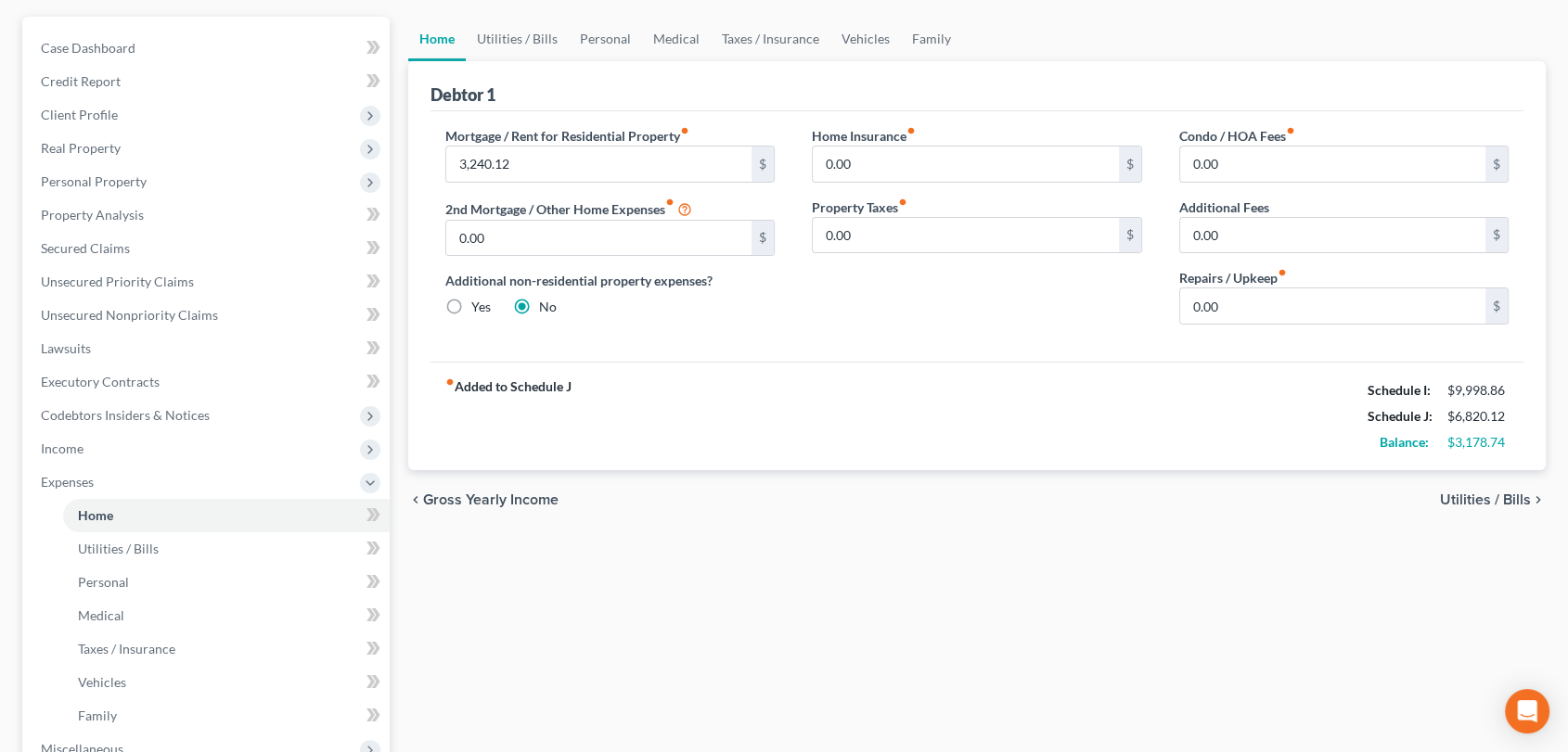click on "Utilities / Bills" at bounding box center [1485, 500] 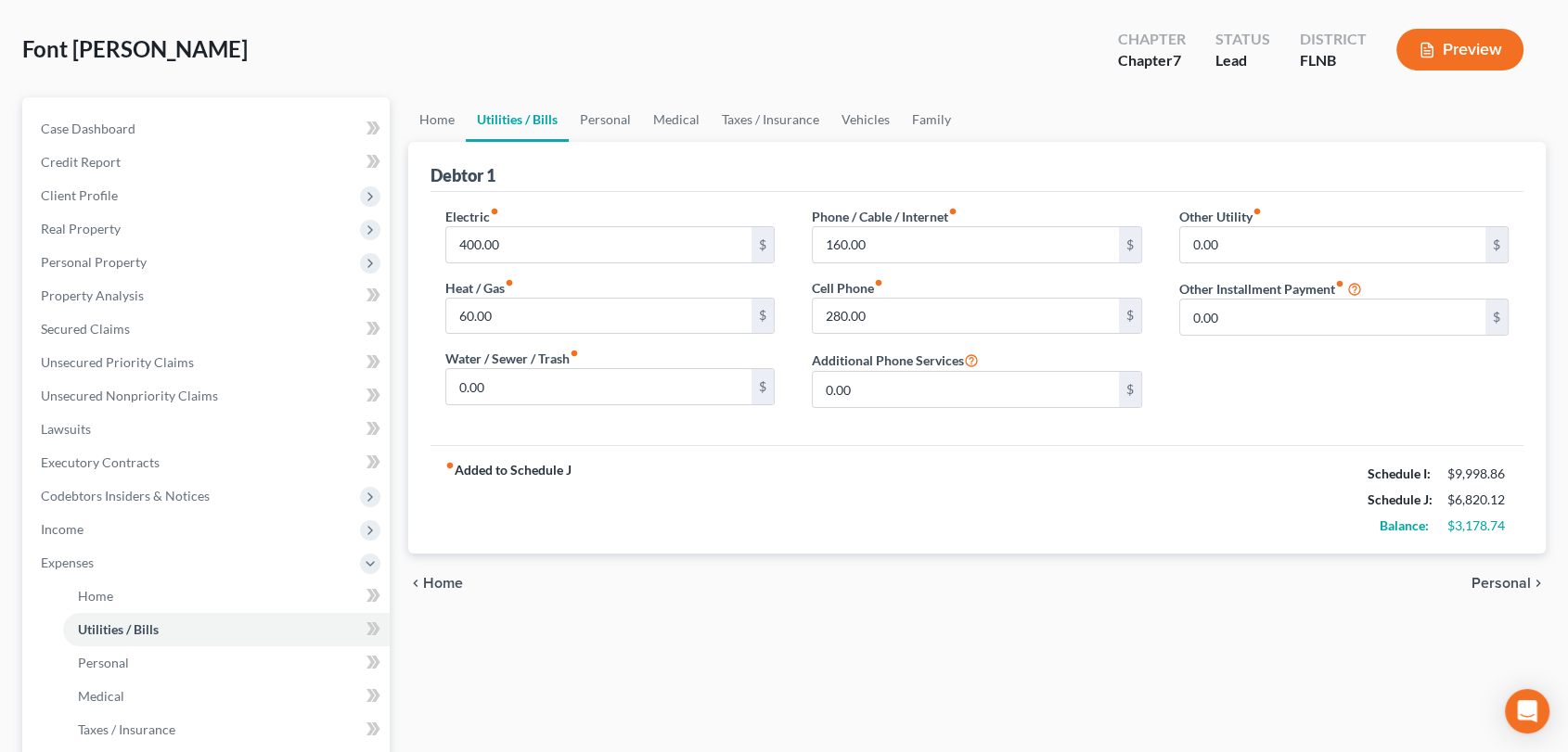 scroll, scrollTop: 0, scrollLeft: 0, axis: both 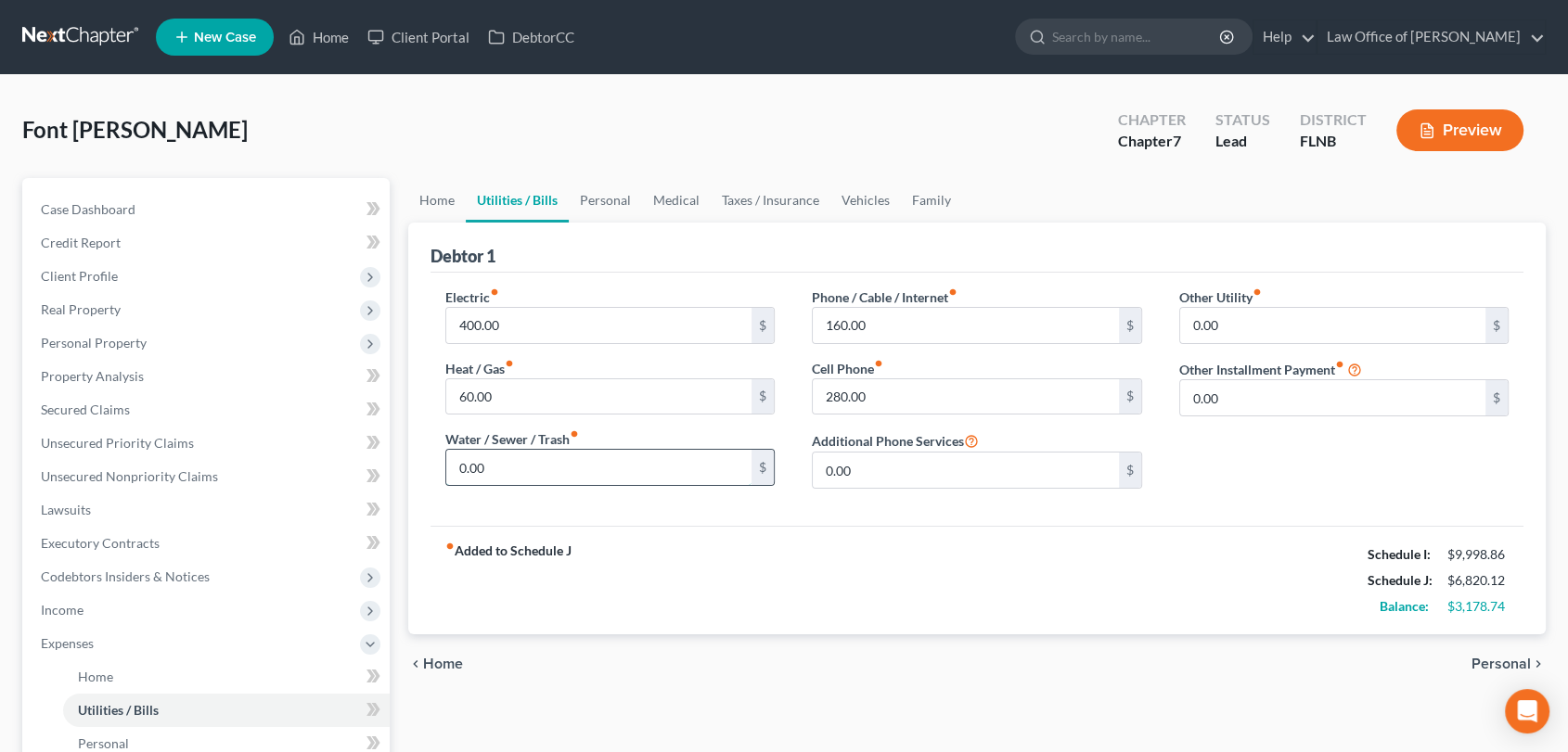 click on "0.00" at bounding box center (599, 467) 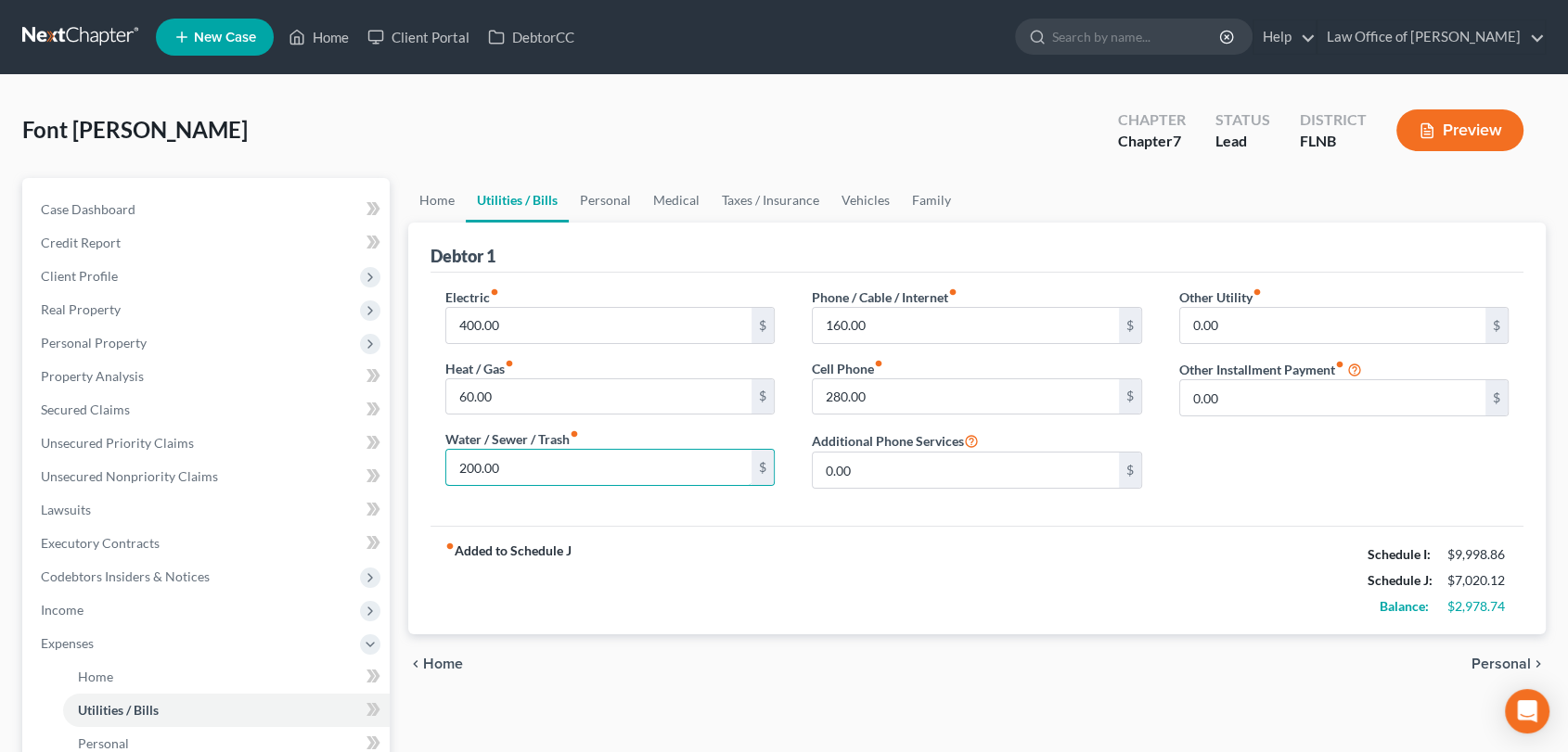 type on "200.00" 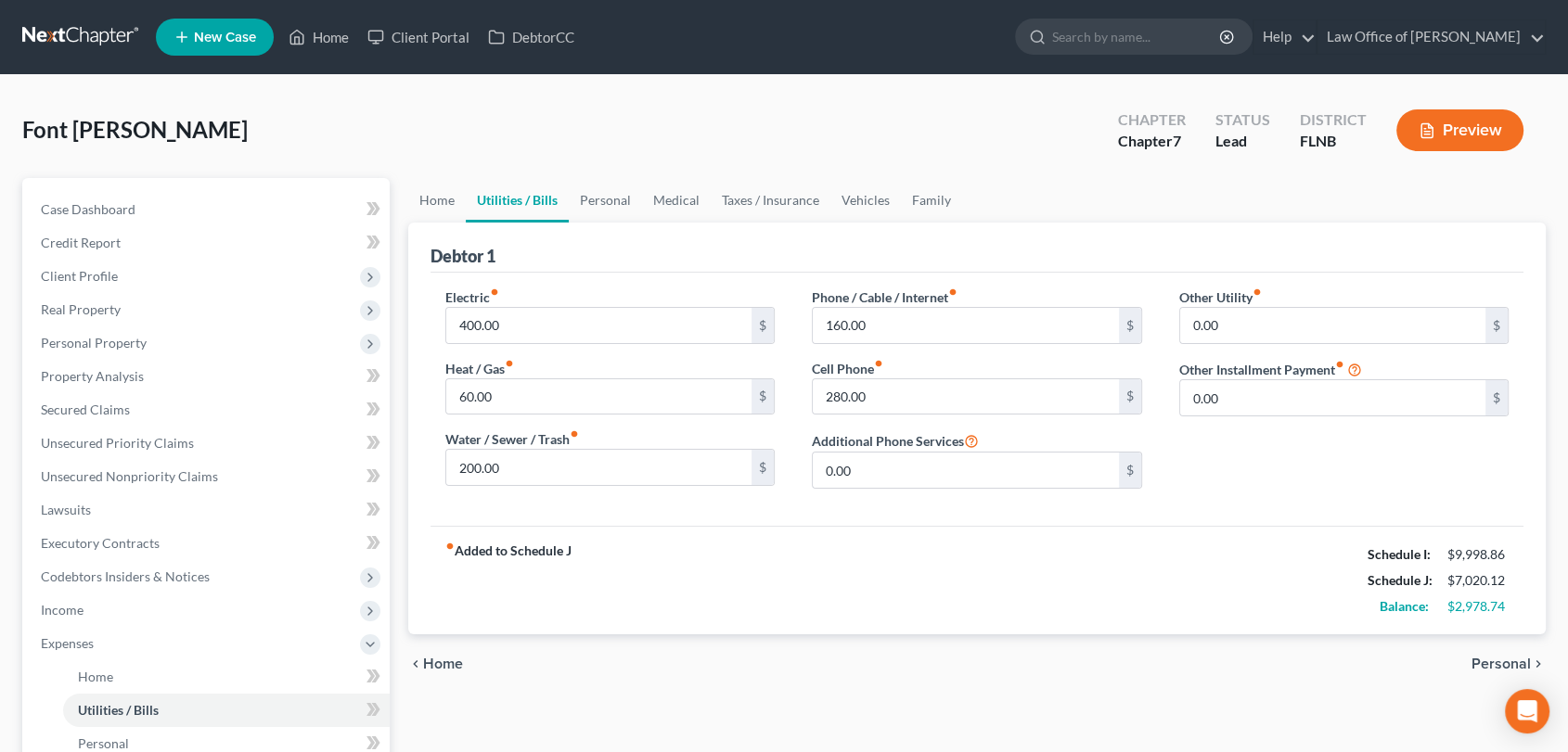 click on "Personal" at bounding box center [1501, 664] 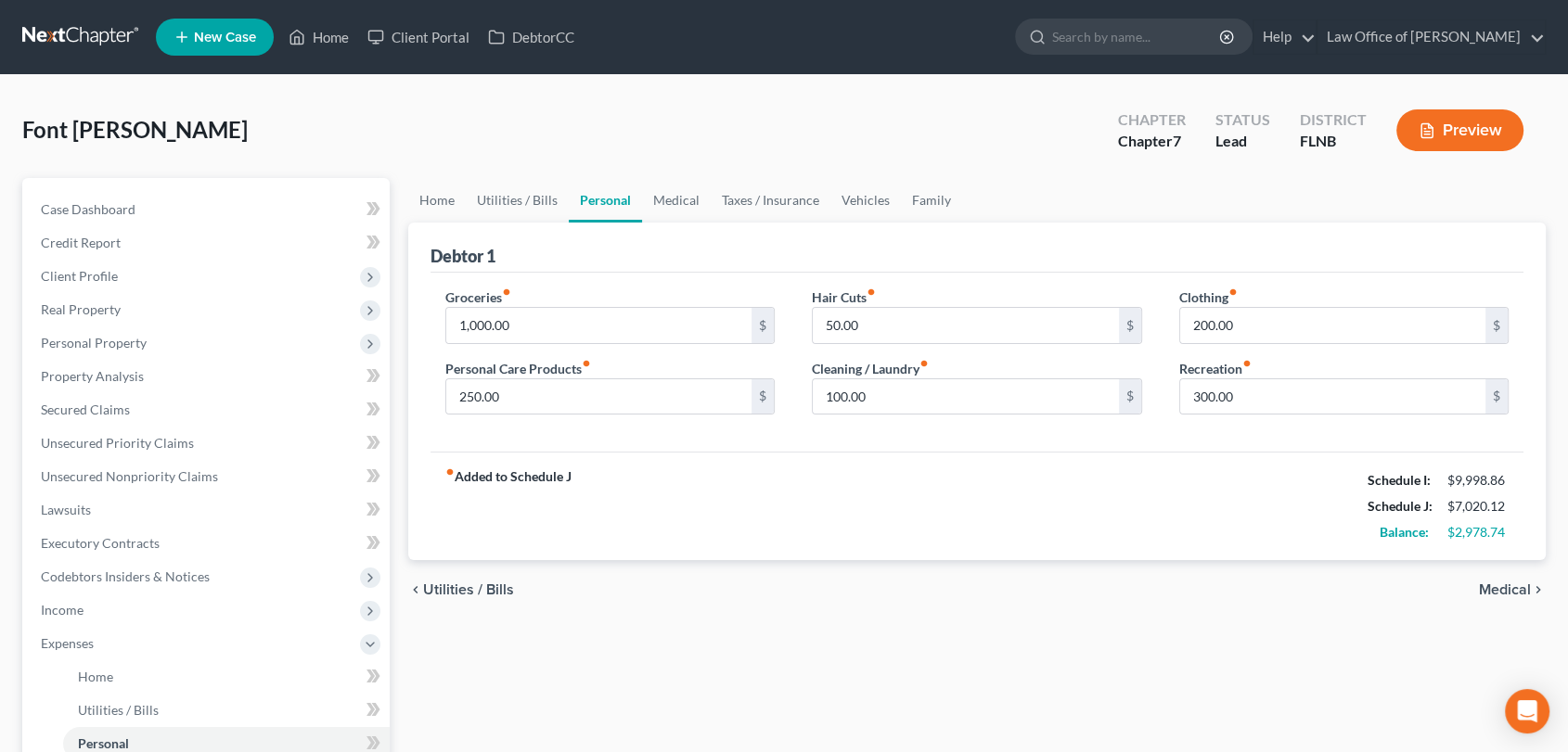 click on "Medical" at bounding box center (1505, 590) 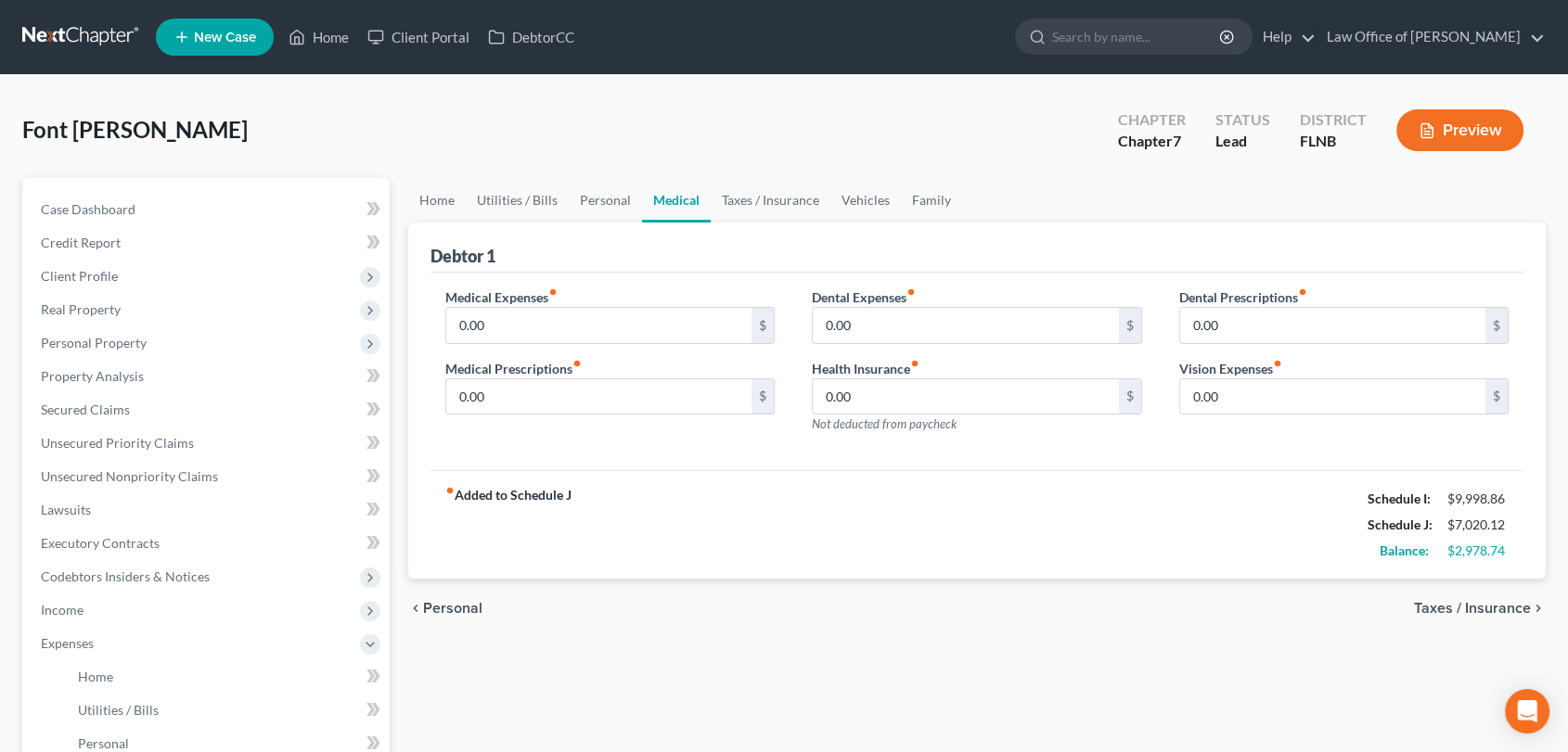 click on "Taxes / Insurance" at bounding box center (1472, 608) 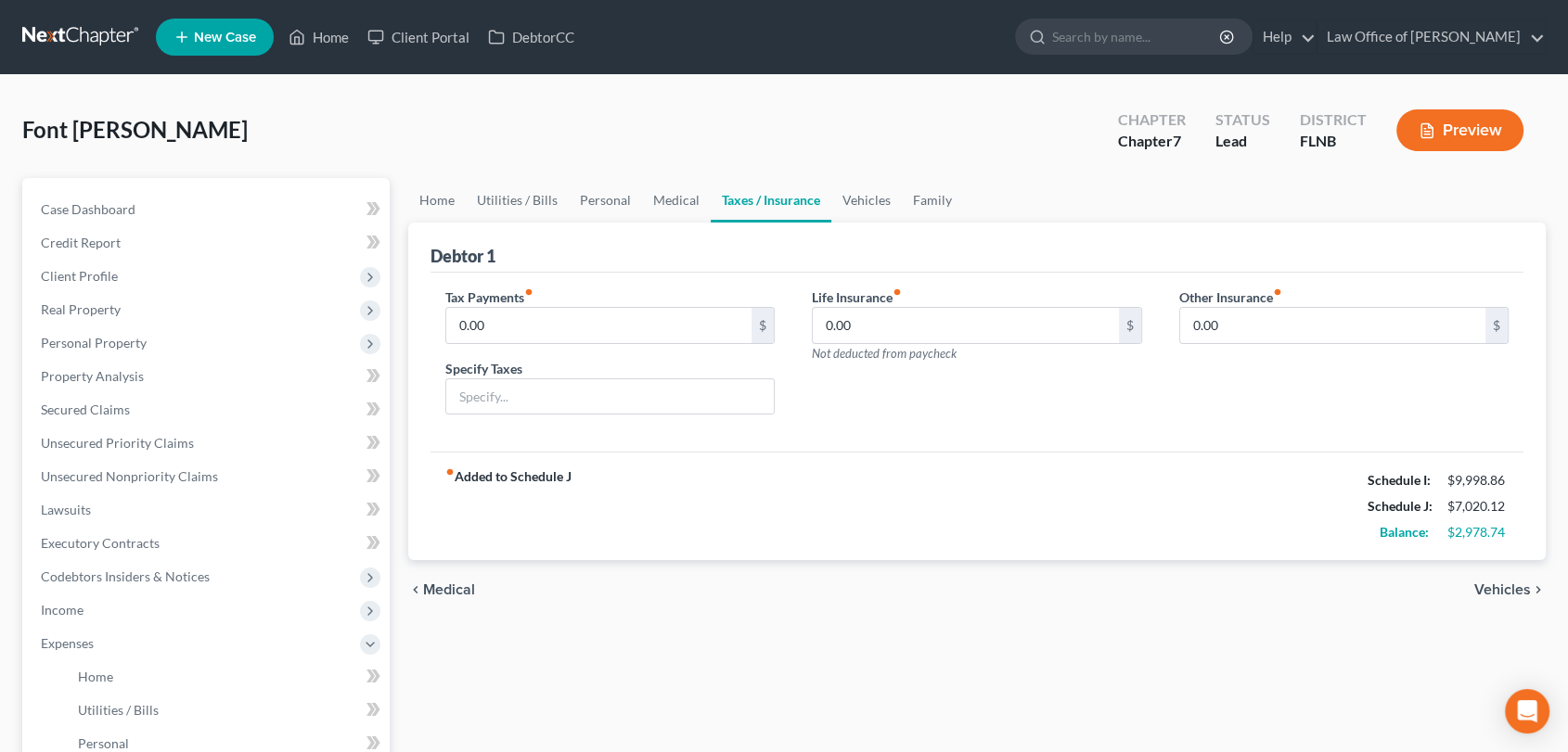 click on "Vehicles" at bounding box center [1502, 590] 